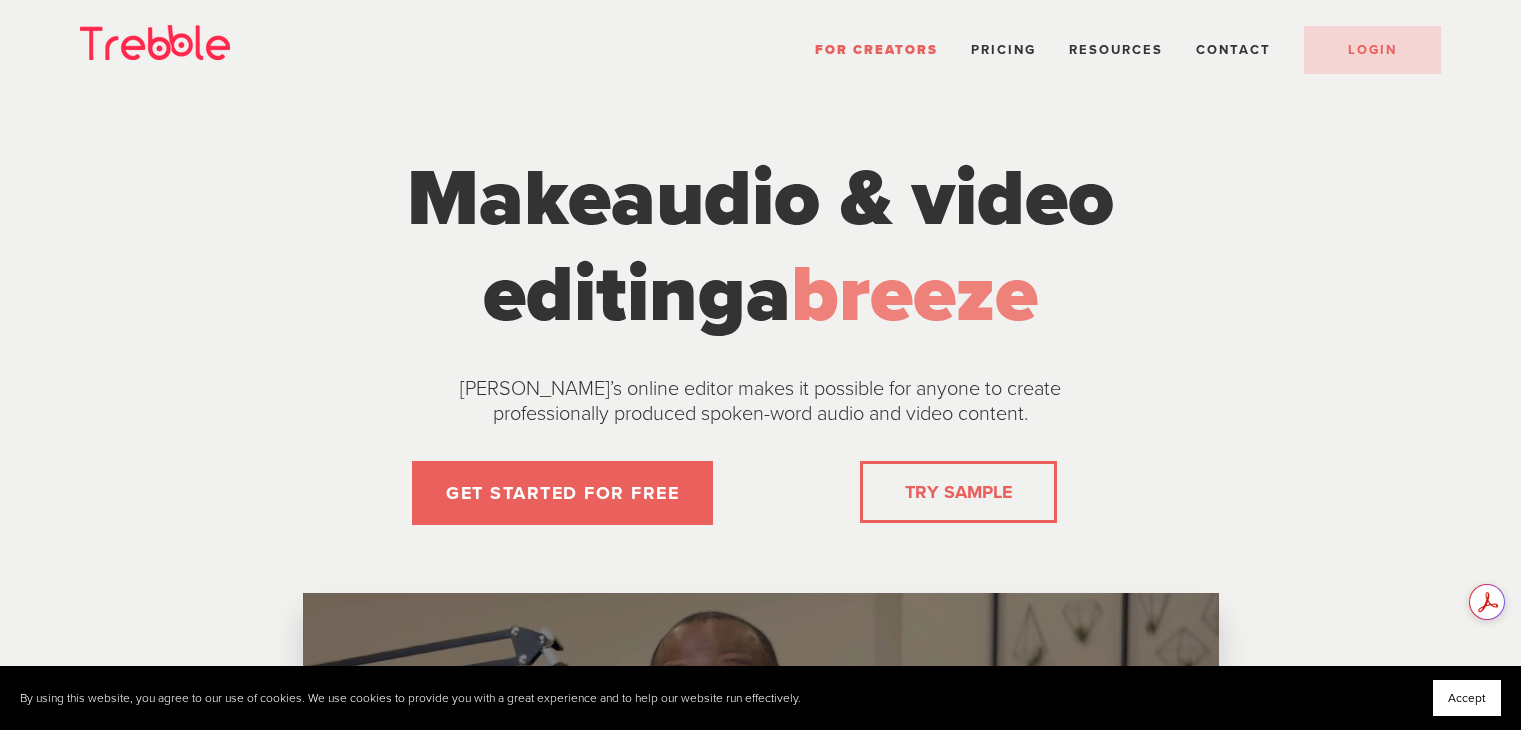 scroll, scrollTop: 0, scrollLeft: 0, axis: both 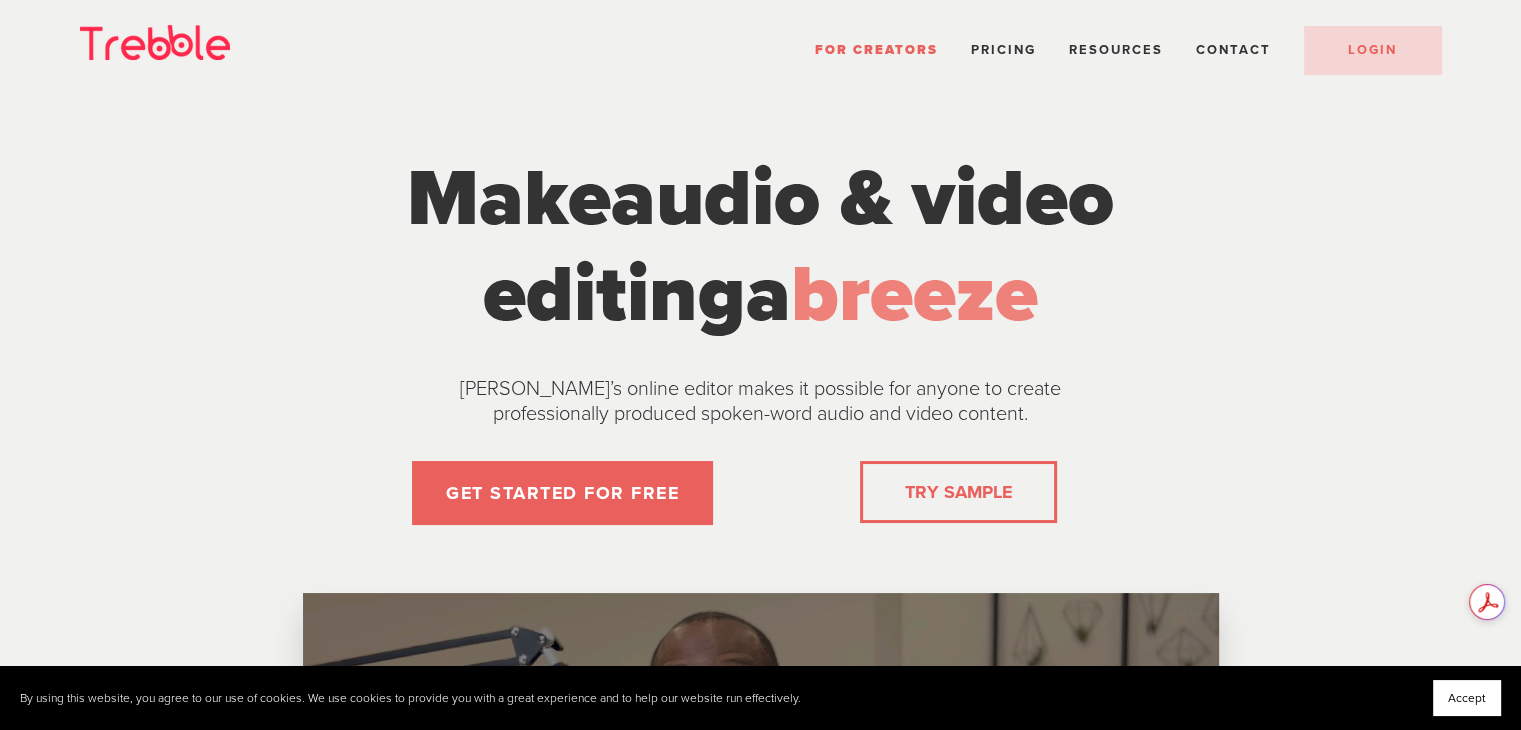 click on "Accept" at bounding box center [1467, 698] 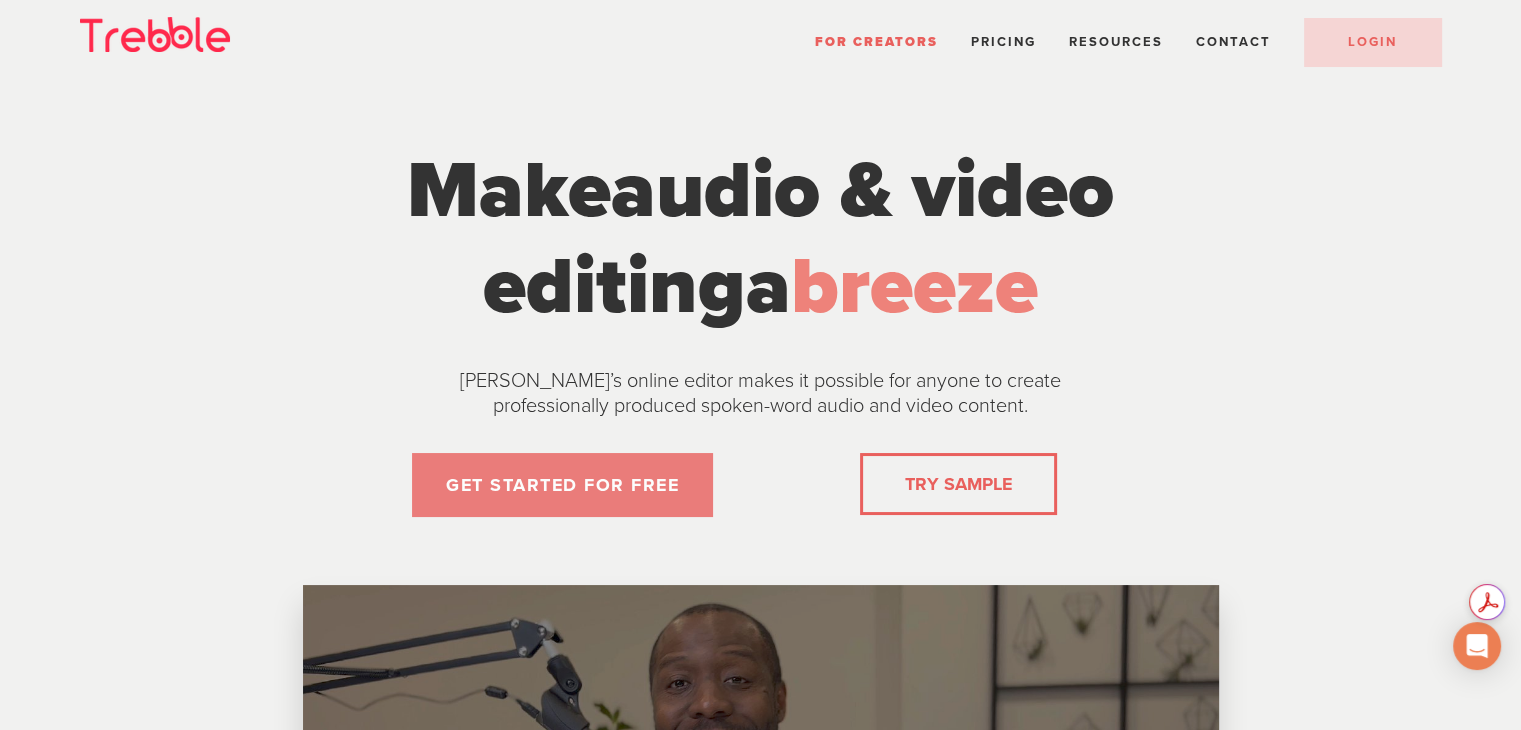 scroll, scrollTop: 0, scrollLeft: 0, axis: both 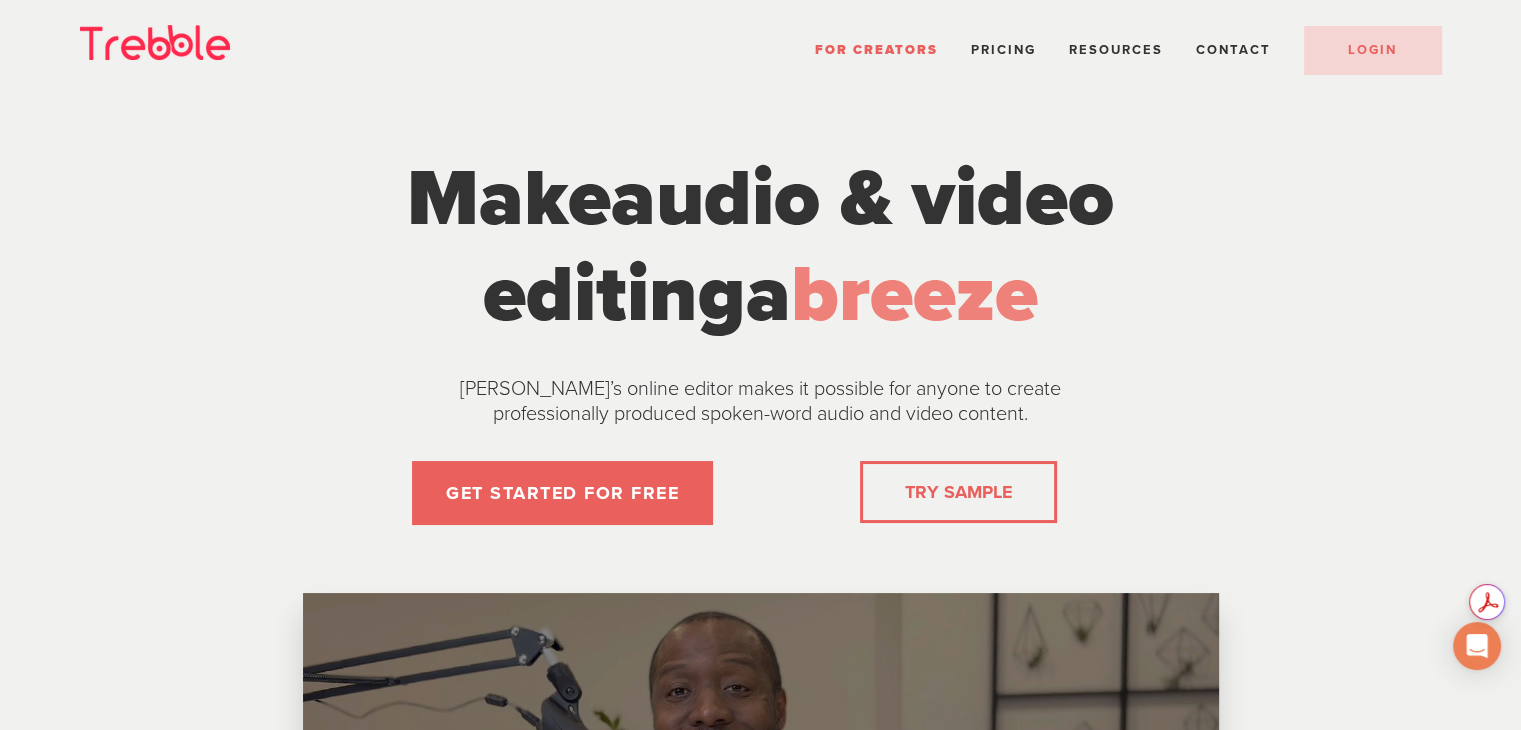 click on "TRY SAMPLE" at bounding box center (959, 492) 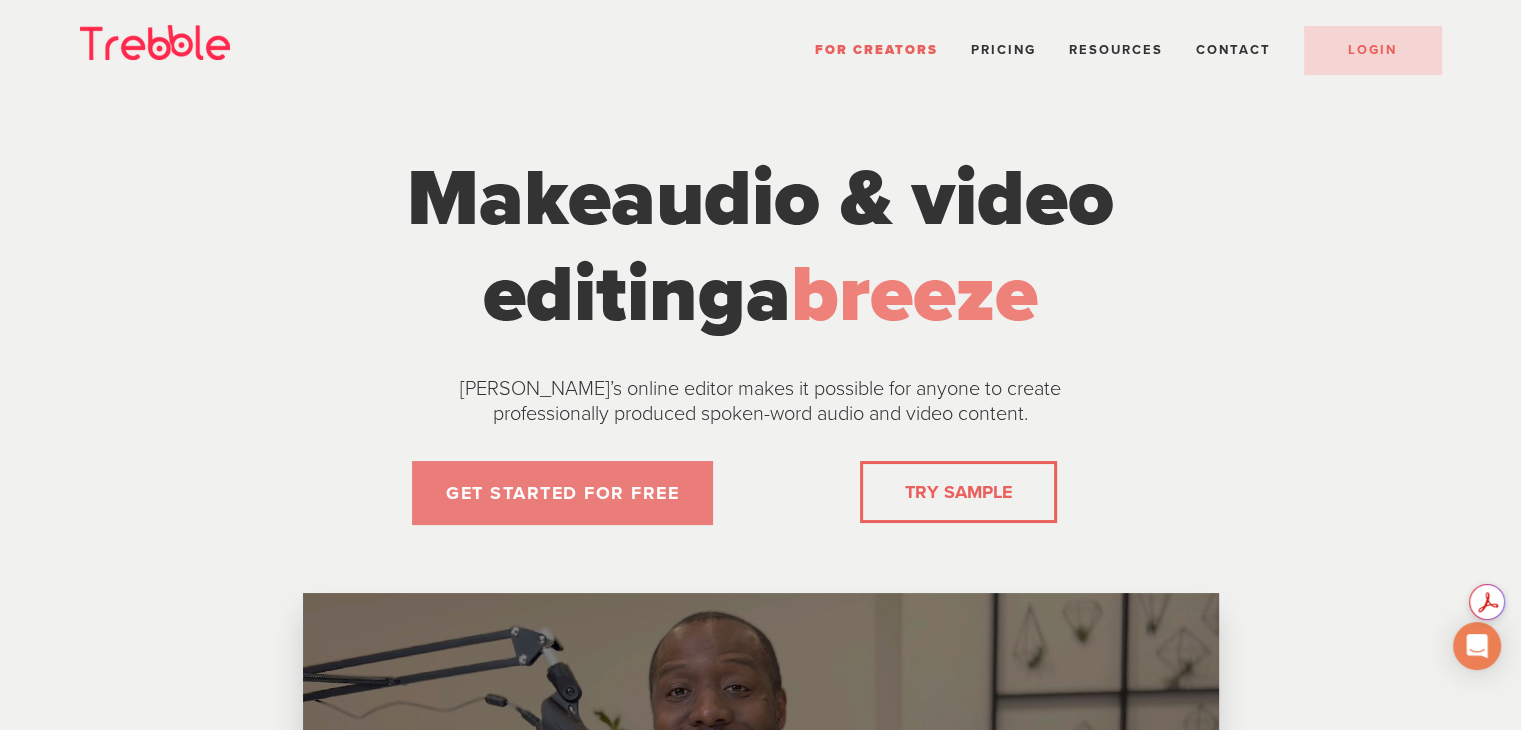 click on "GET STARTED FOR FREE" at bounding box center (562, 493) 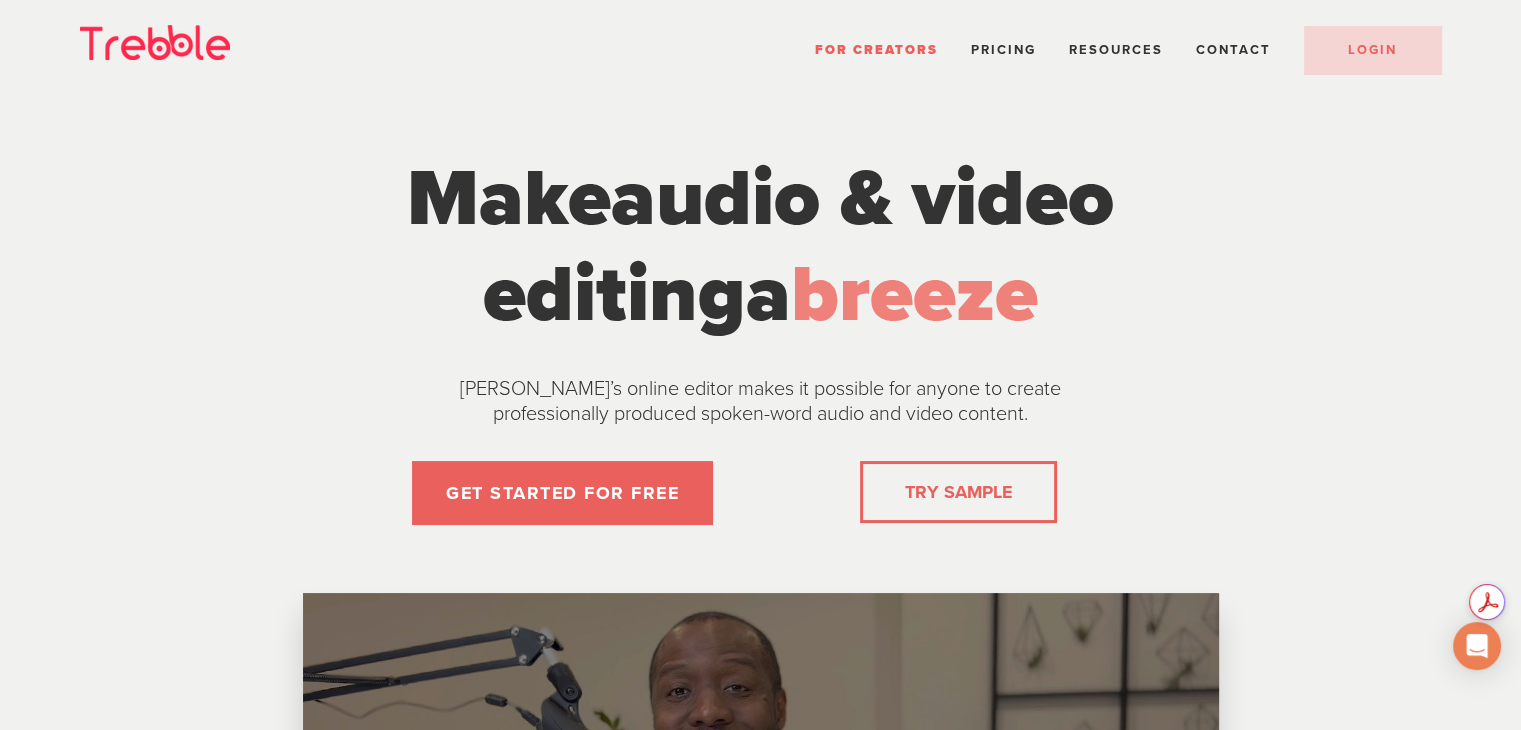 click on "Make  audio & video editing  a  breeze
[PERSON_NAME]’s online editor makes it possible for anyone to create professionally produced spoken-word audio and video content.
GET STARTED FOR FREE
TRY SAMPLE" at bounding box center (761, 627) 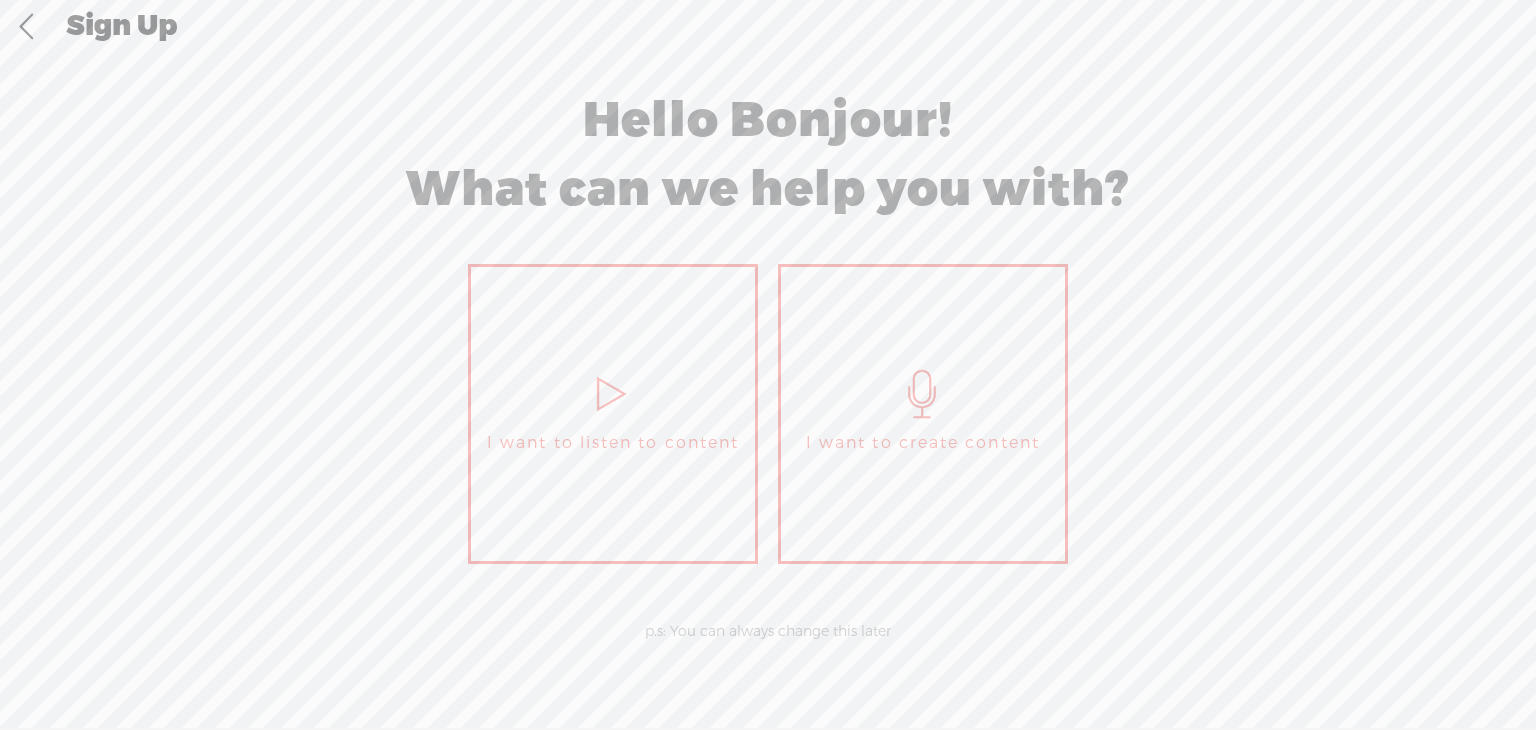 scroll, scrollTop: 0, scrollLeft: 0, axis: both 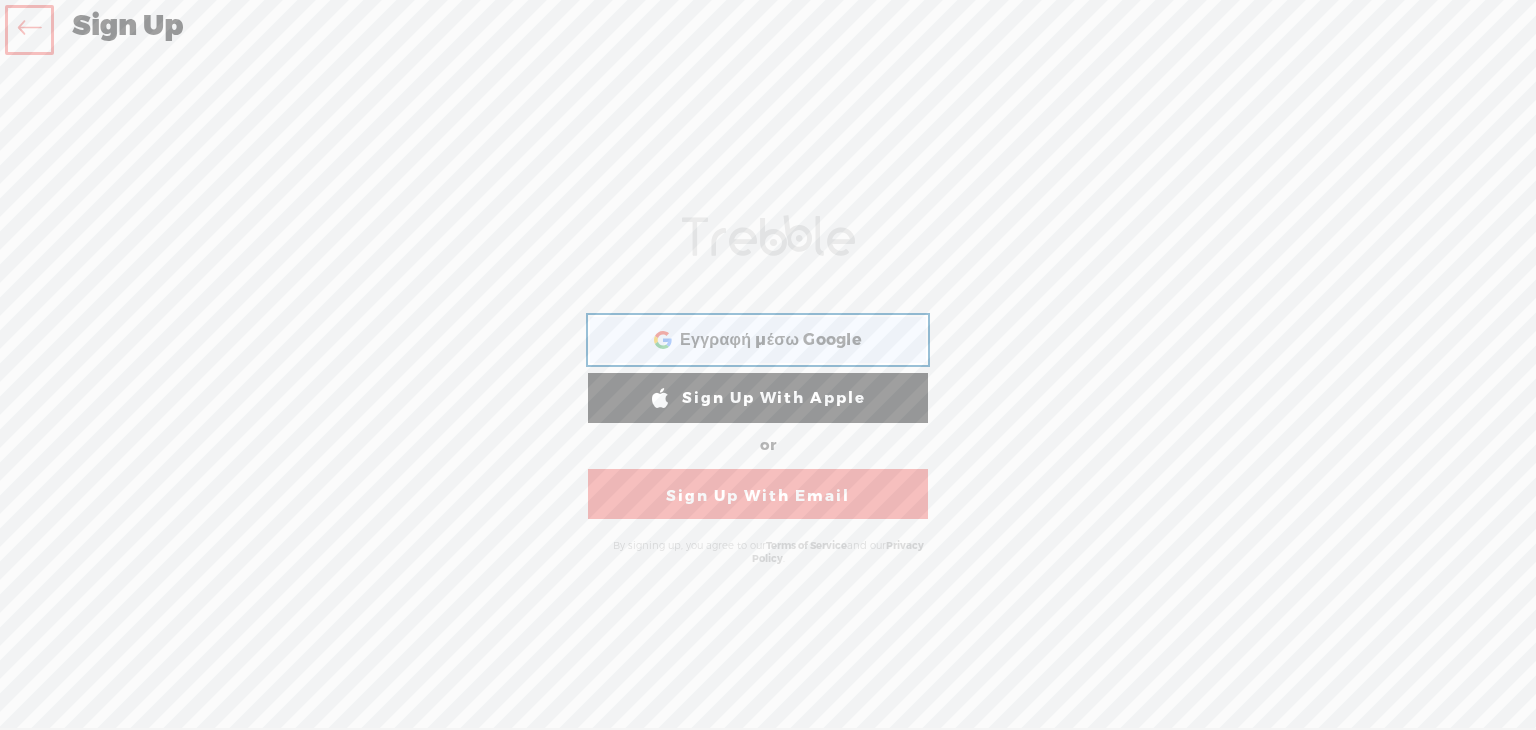 click on "Εγγραφή μέσω Google" at bounding box center [771, 340] 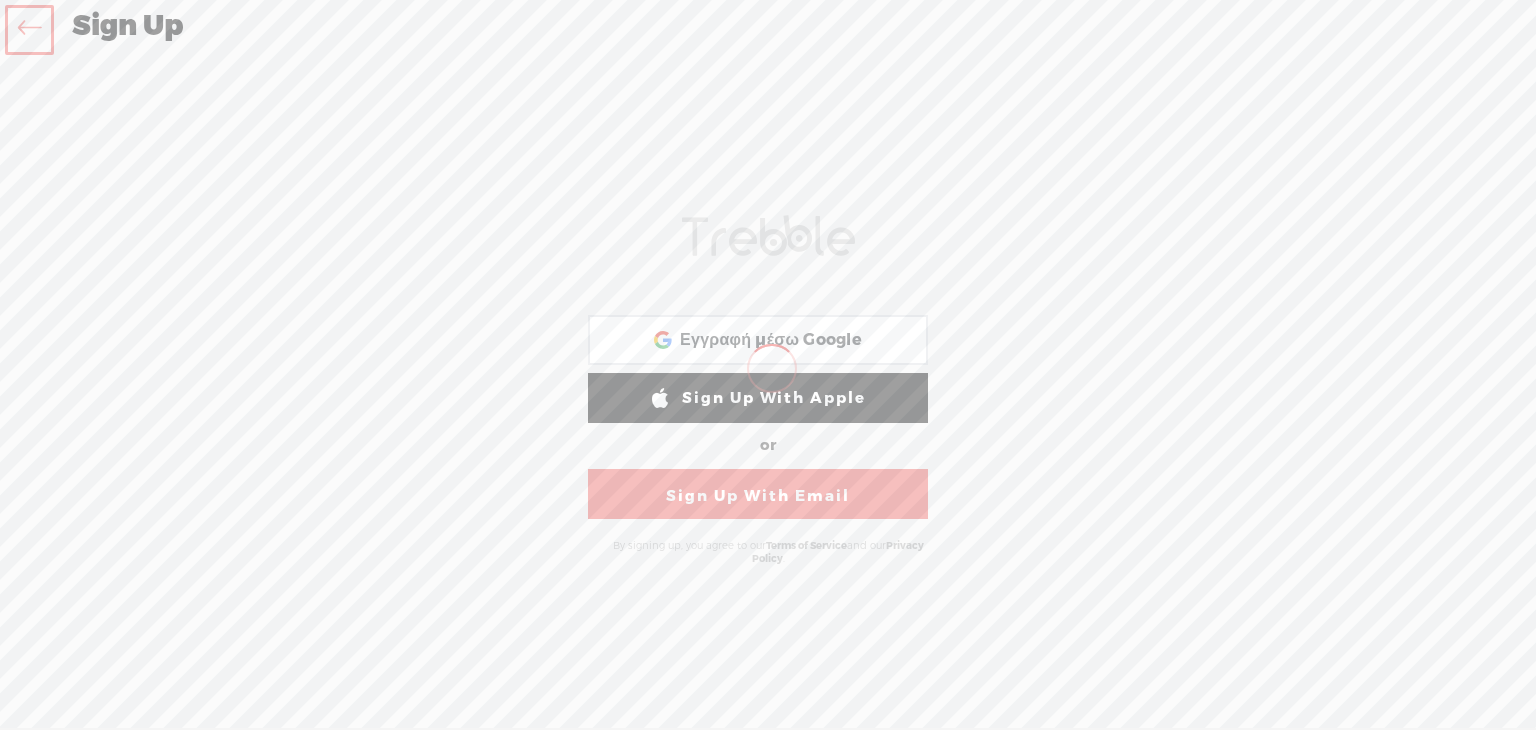 click on "Your content channel is ready!
Create an account to finish the set up
WEBB-58D2-V8VT
Sign Up
Sign Up With Facebook
Εγγραφή μέσω Google Εγγραφή μέσω Google. Ανοίγει σε νέα καρτέλα
Sign Up With Google
Sign Up With Apple
or
Sign Up With Email
Sign-up with  Facebook , Google   or   Apple
By signing up, you agree to our   Terms of Service   and our   Privacy Policy ." at bounding box center (768, 391) 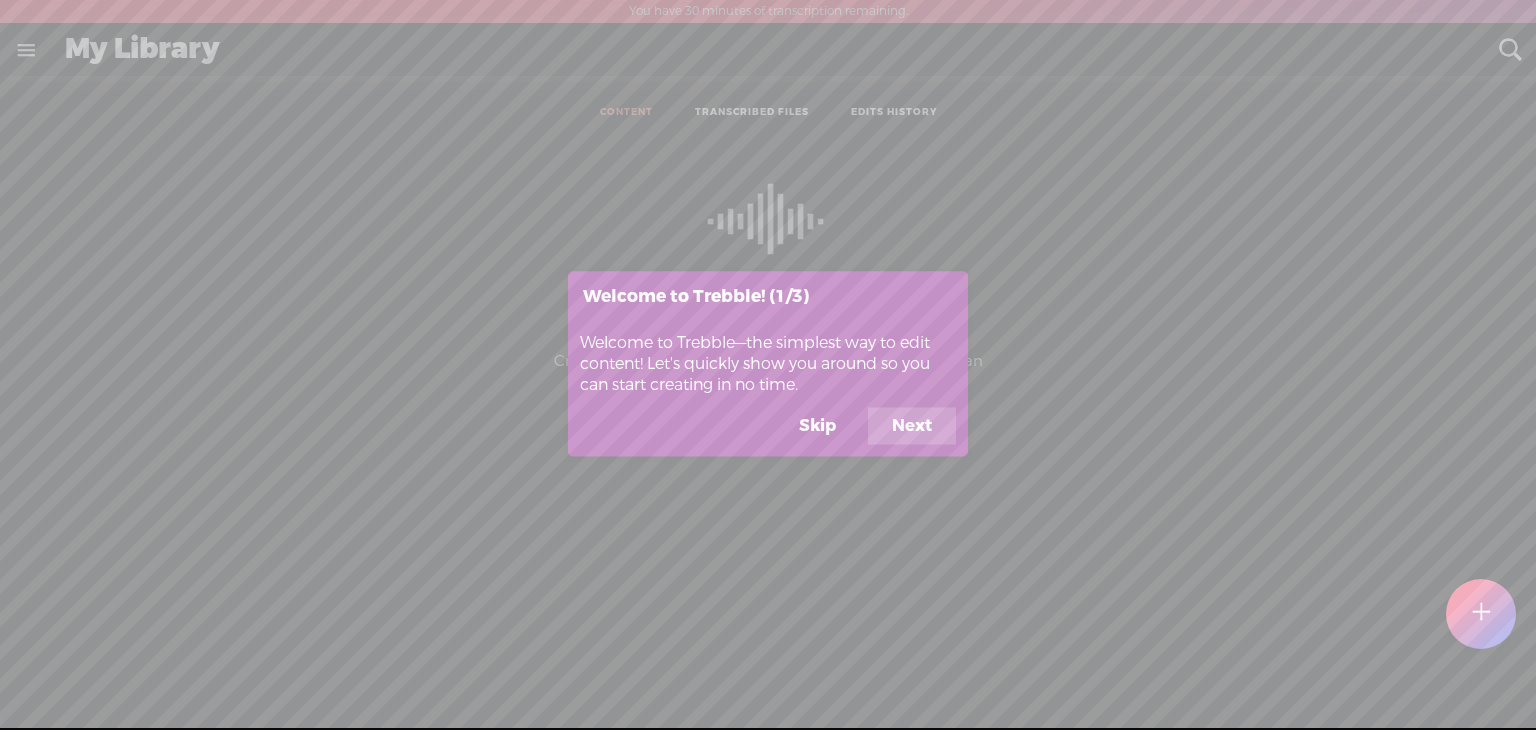 click on "Next" at bounding box center [912, 426] 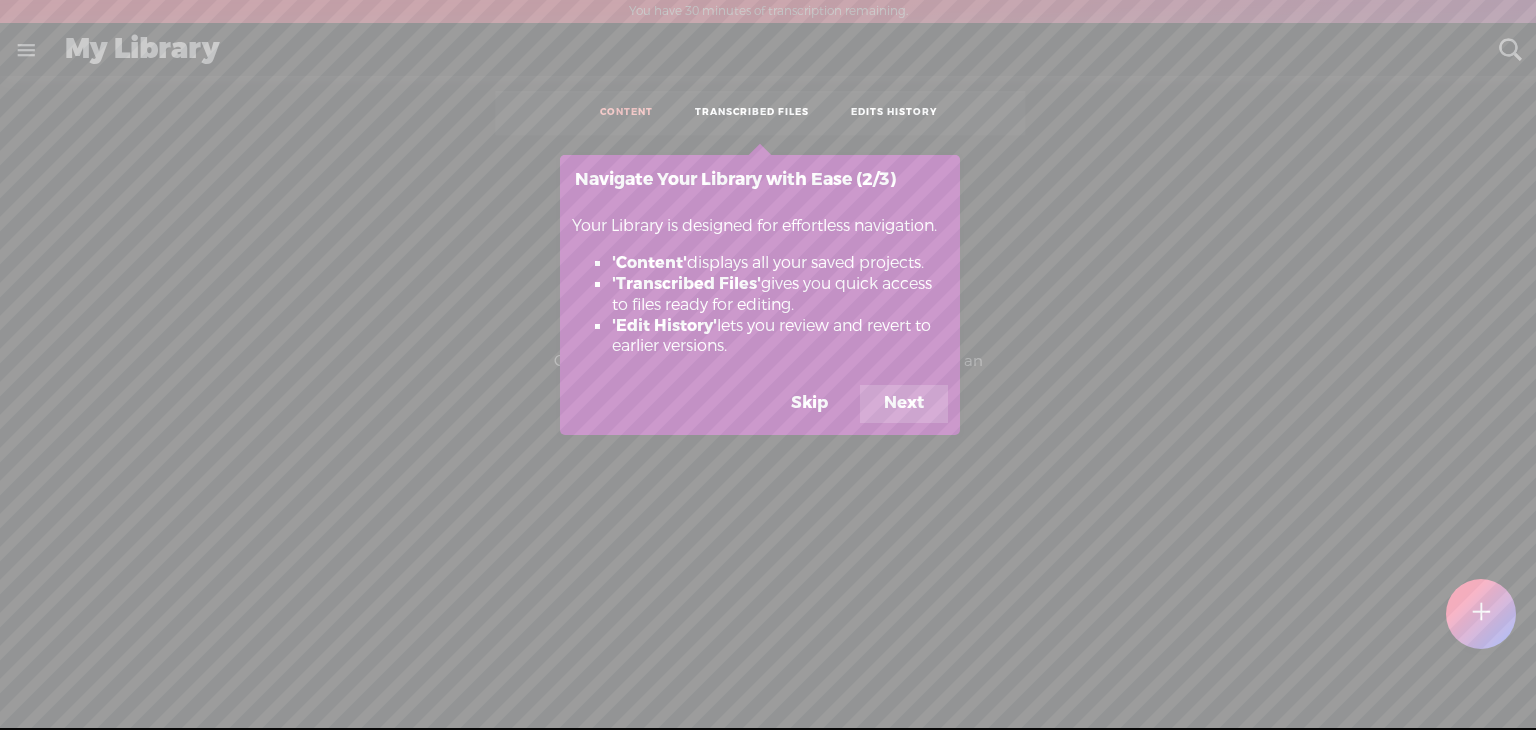 click on "Next" at bounding box center [904, 404] 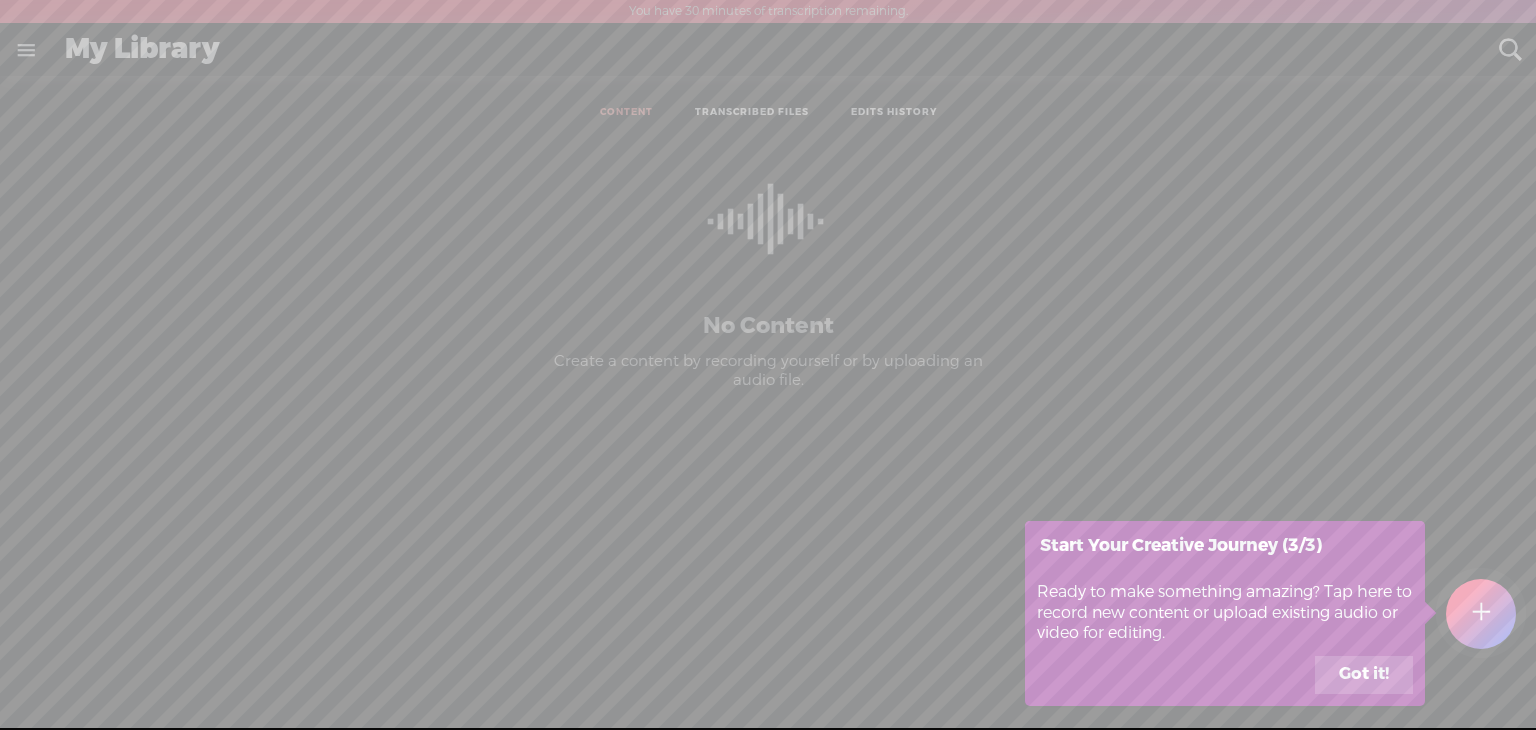 click on "Ready to make something amazing? Tap here to record new content or upload existing audio or video for editing." at bounding box center (1225, 613) 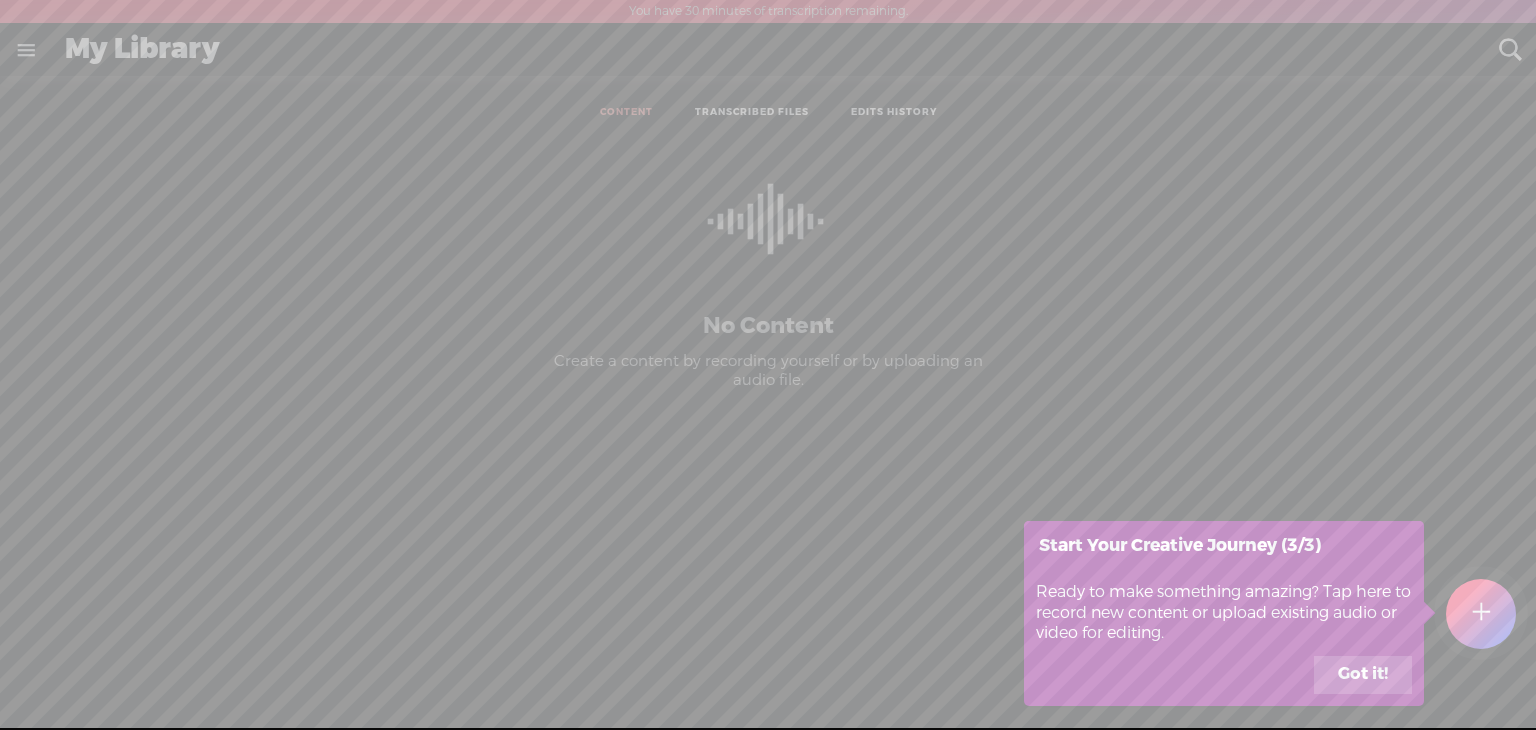drag, startPoint x: 1284, startPoint y: 609, endPoint x: 1345, endPoint y: 609, distance: 61 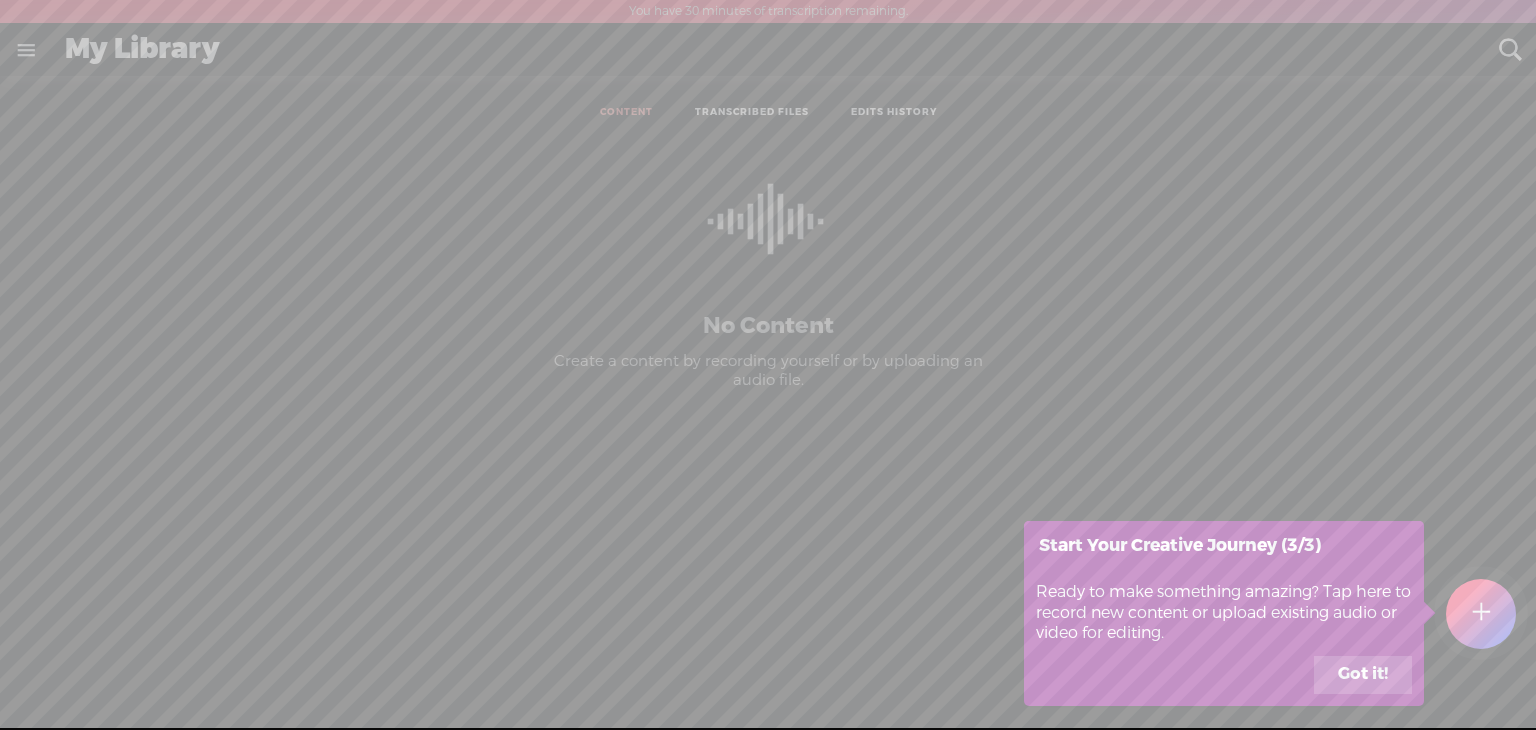 click on "Got it!" at bounding box center (1363, 675) 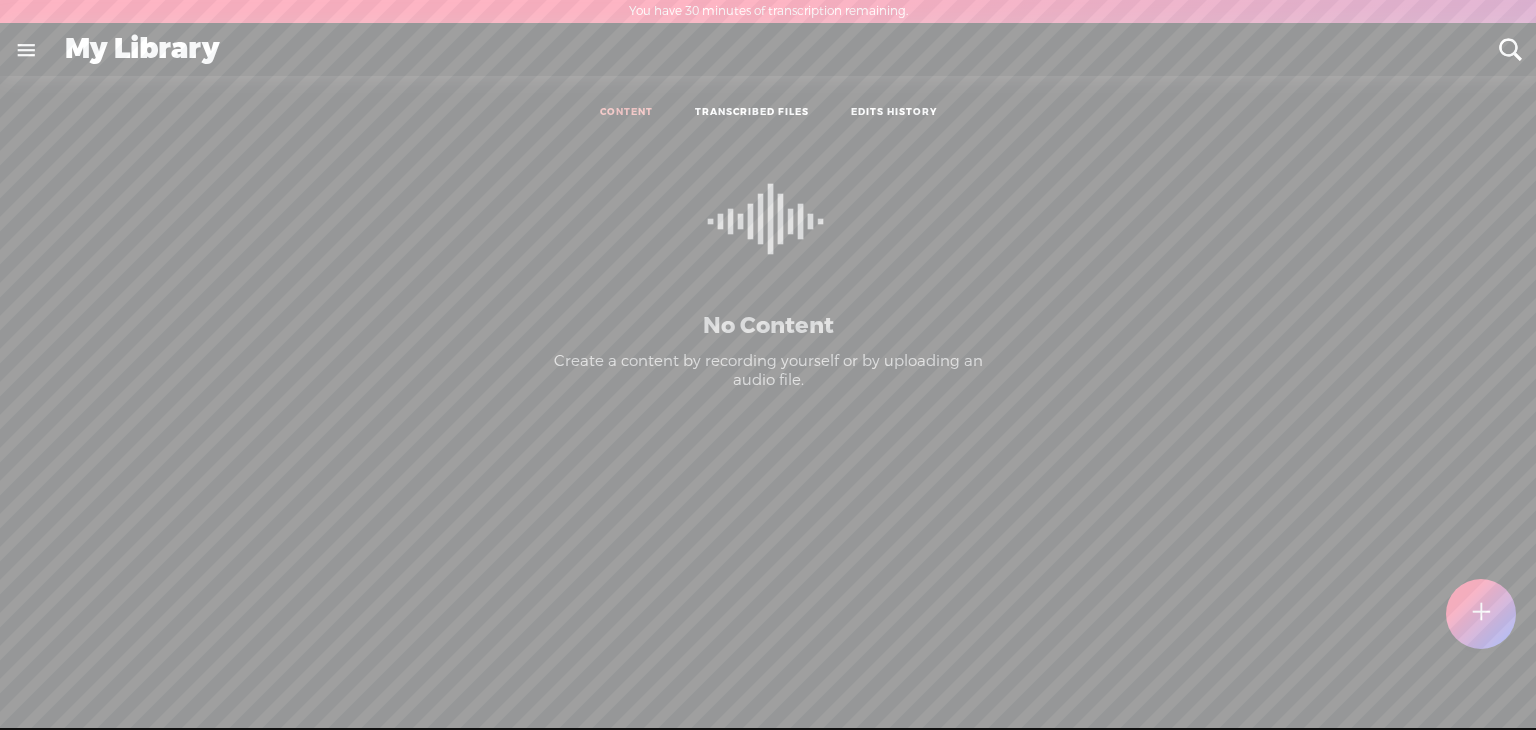 click on "No Content
Create a content by recording yourself or by uploading an audio file." at bounding box center [768, 390] 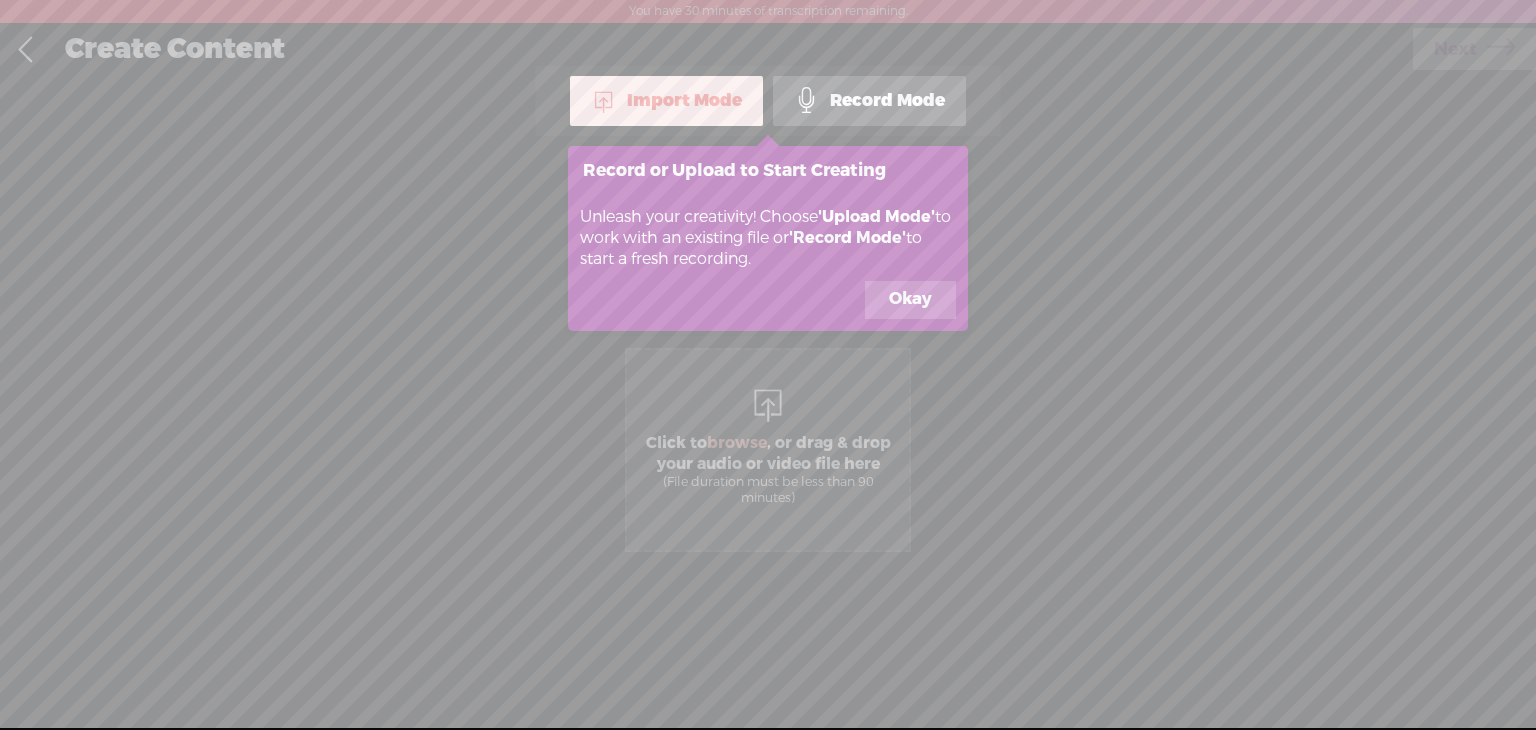 click on "Unleash your creativity! Choose  'Upload Mode'  to work with an existing file or  'Record Mode'  to start a fresh recording." at bounding box center (768, 238) 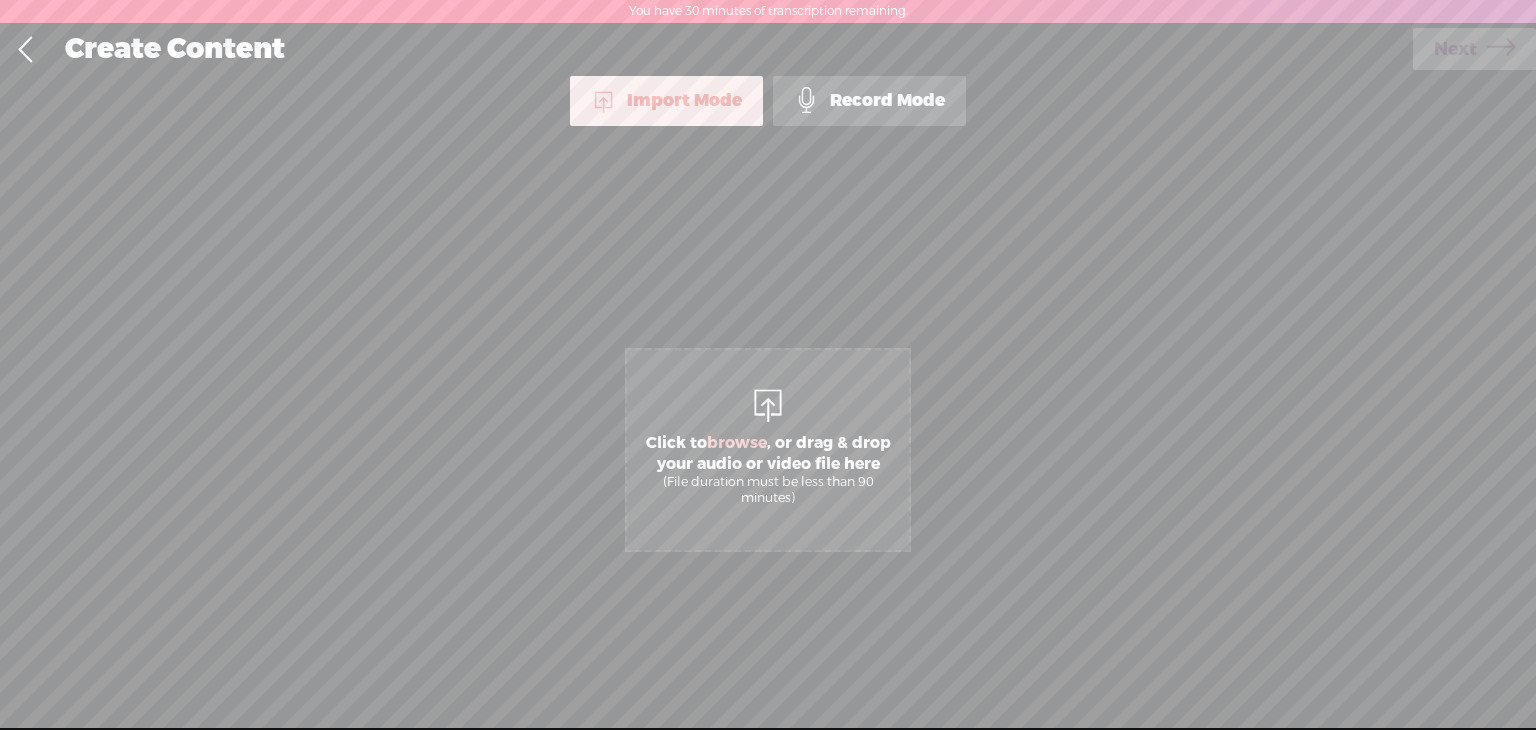 drag, startPoint x: 1208, startPoint y: 239, endPoint x: 1196, endPoint y: 245, distance: 13.416408 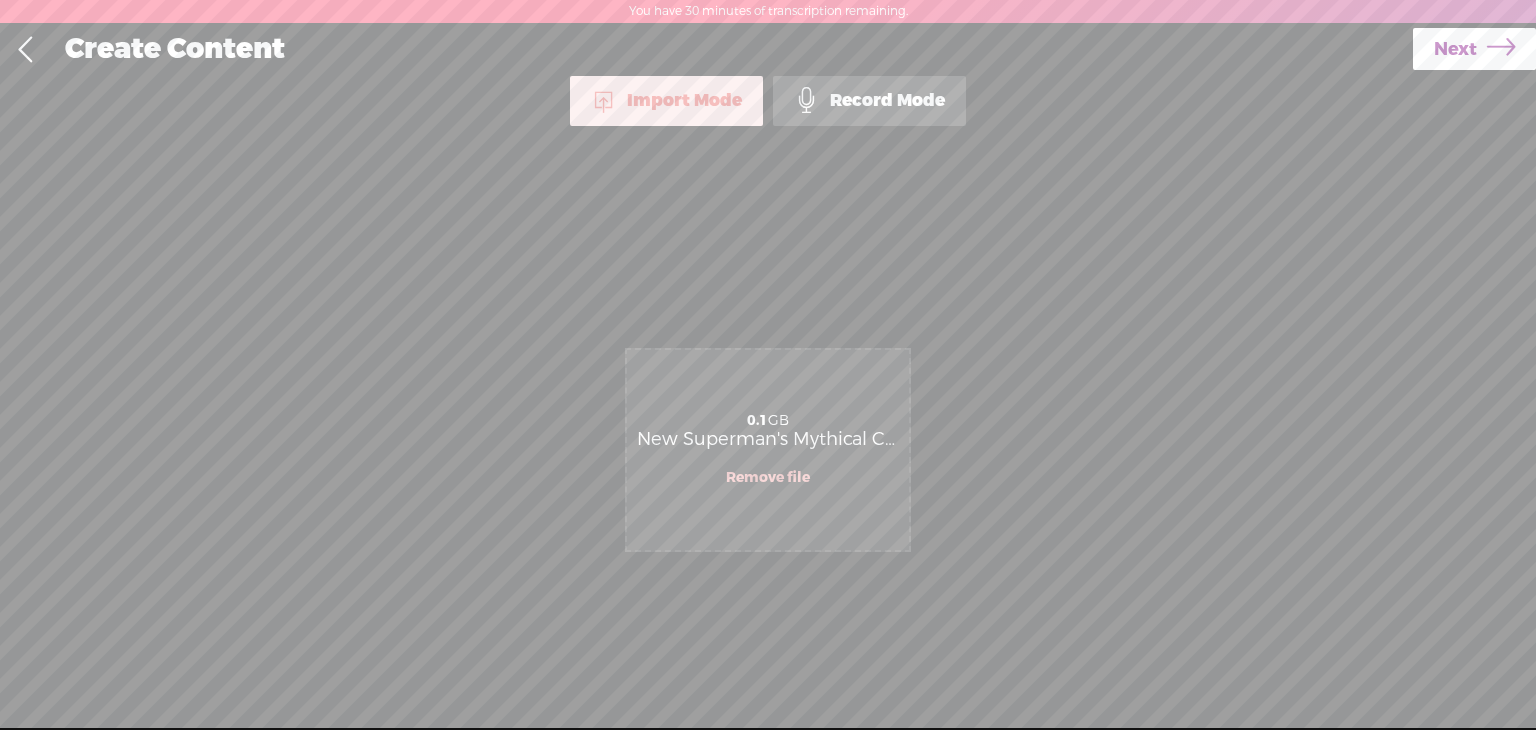 click at bounding box center (1501, 49) 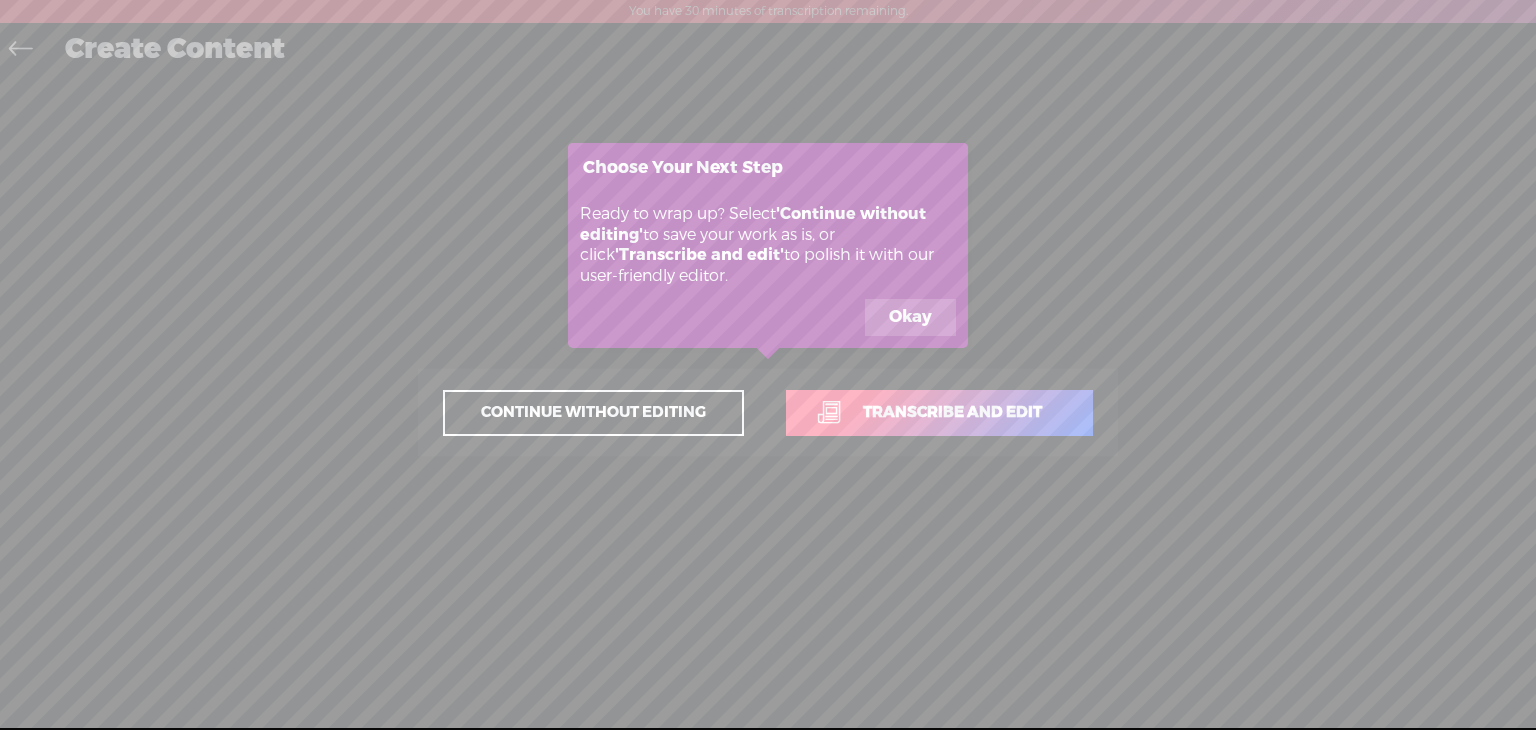 click on "Choose Your Next Step" at bounding box center (768, 167) 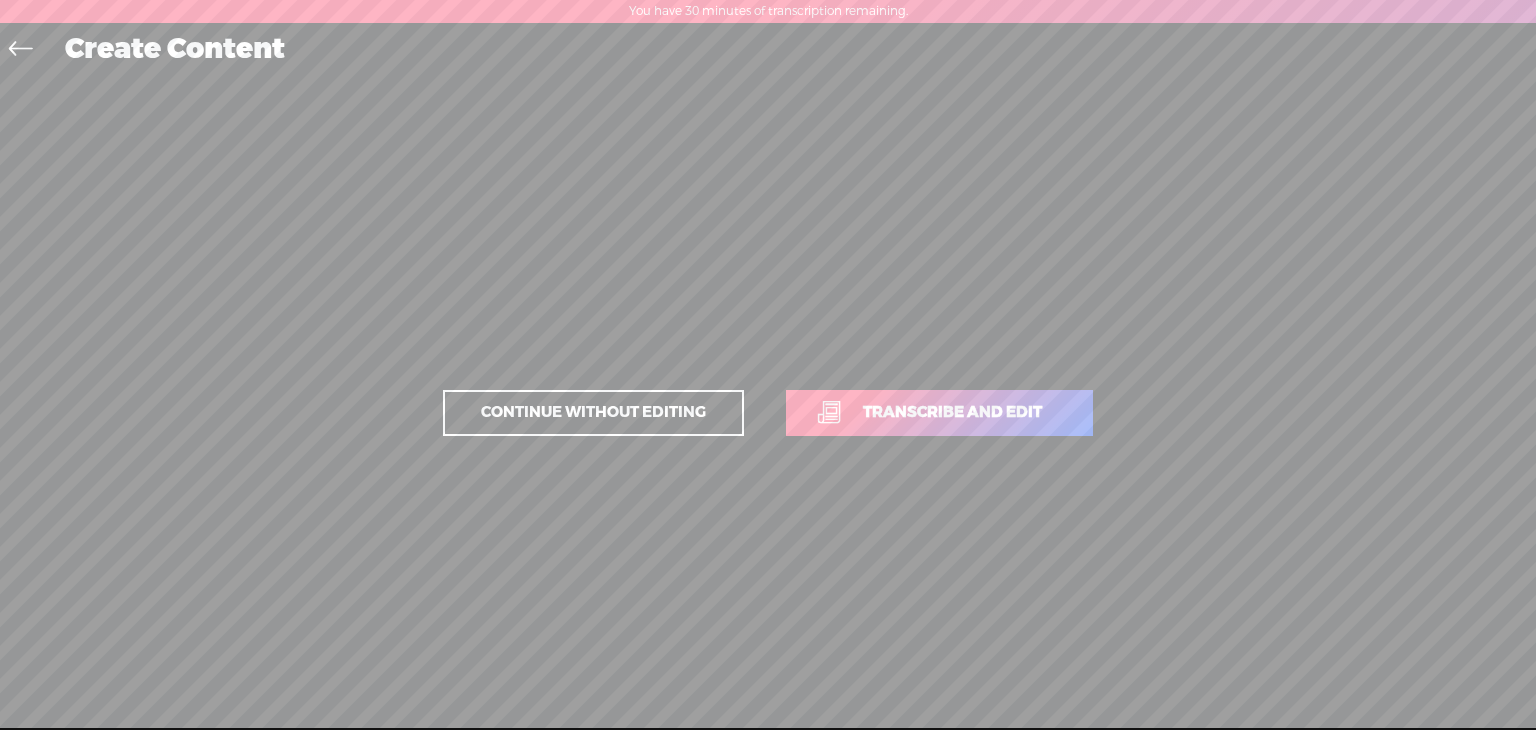 scroll, scrollTop: 0, scrollLeft: 0, axis: both 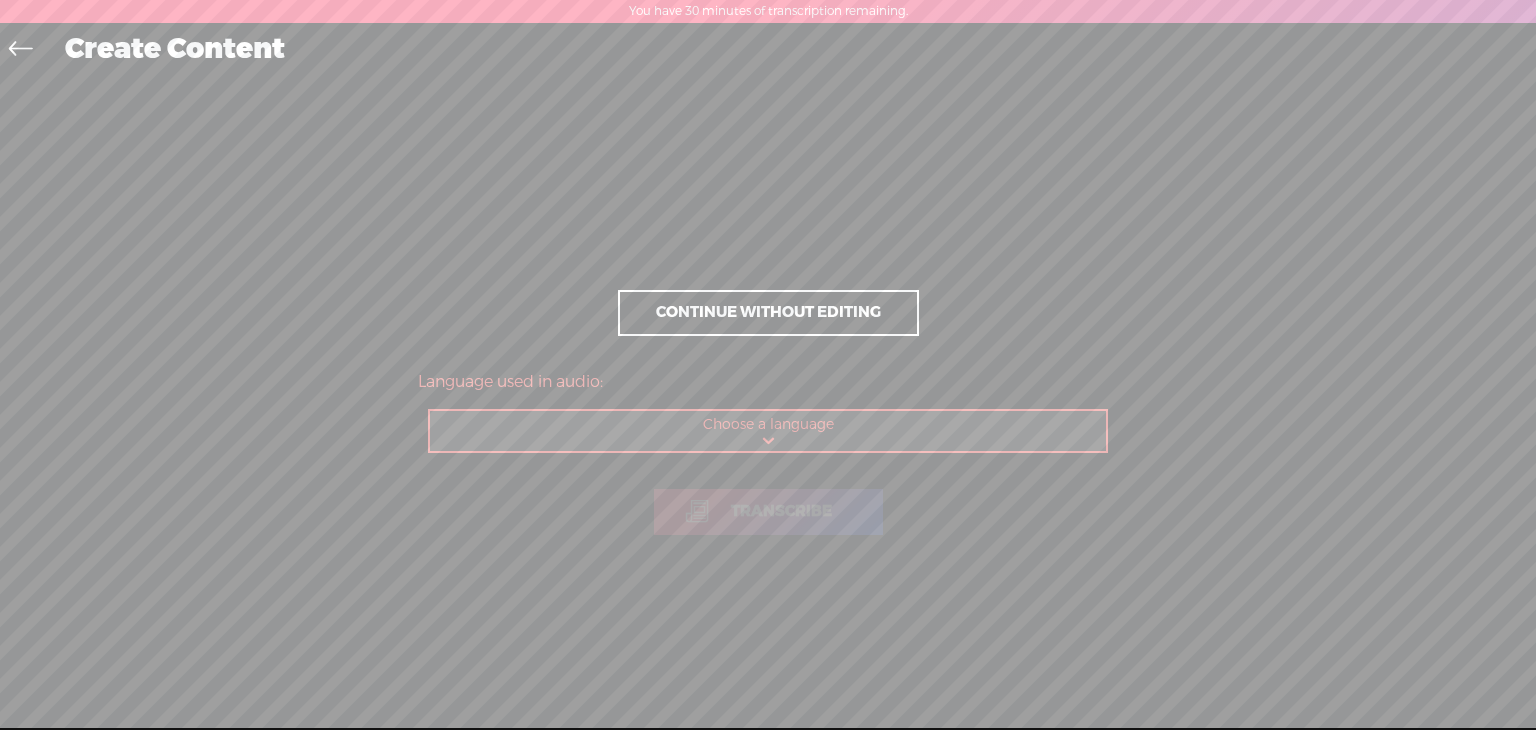 click on "Choose a language
Afrikaans Albanian Amharic Arabic, Gulf Arabic, Modern Standard Armenian Assamese Azerbaijani Bashkir Basque Belarusian Bengali Bosnian Breton Bulgarian Burmese Catalan Chinese, Simplified Chinese, Traditional Croatian Czech Danish Dutch English, Australian English, British English, Indian English, Irish English, New Zealand English, Scottish English, South African English, US English, Welsh Estonian Faroese Farsi Finnish French French, Canadian Galician Georgian German German, Swiss Greek Gujarati Haitian Creole Hausa Hawaiian Hebrew Hindi, Indian Hungarian Icelandic Indonesian Italian Japanese Javanese Kannada Kazakh Khmer Korean Lao Latin Latvian Lingala Lithuanian Luxembourgish Macedonian Malagasy Malay Malayalam Maltese Maori Marathi Mongolian Nepali Norwegian Norwegian Nynorsk Occitan Pashto Persian Polish Portuguese Portuguese, Brazilian Punjabi Romanian Russian Sanskrit Serbian Shona Sindhi Sinhala Slovak Slovenian Somali Spanish Spanish, US Sundanese Swahili" at bounding box center (769, 431) 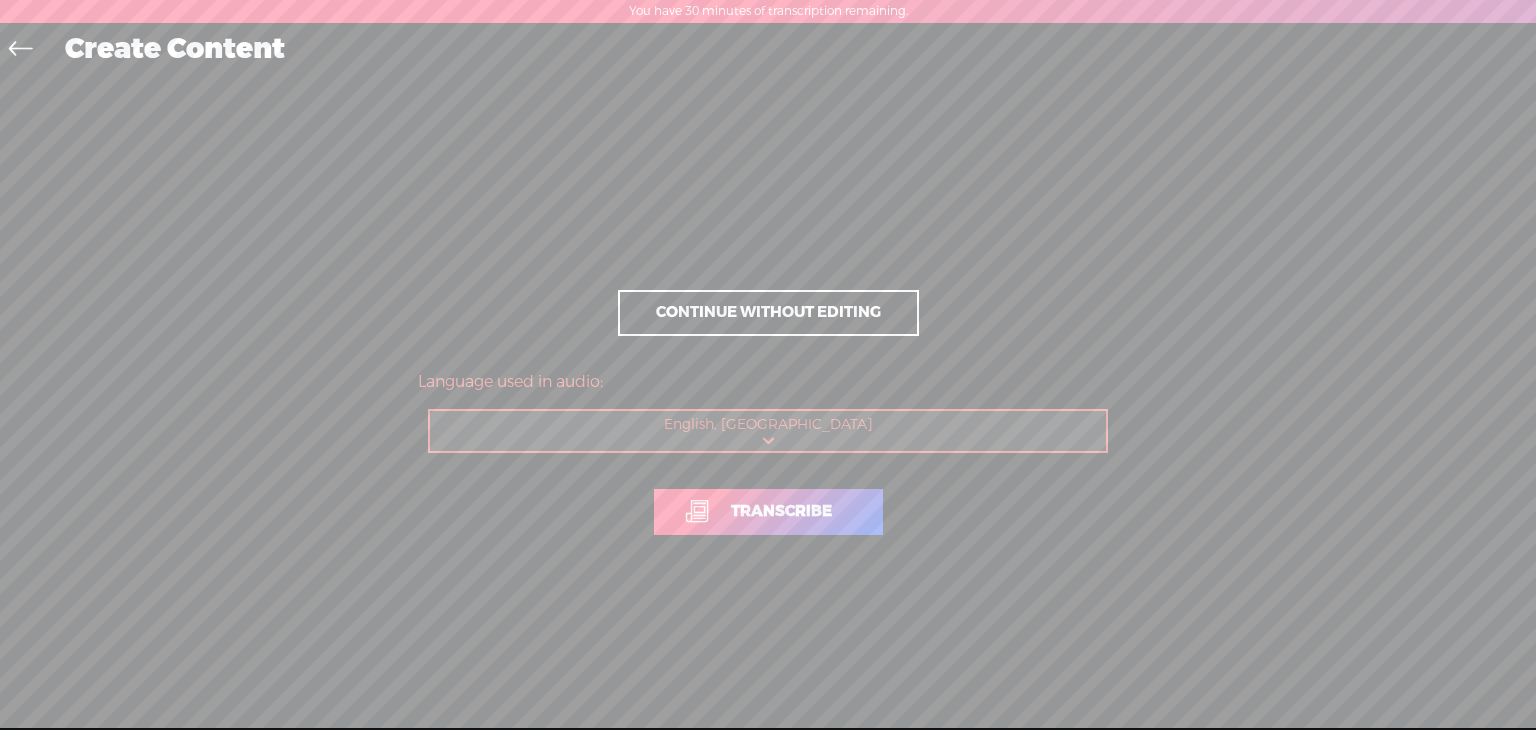 click on "Transcribe" at bounding box center (781, 511) 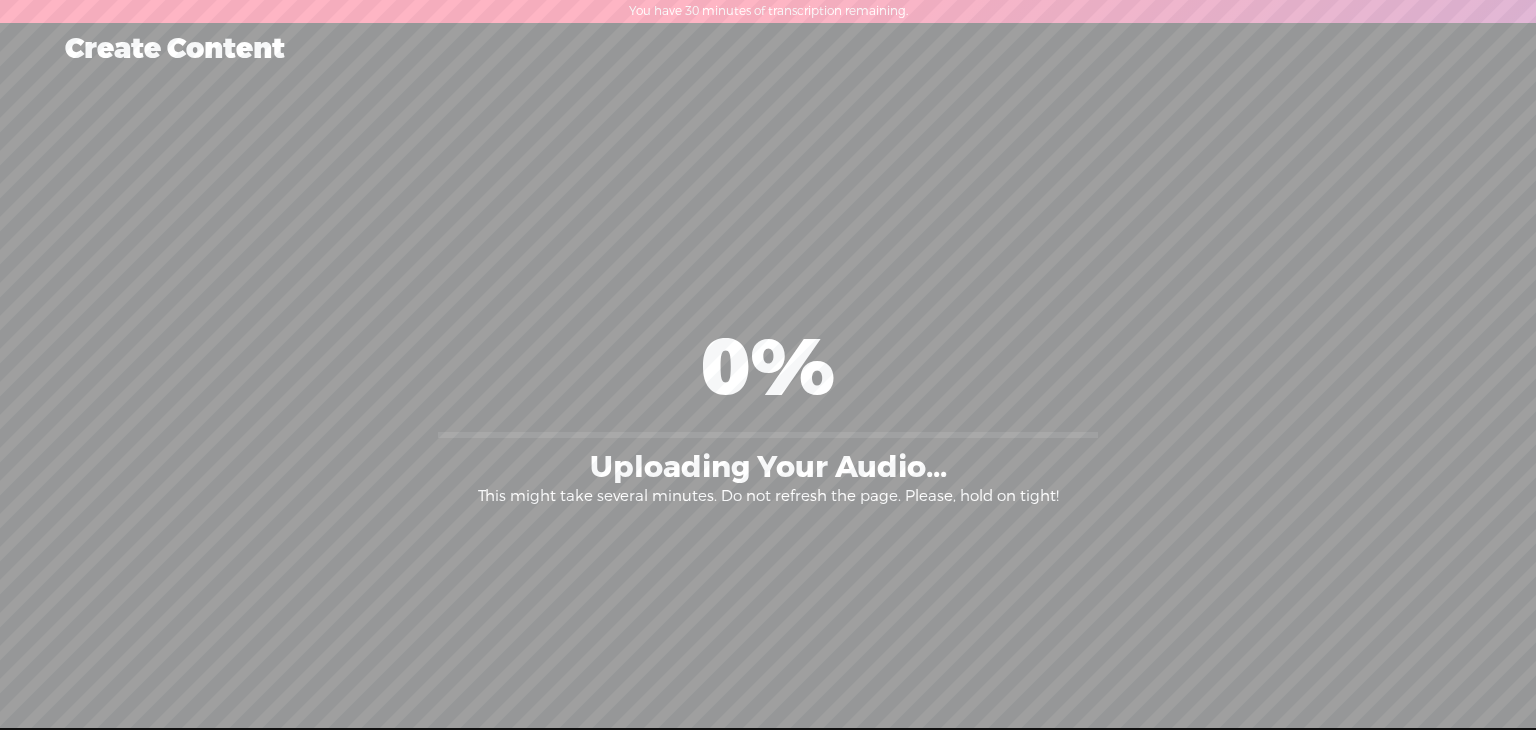 click on "0%
Uploading Your Audio...
This might take several minutes. Do not refresh the page. Please, hold on tight!" at bounding box center [768, 413] 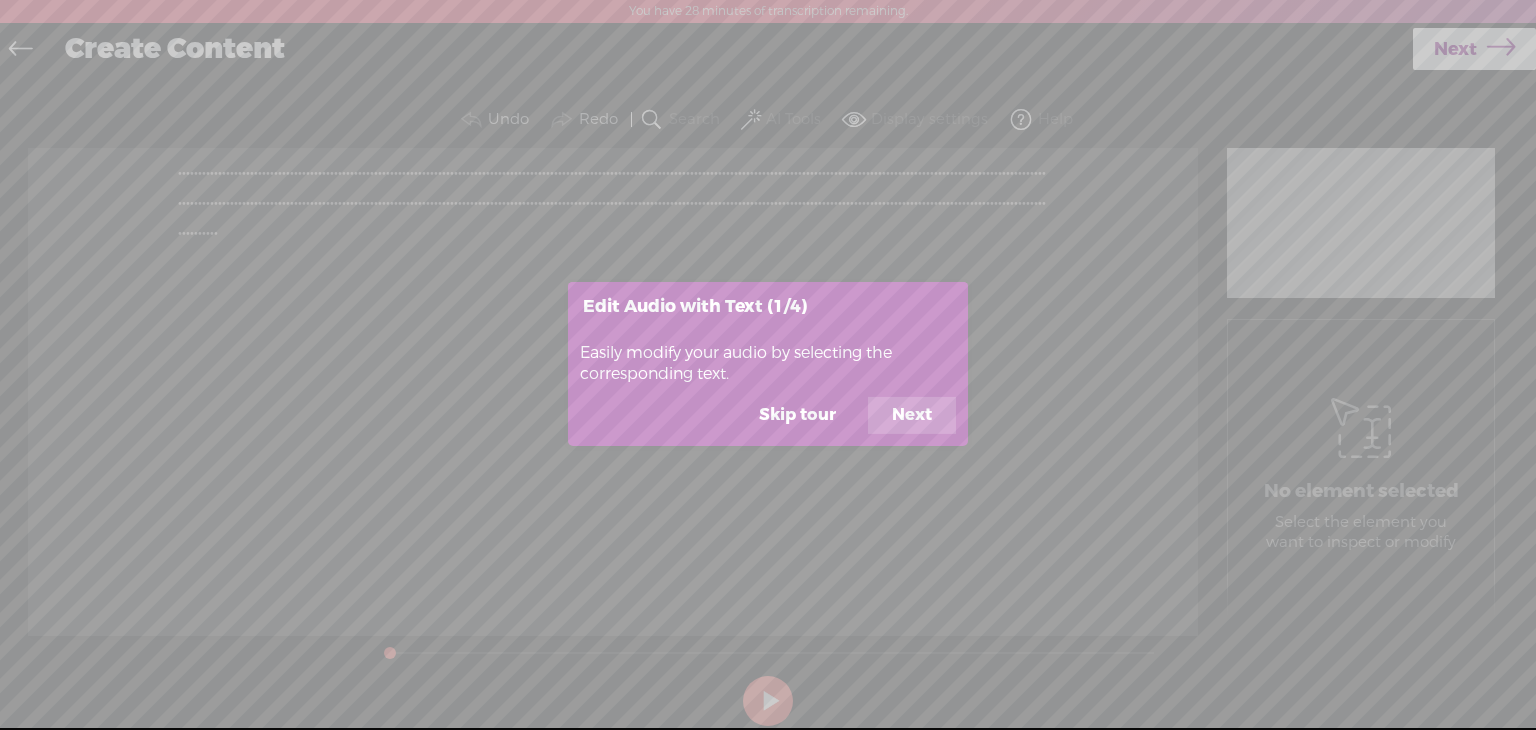 click on "Easily modify your audio by selecting the corresponding text." at bounding box center [768, 364] 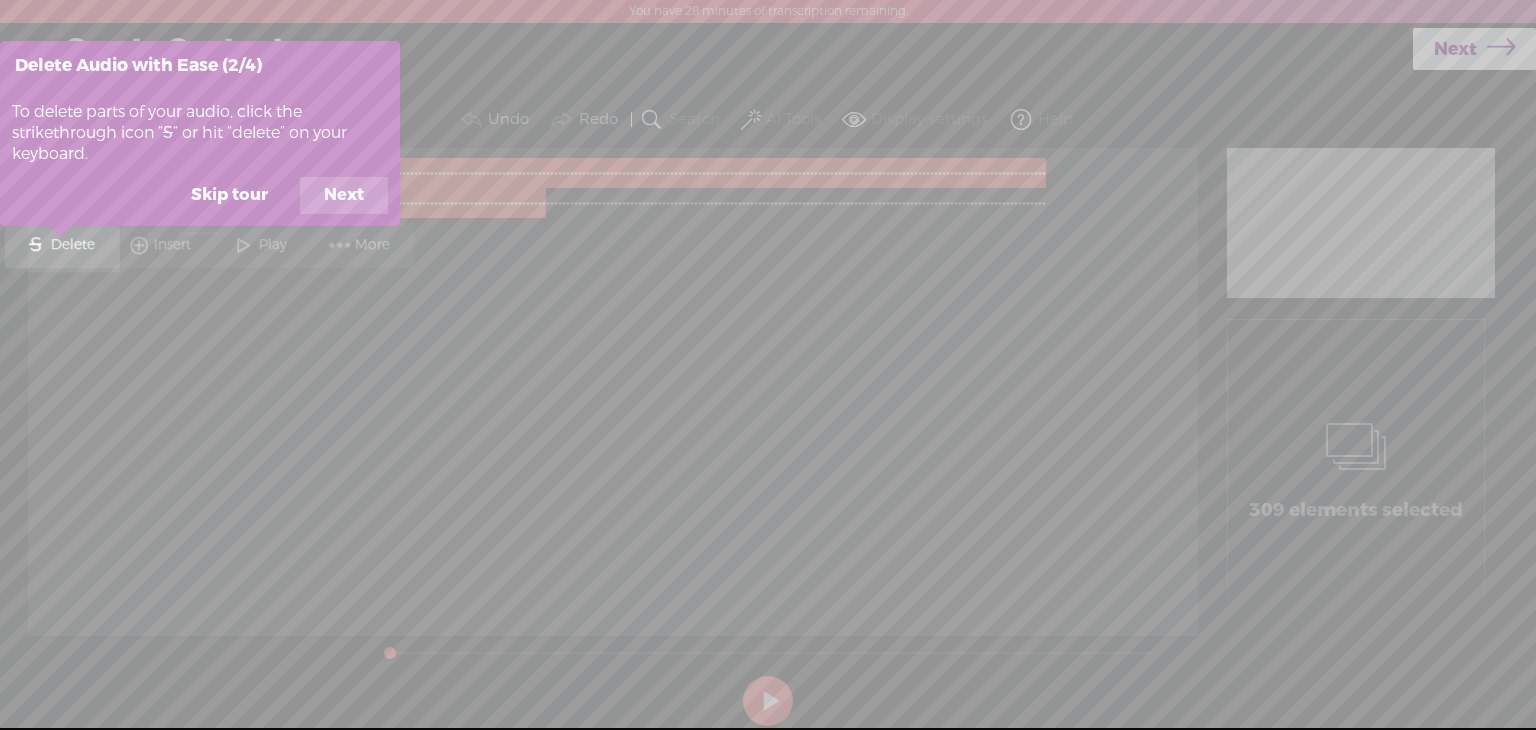 scroll, scrollTop: 0, scrollLeft: 0, axis: both 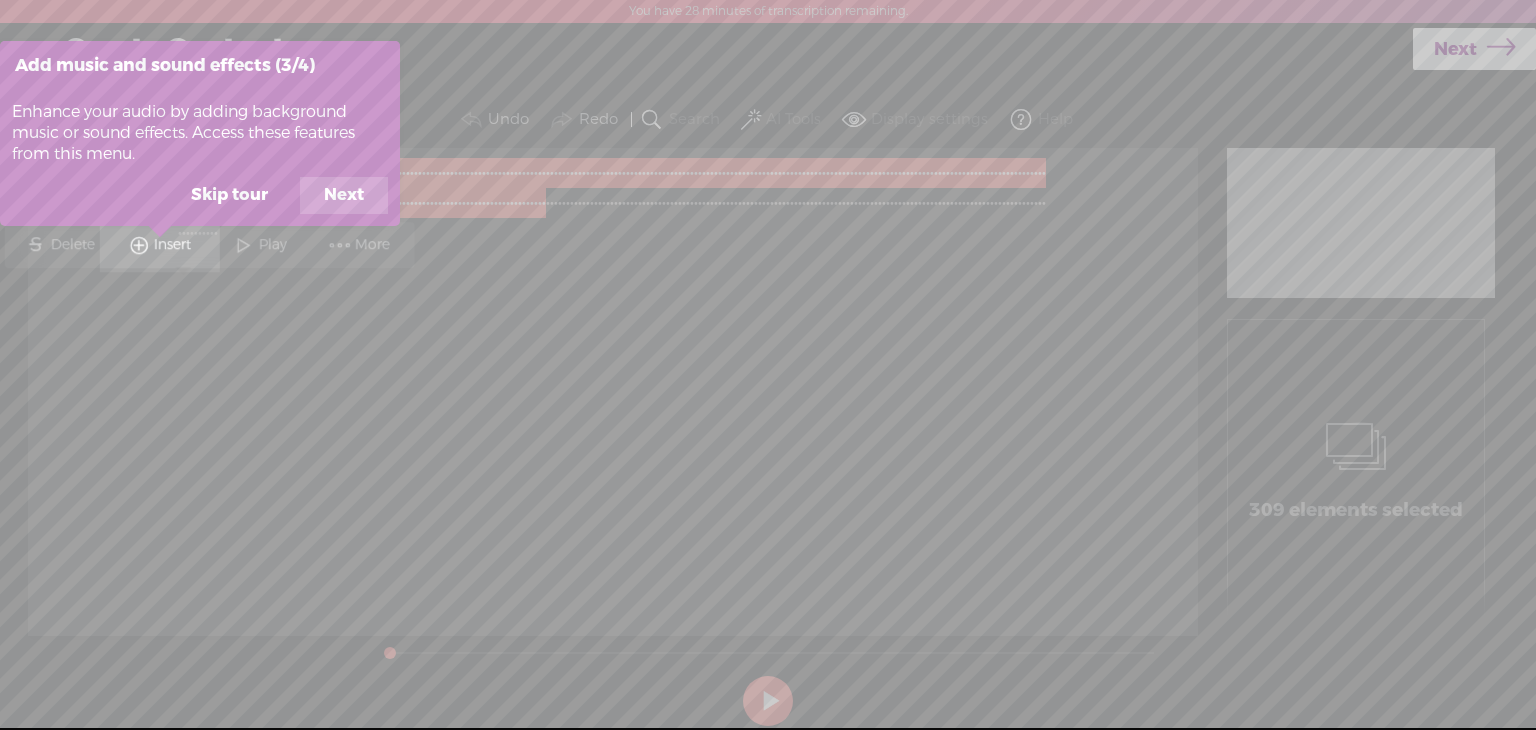 click on "Enhance your audio by adding background music or sound effects. Access these features from this menu." at bounding box center [200, 133] 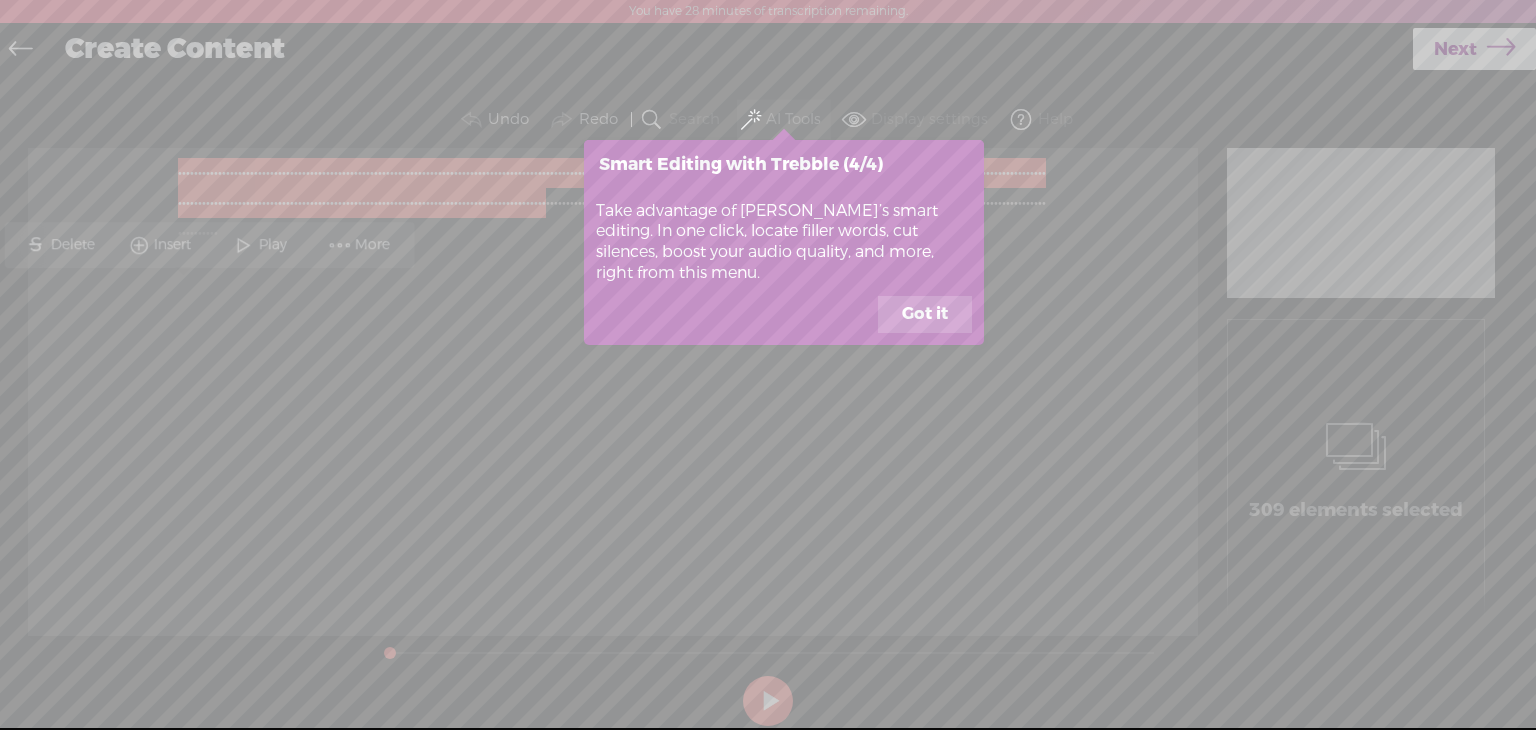 click on "Take advantage of Trebble’s smart editing. In one click, locate filler words, cut silences, boost your audio quality, and more, right from this menu." at bounding box center [784, 242] 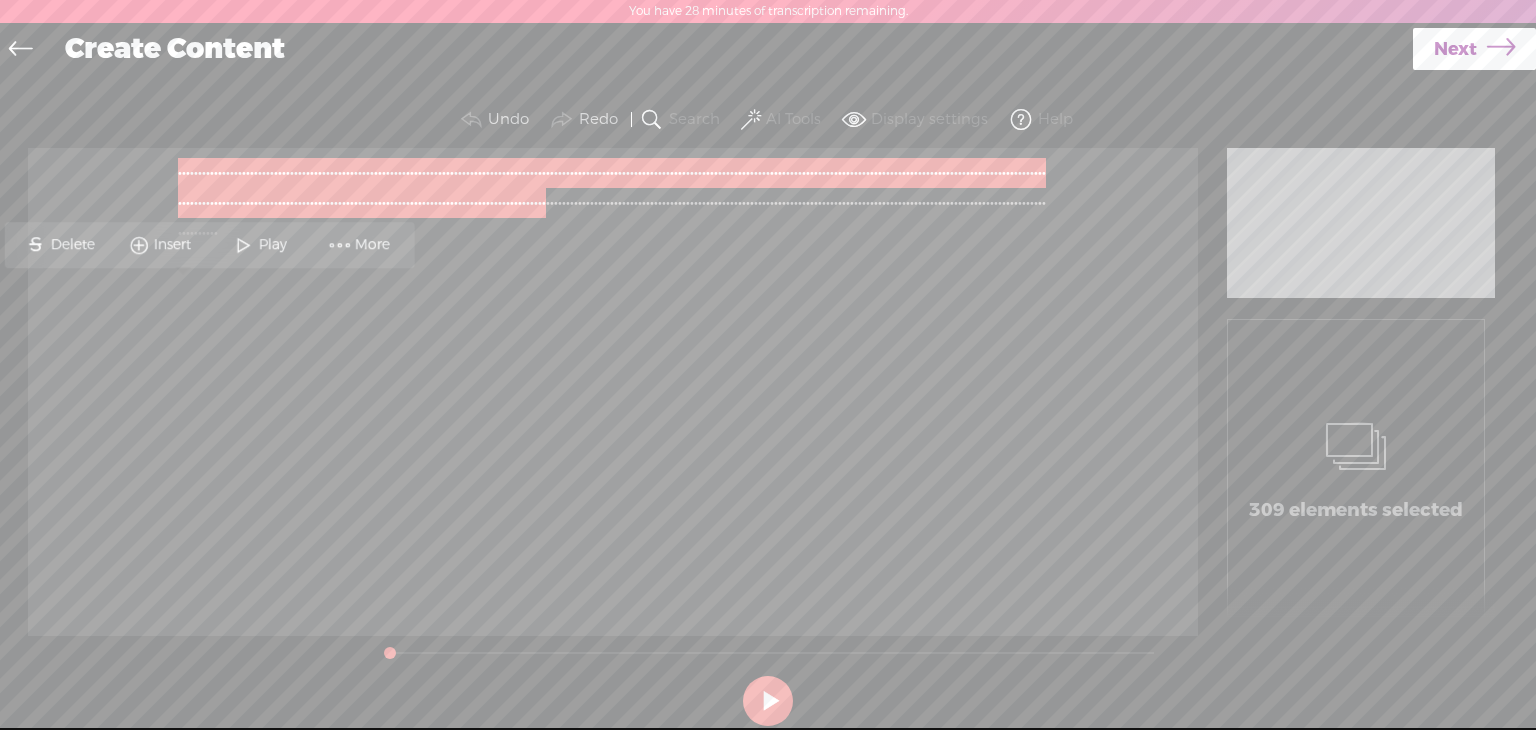 click at bounding box center (238, 233) 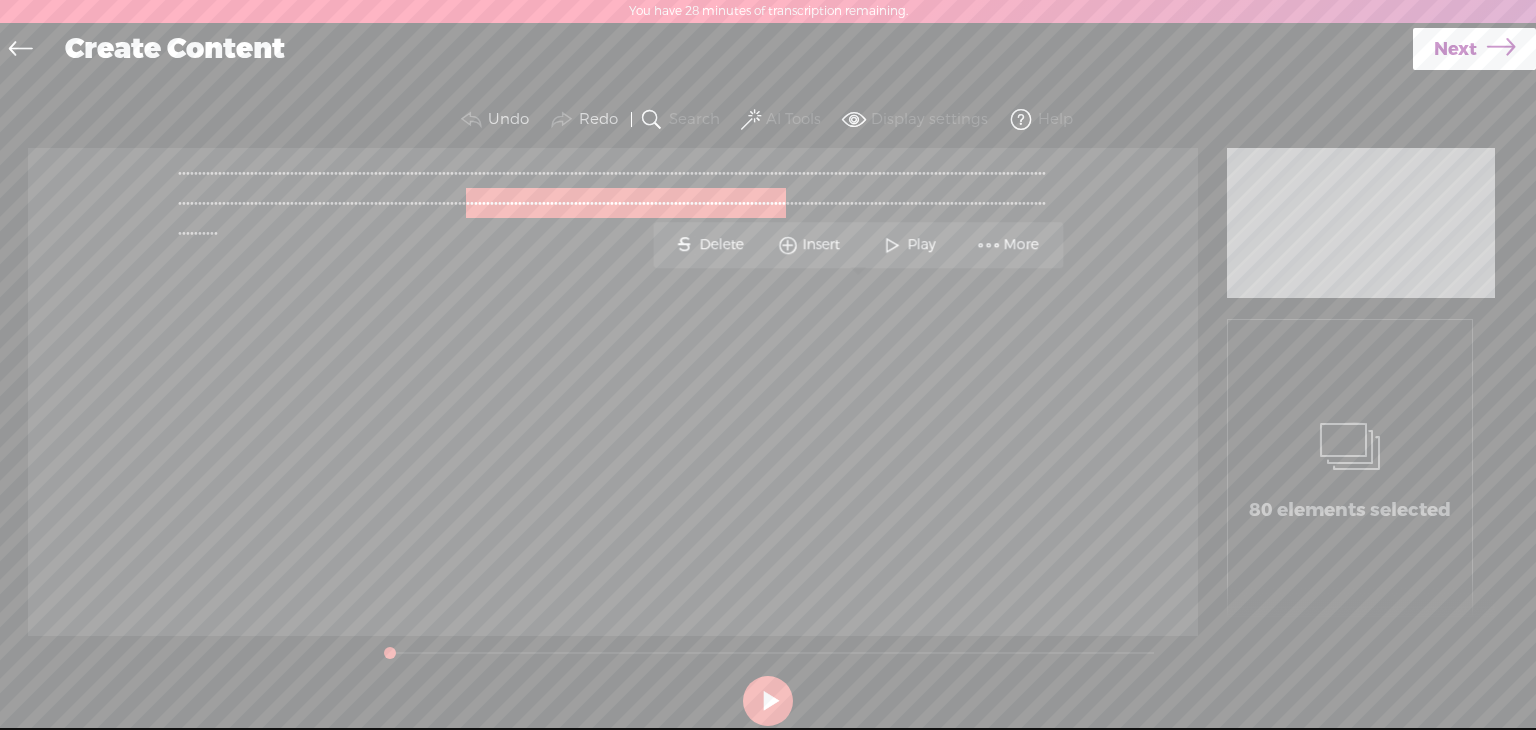 click on "·" at bounding box center (768, 203) 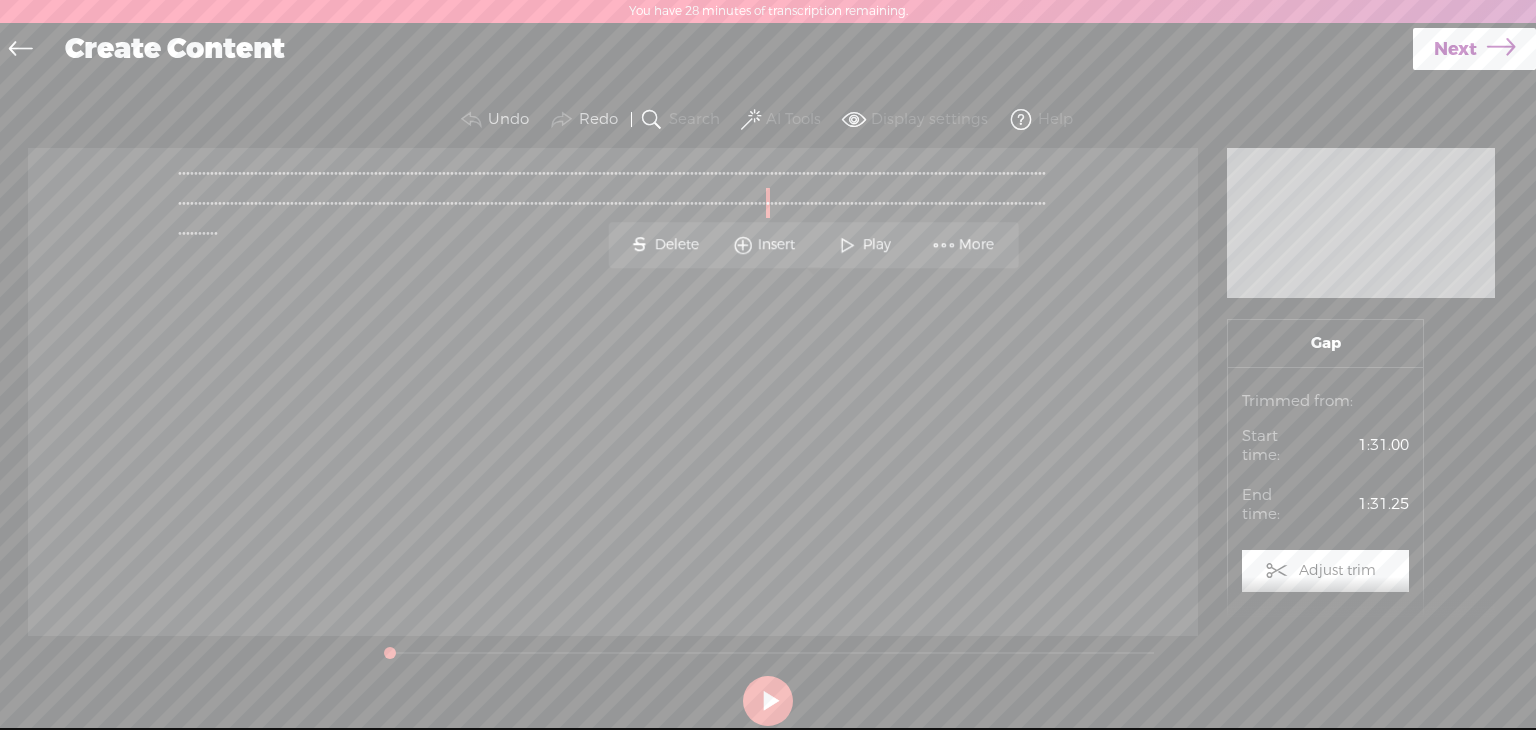 click on "·" at bounding box center [744, 203] 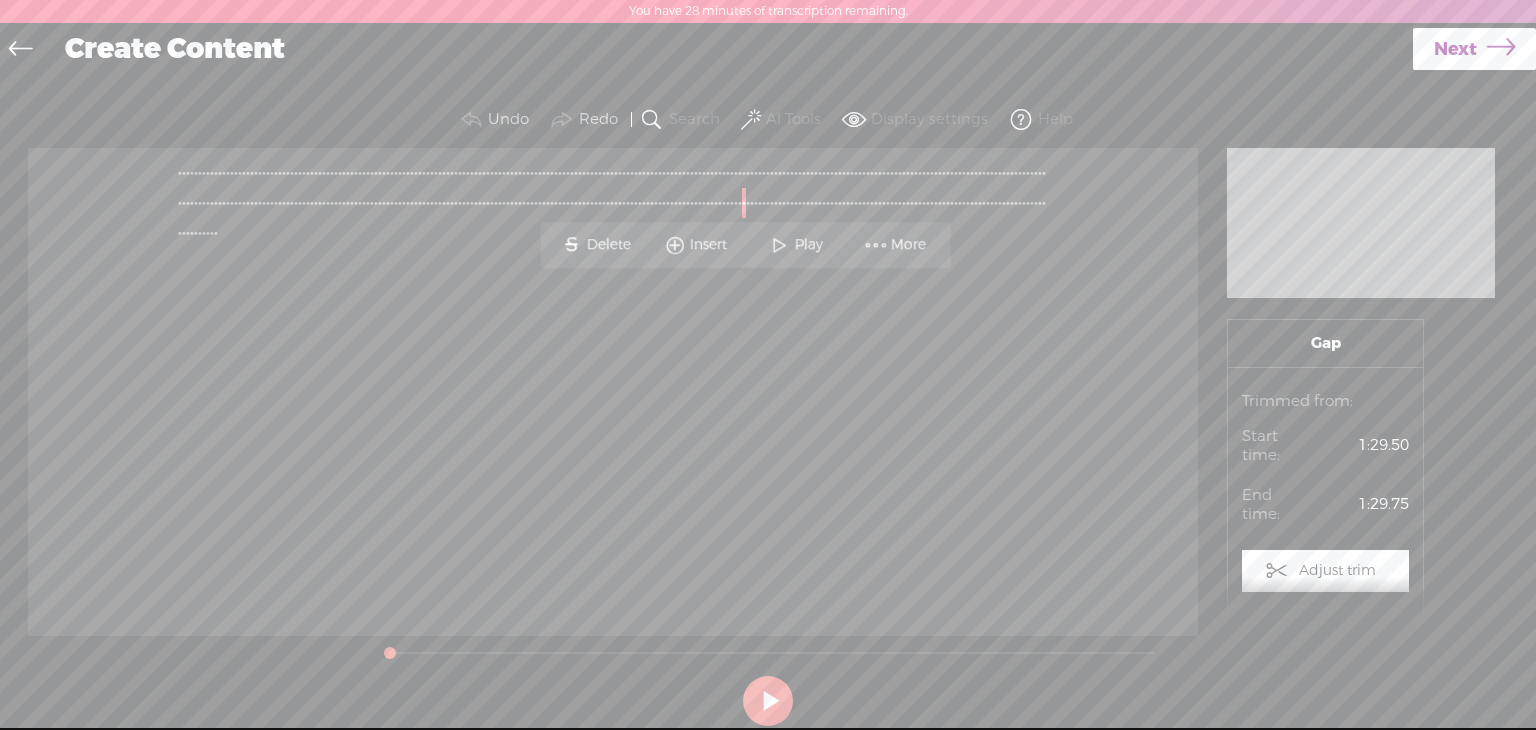 click on "·" at bounding box center [180, 173] 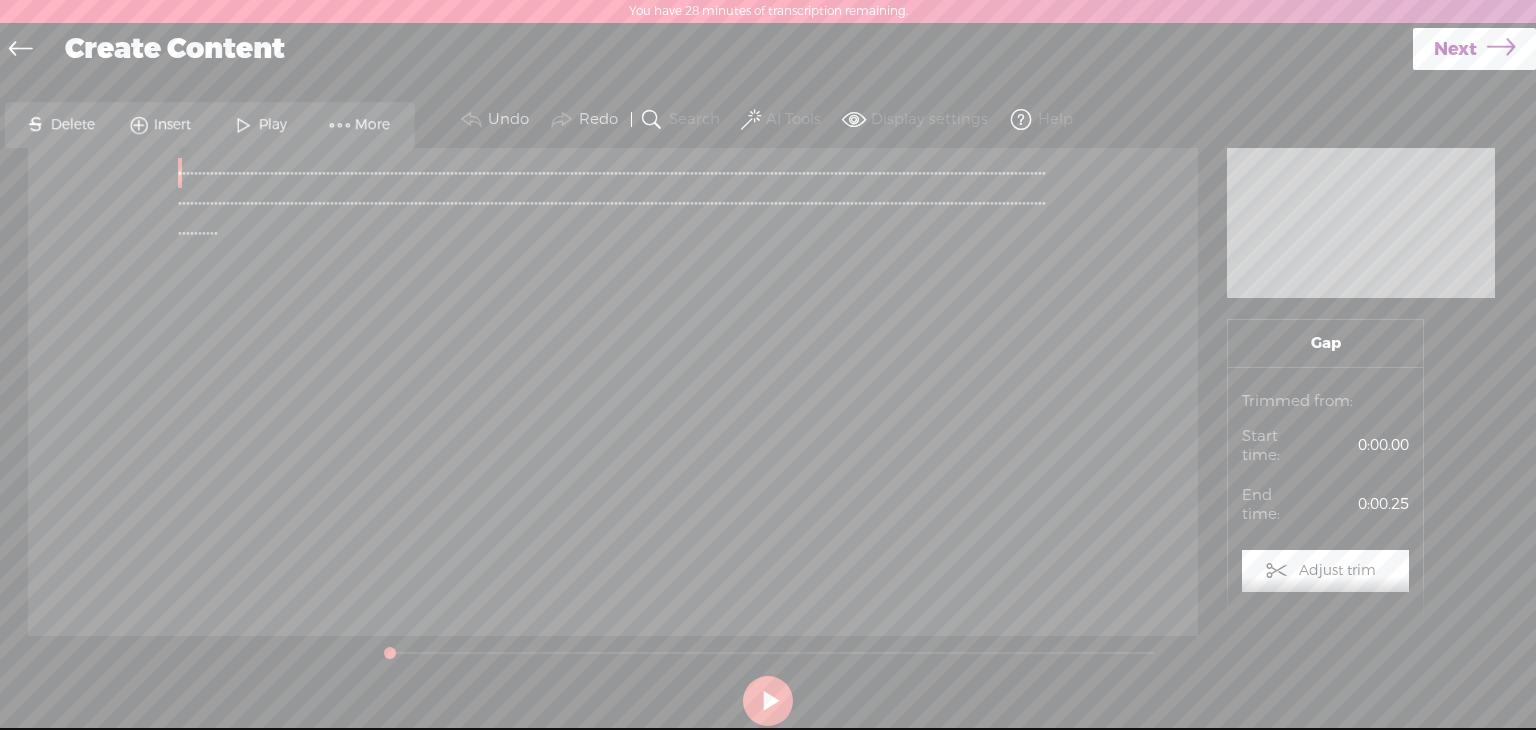 click on "Play" at bounding box center [260, 125] 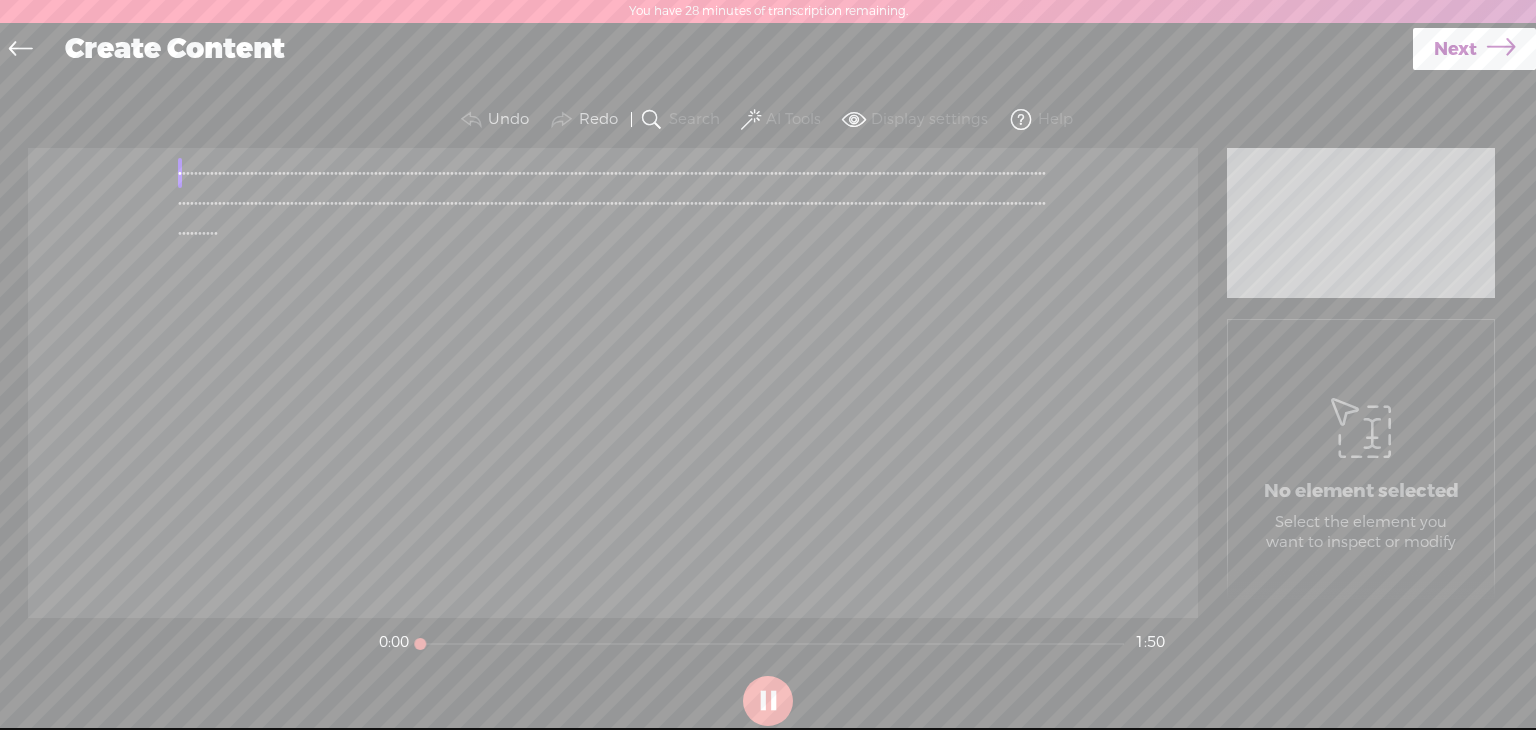 click on "·" at bounding box center (488, 173) 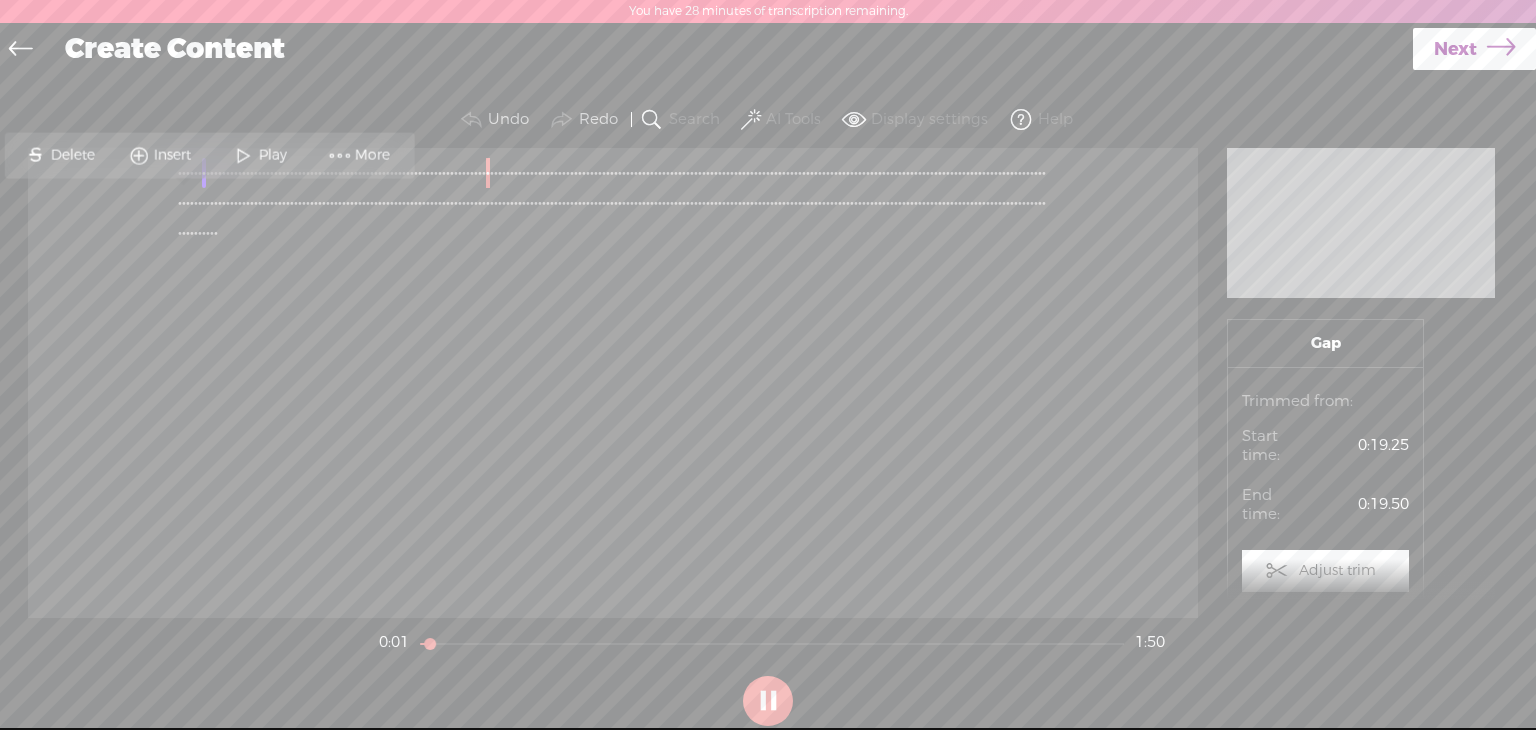 click on "Unknown
·
·
·
·
·
·
·
·
·
·
·
·
·
·
·
·
·
·
·
·
·
·
·
·
·
·
·
·
·
·
·
·
·
·
·
·
·
·
·
·
·
·
·
·
·
·
·
·
·
·
·
·" at bounding box center [613, 383] 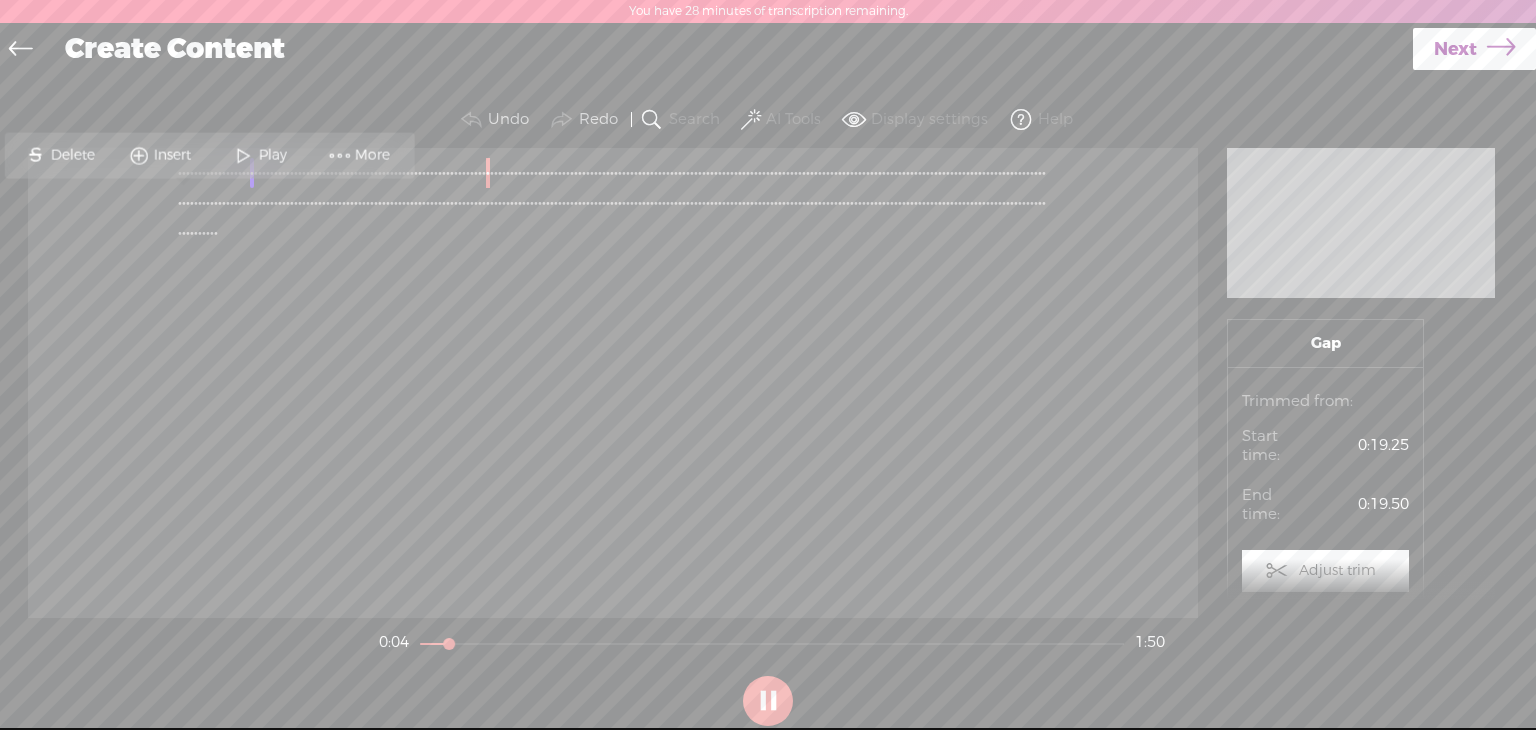 click on "·" at bounding box center [216, 233] 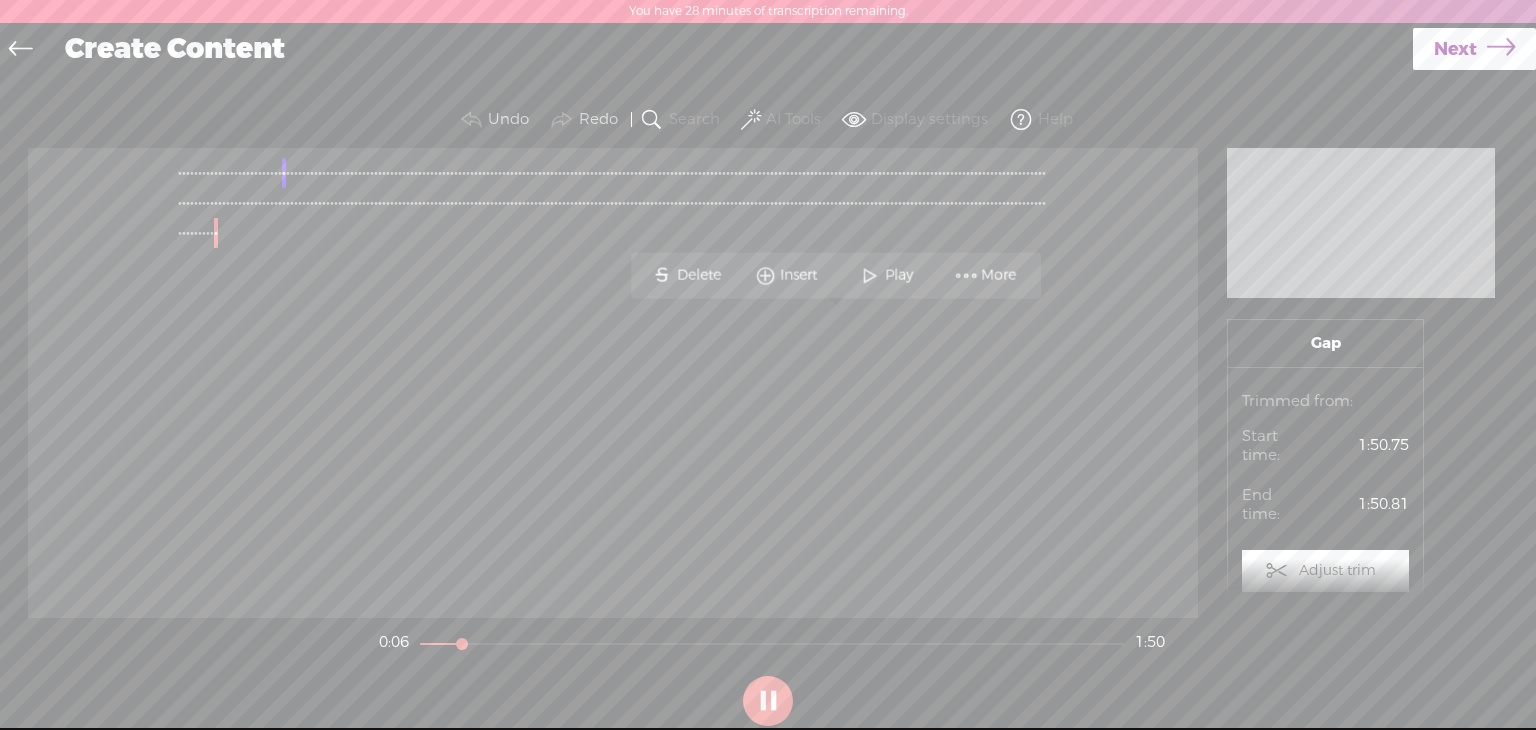 click on "·" at bounding box center [188, 173] 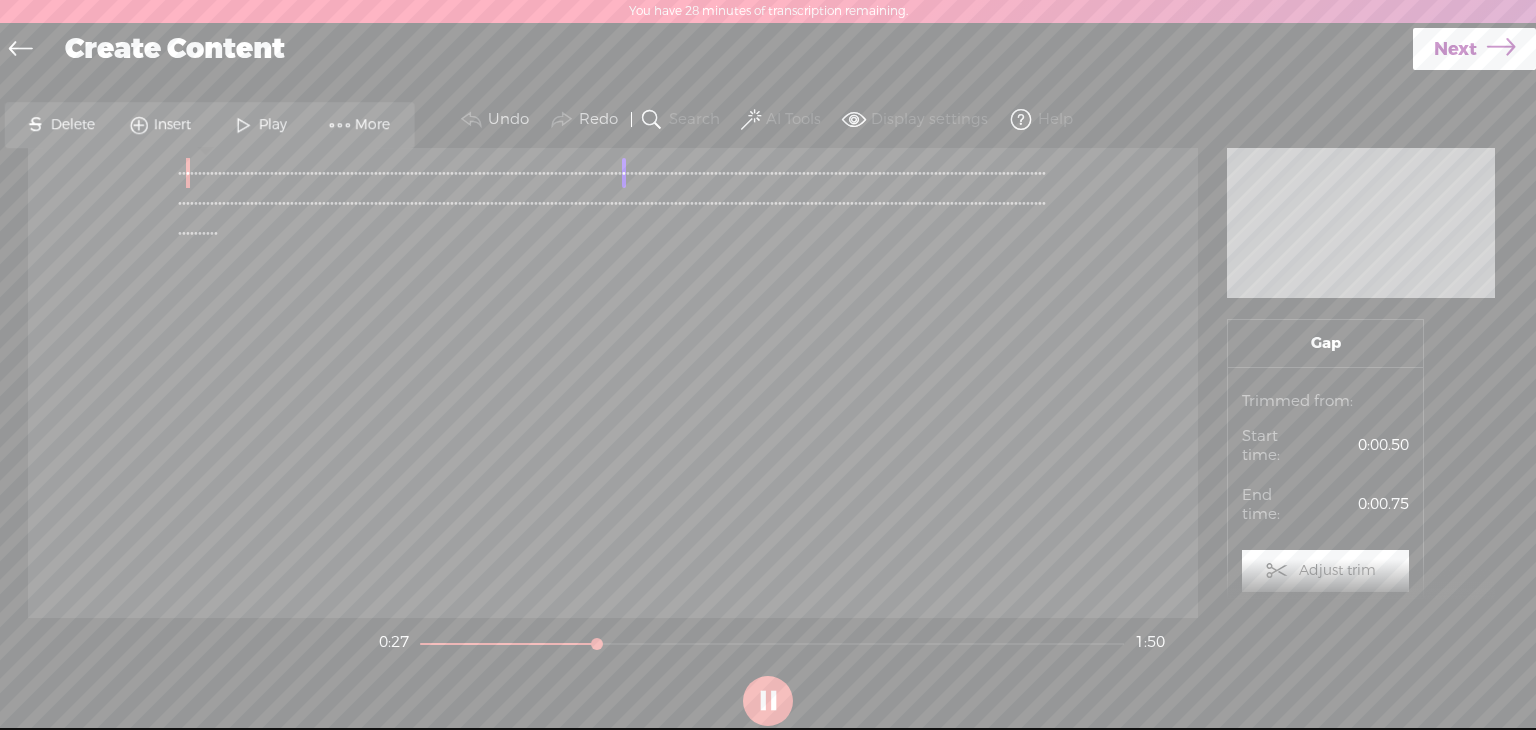 click on "·" at bounding box center [500, 173] 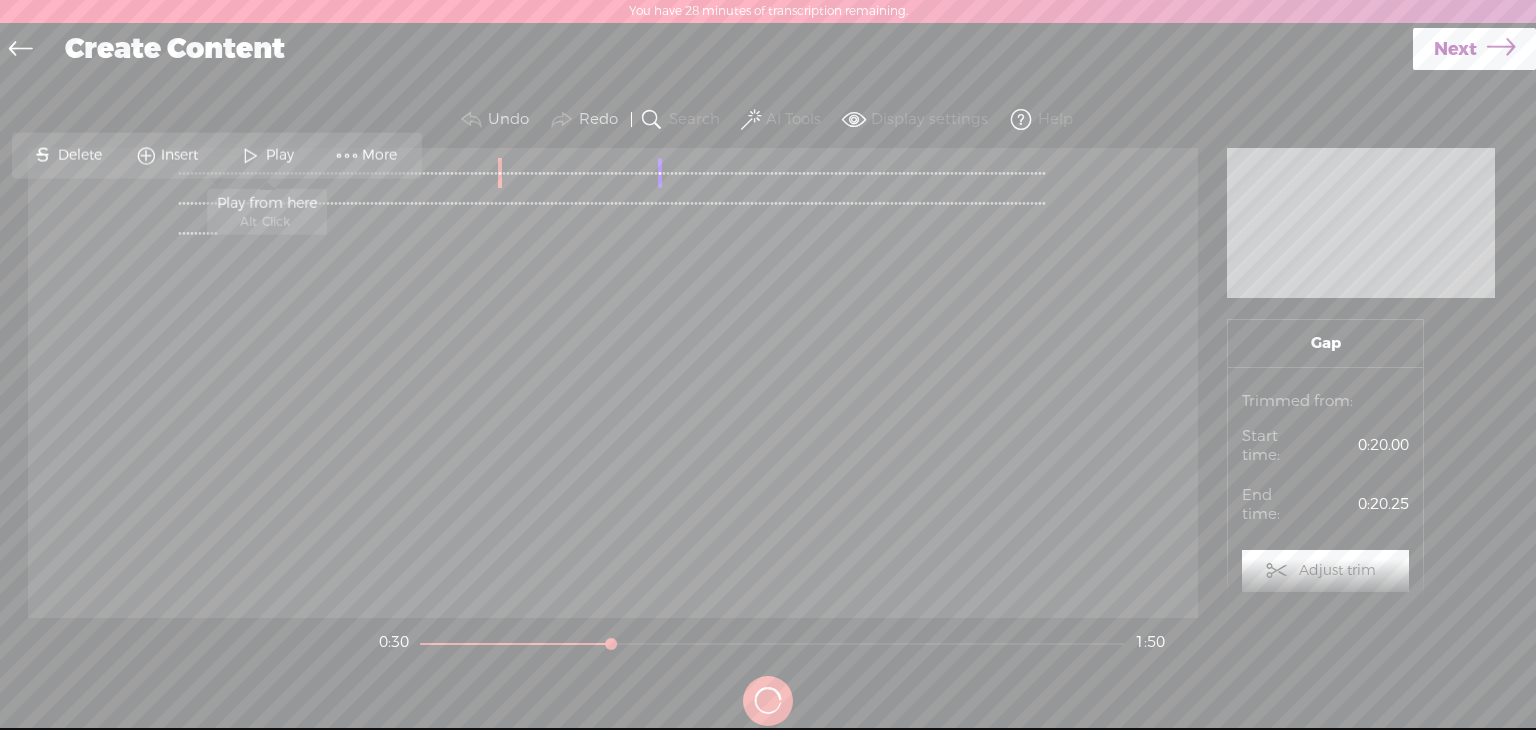 click at bounding box center [251, 155] 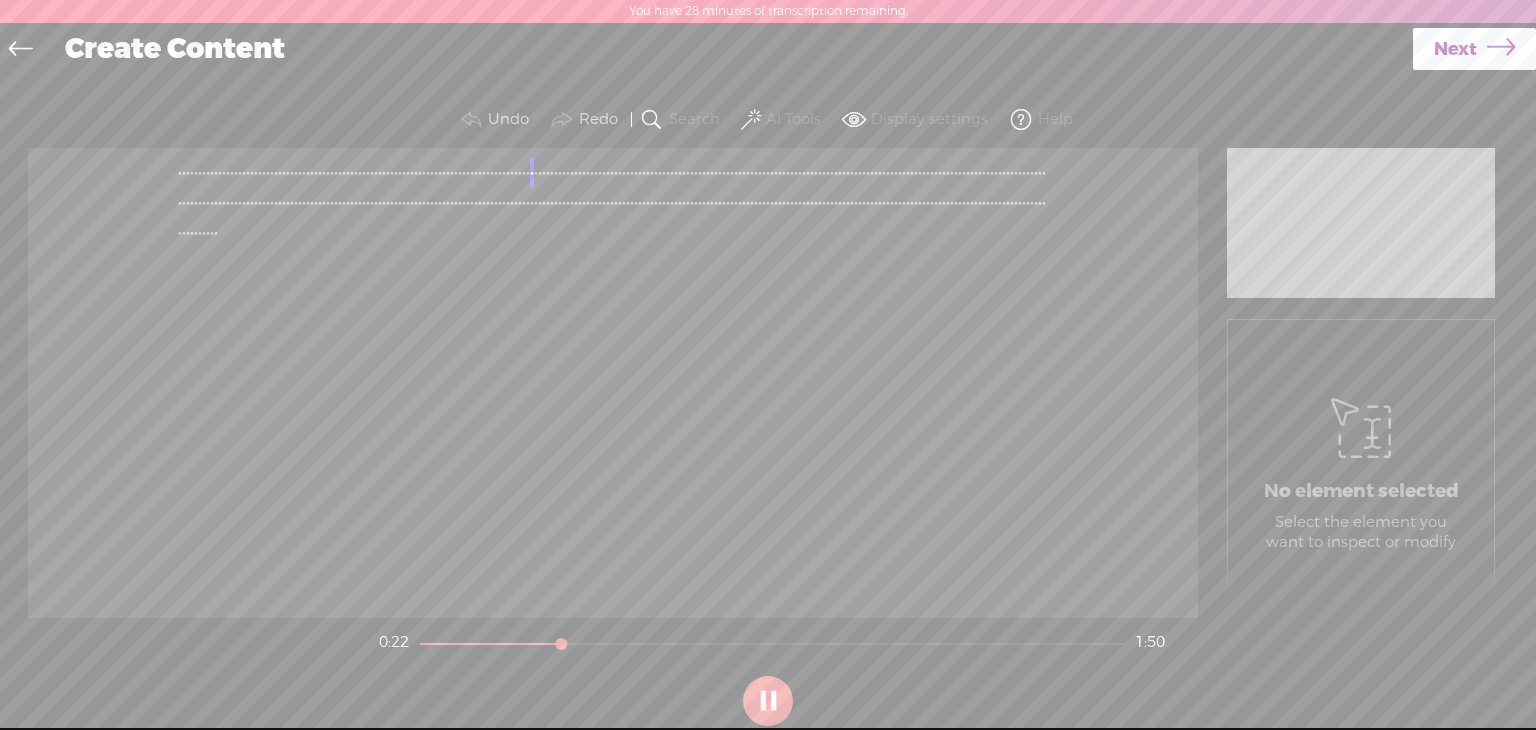 click on "·" at bounding box center (492, 173) 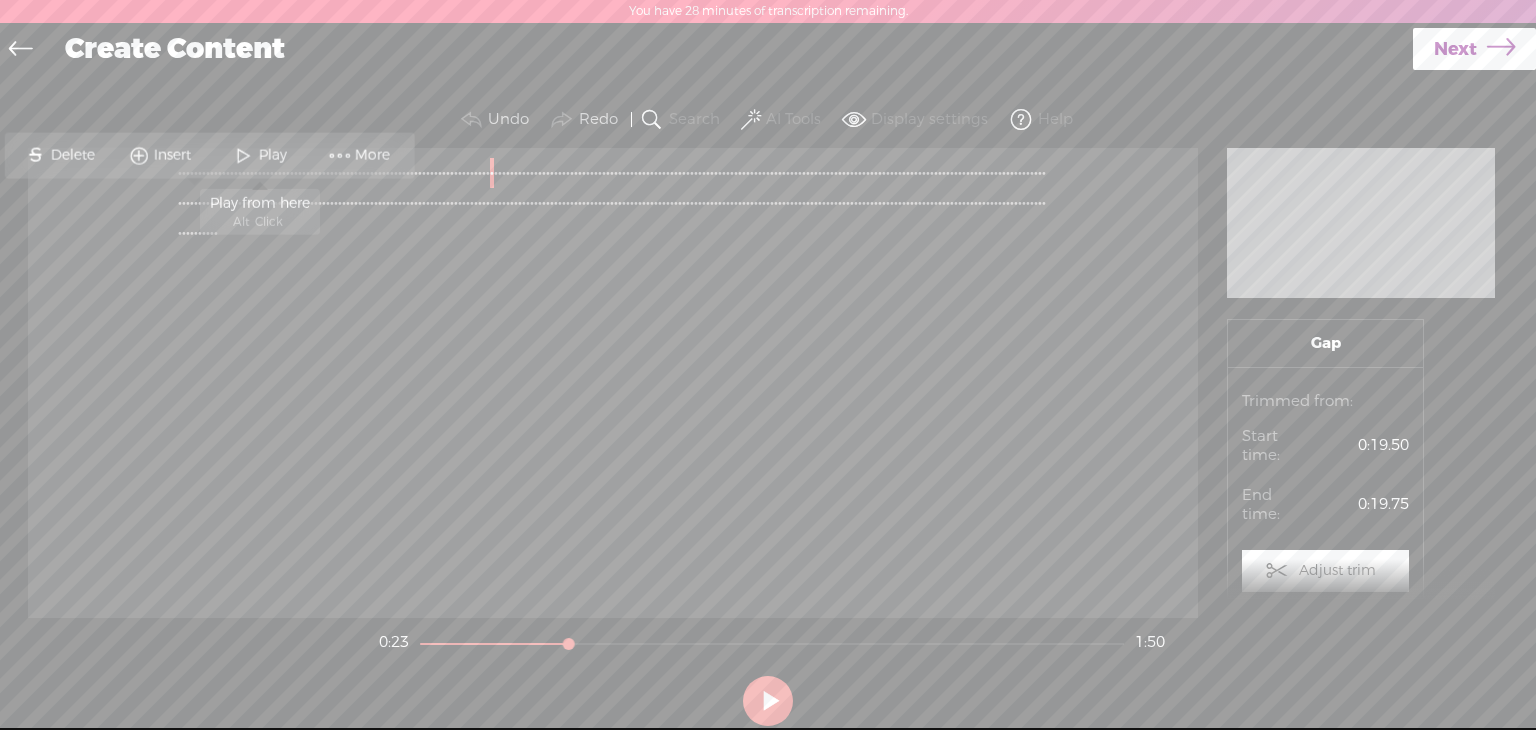 click at bounding box center [243, 155] 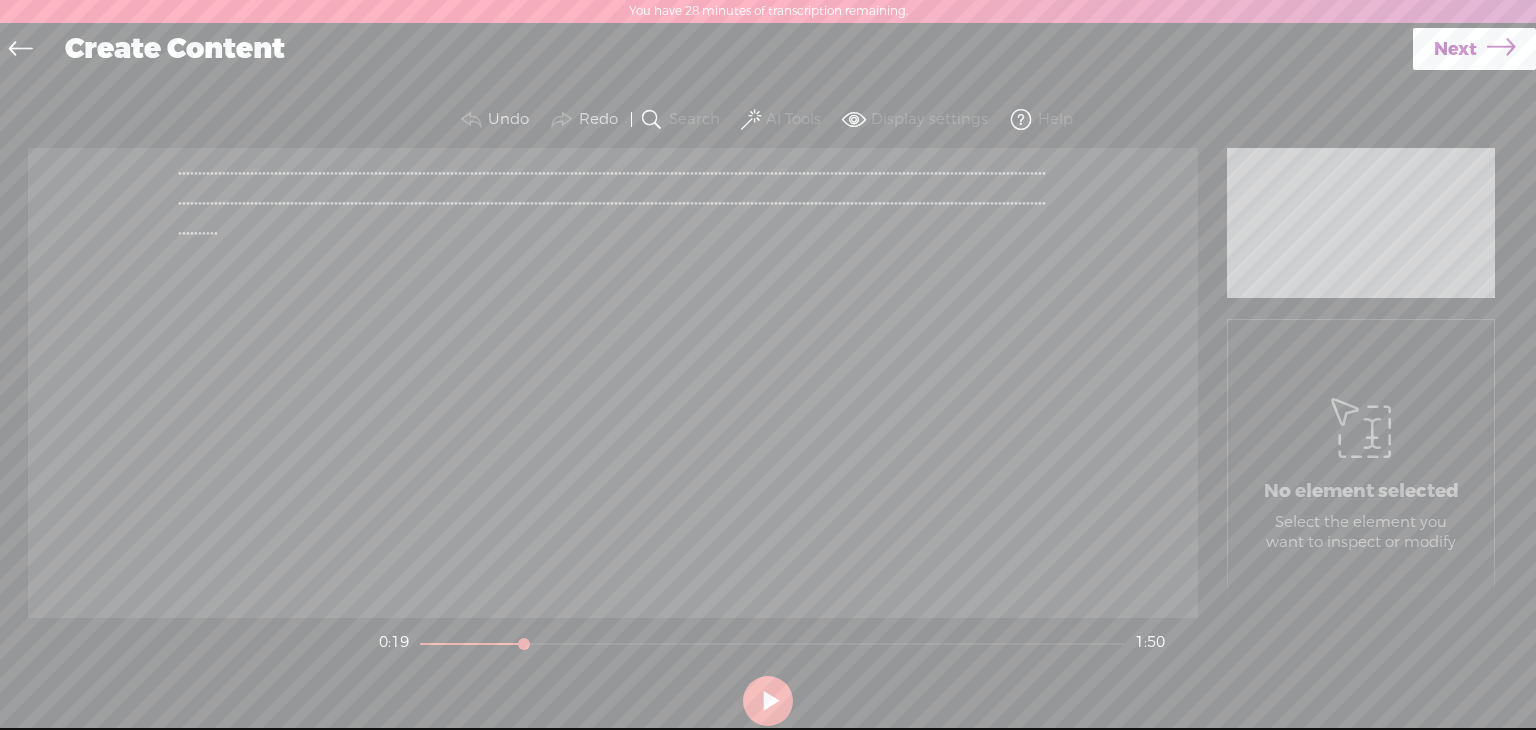 drag, startPoint x: 538, startPoint y: 639, endPoint x: 520, endPoint y: 642, distance: 18.248287 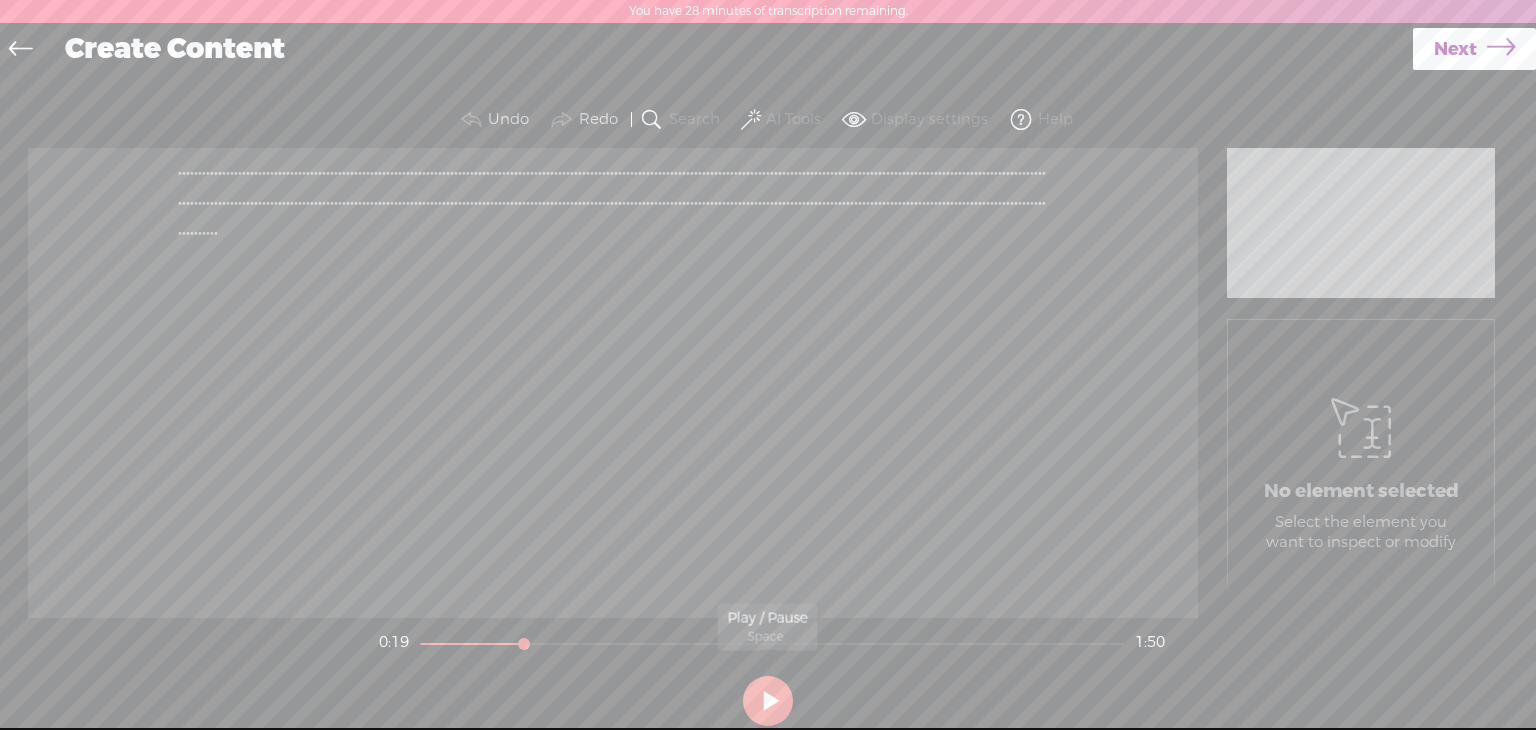 click at bounding box center (768, 701) 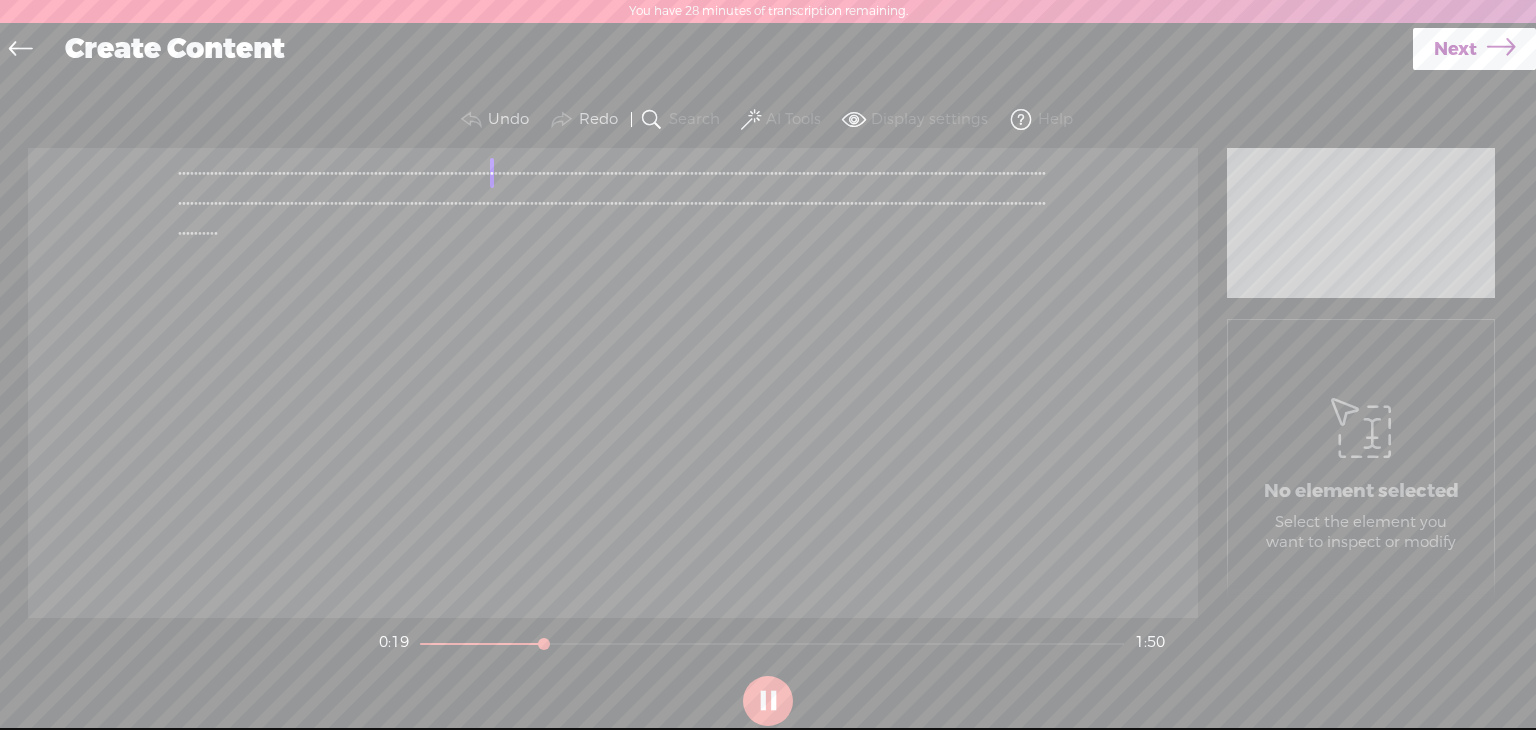click at bounding box center (768, 701) 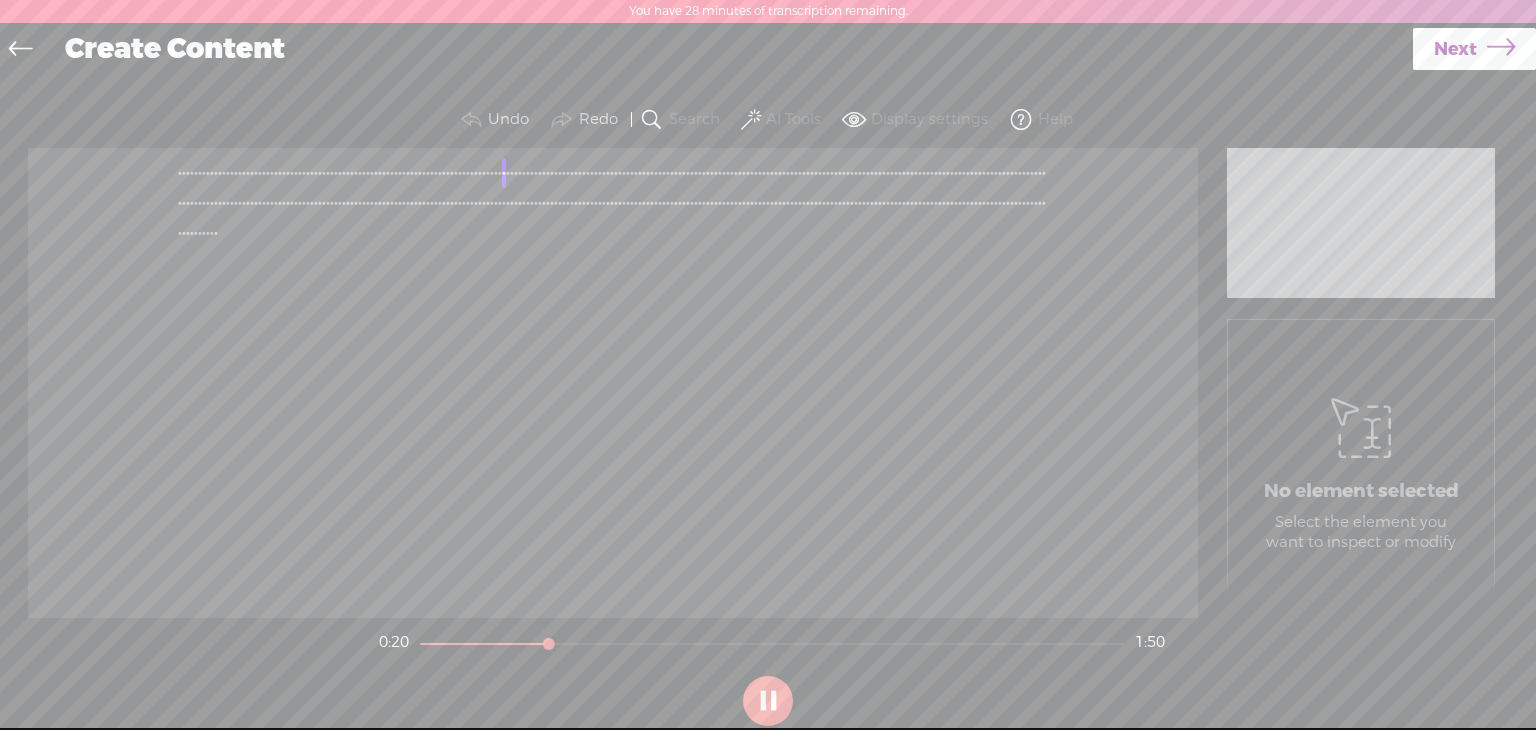 click at bounding box center (768, 701) 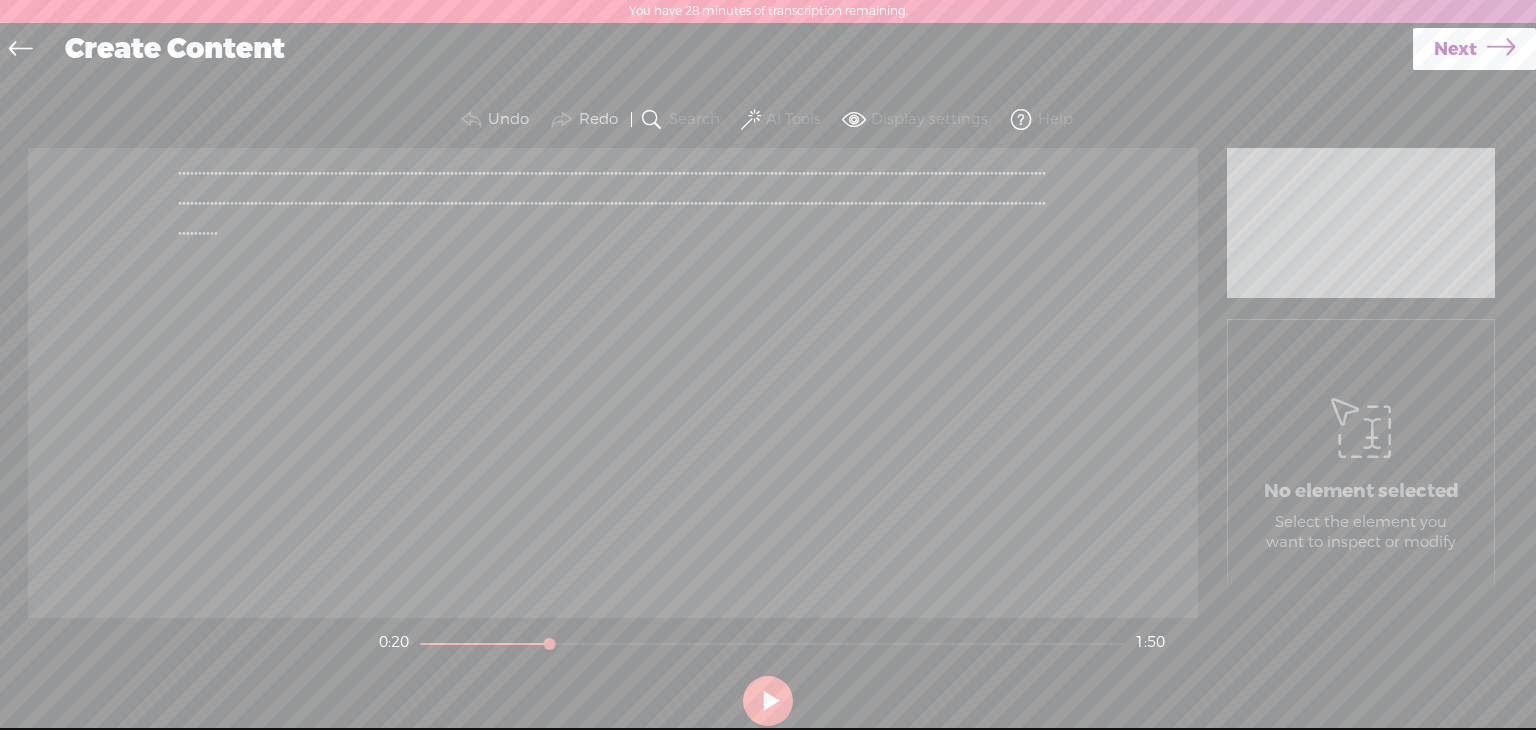 click at bounding box center (768, 701) 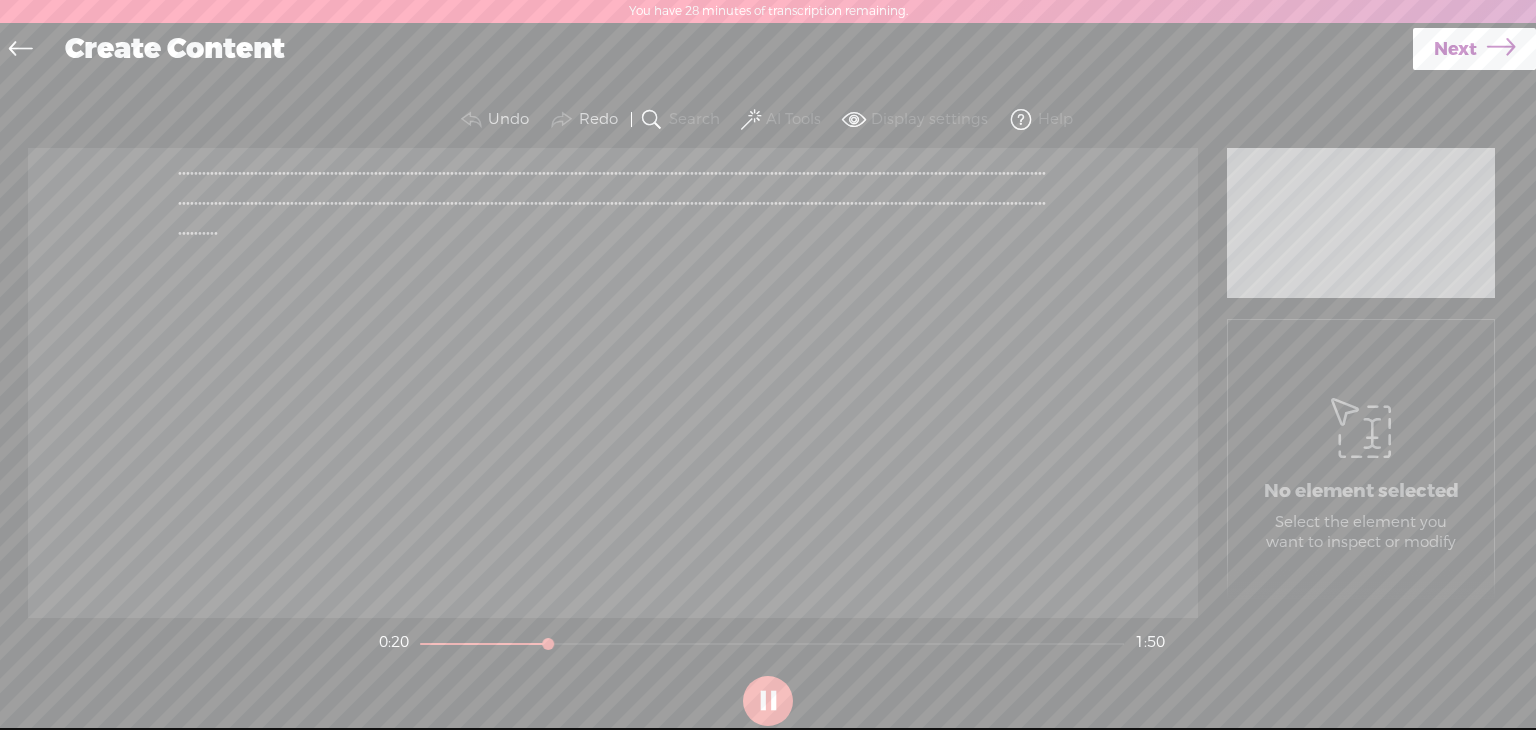 click at bounding box center [768, 701] 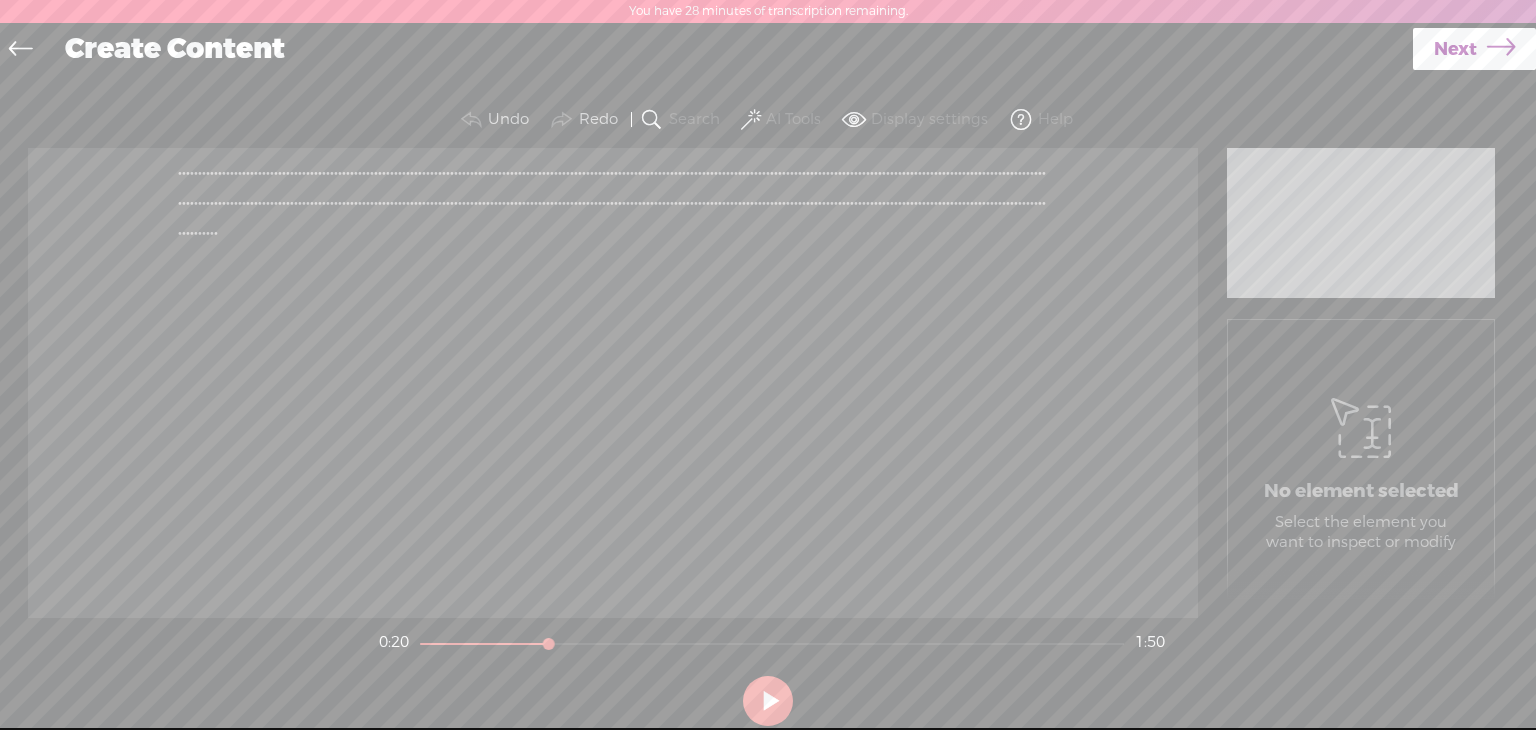click at bounding box center (768, 701) 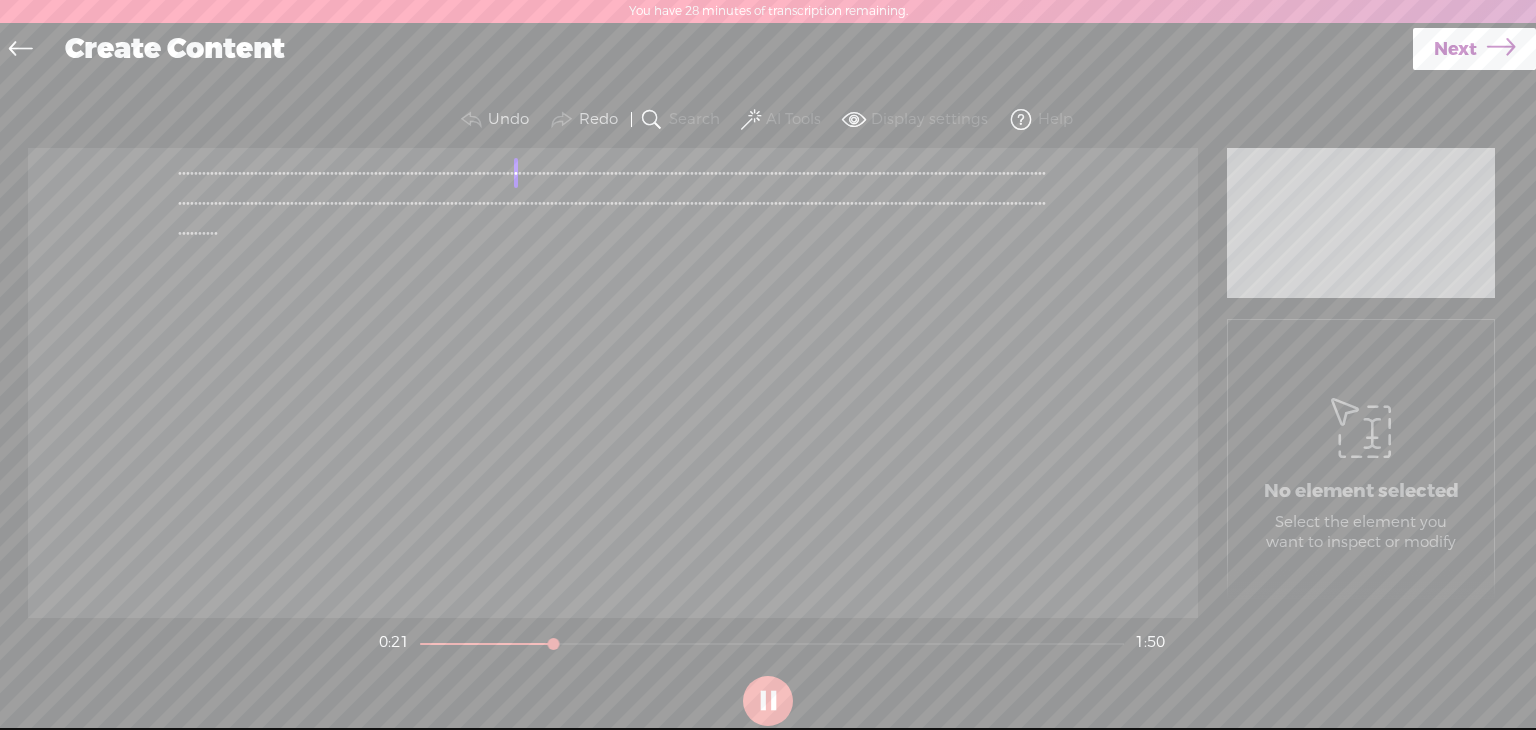 click at bounding box center [768, 701] 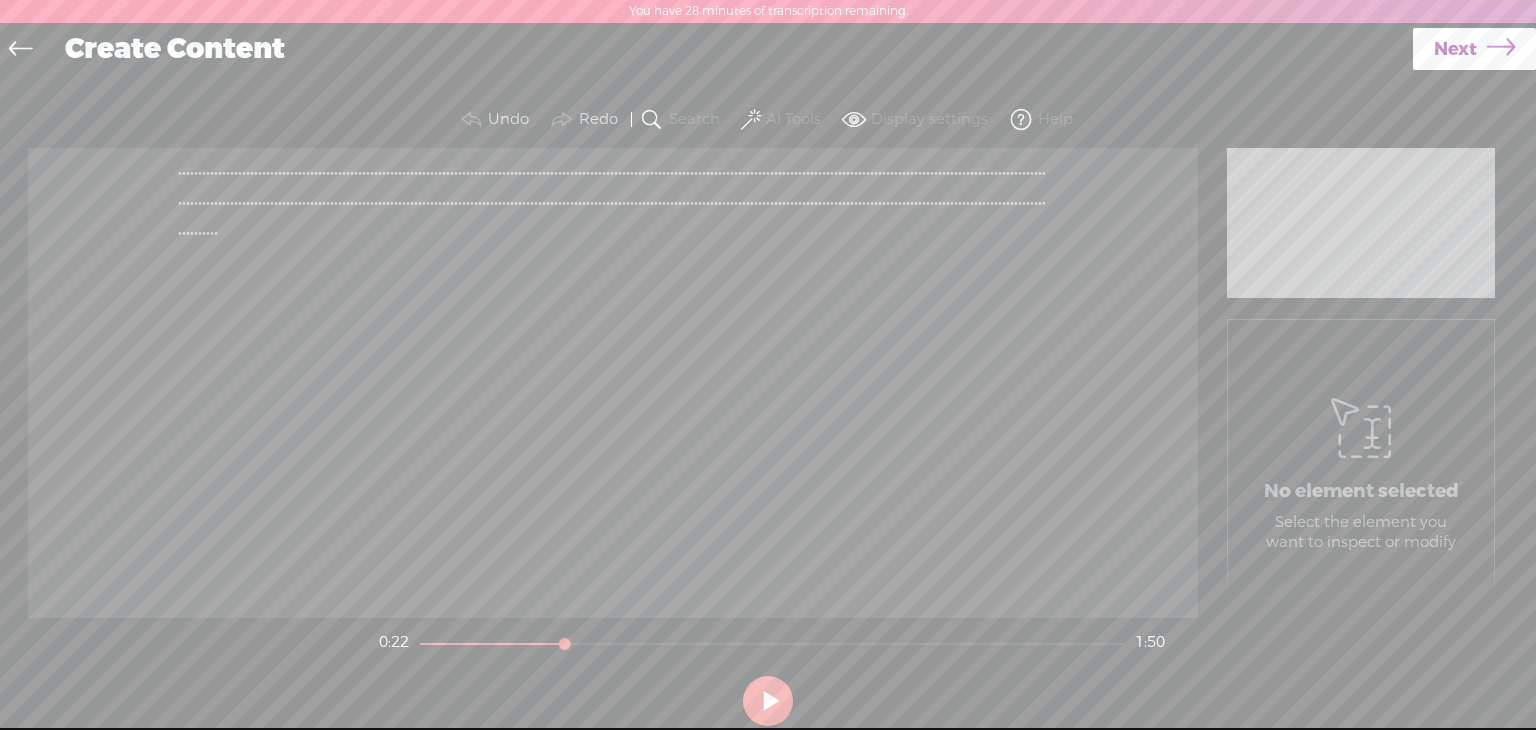 click on "·" at bounding box center (496, 173) 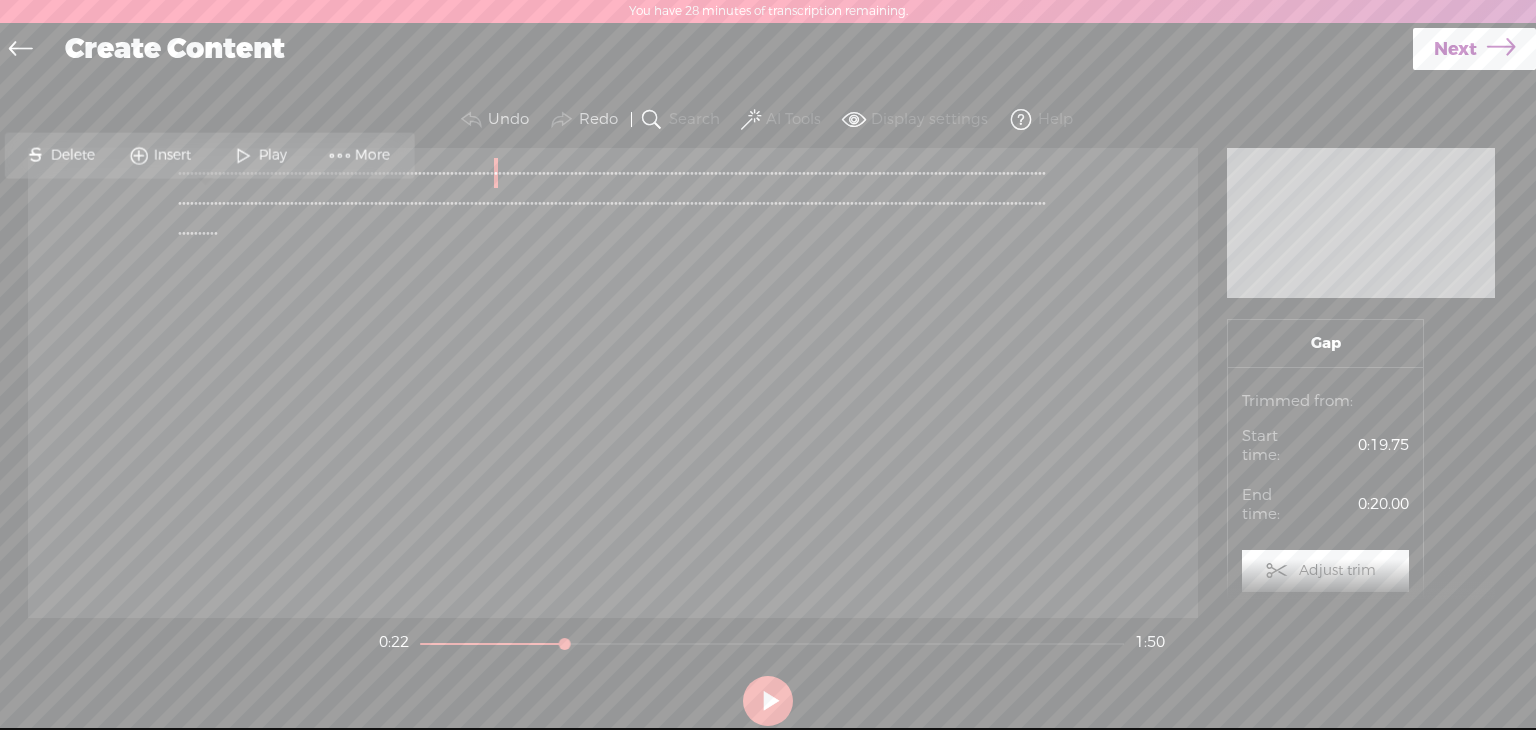 click on "·" at bounding box center [488, 173] 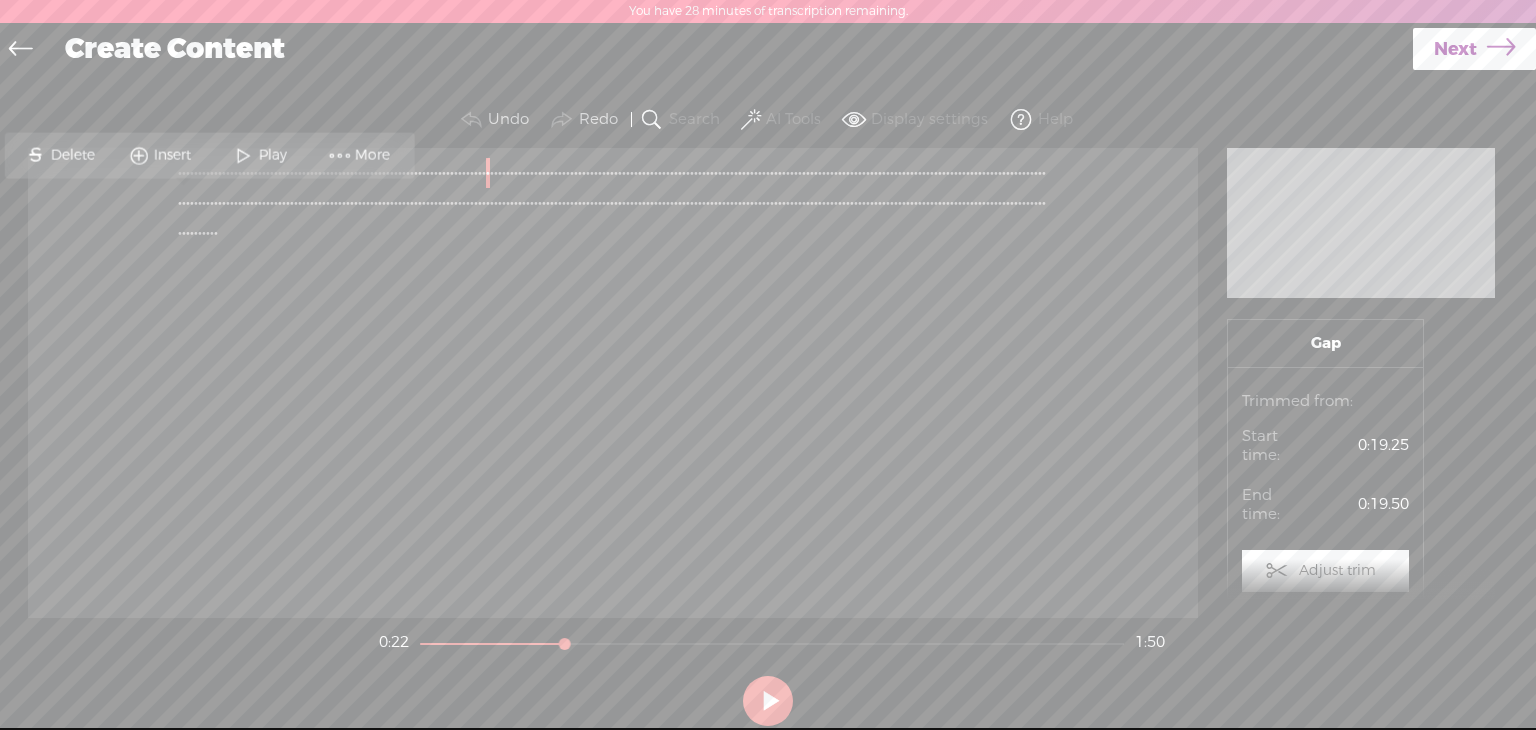 click on "·" at bounding box center [336, 173] 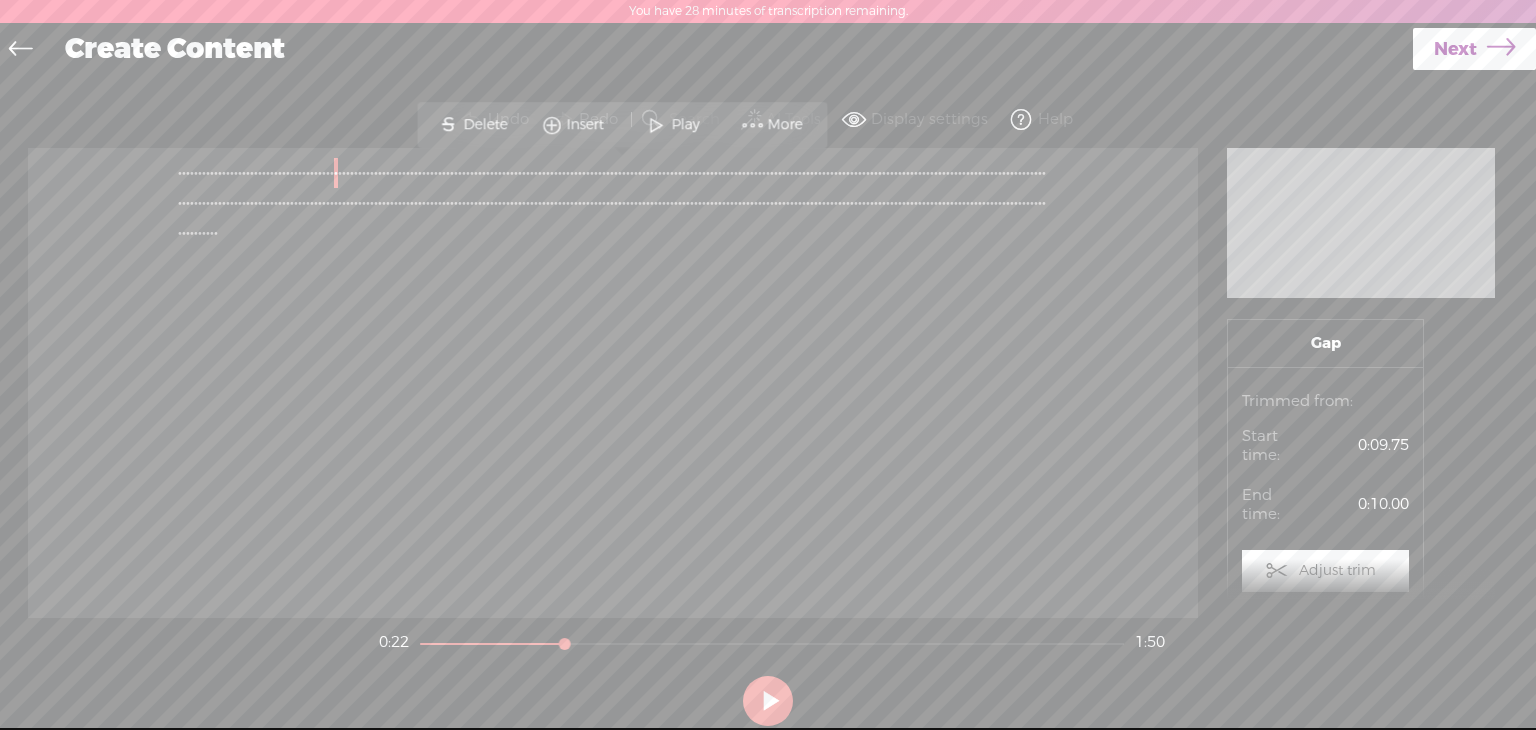 click on "·" at bounding box center [488, 173] 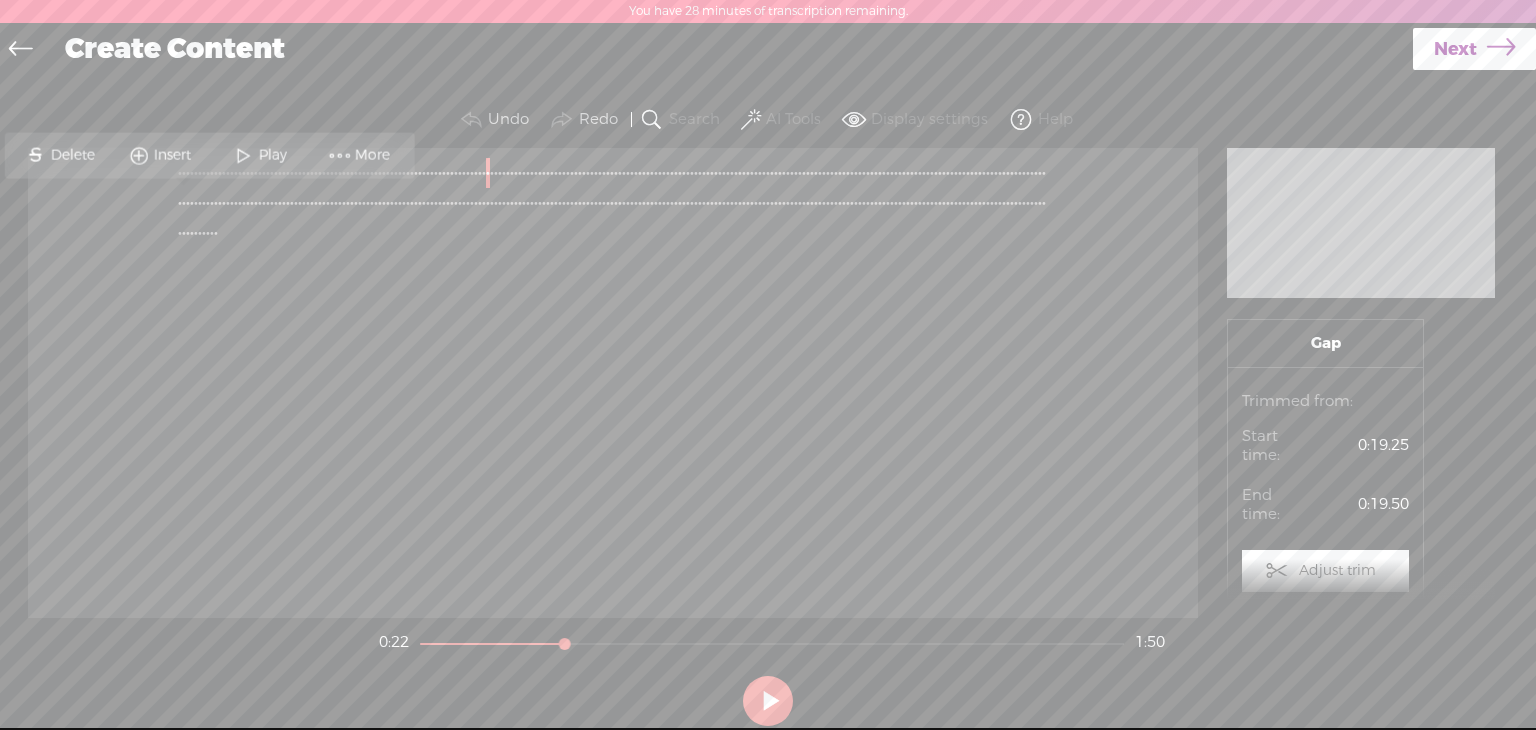 click on "·" at bounding box center (476, 173) 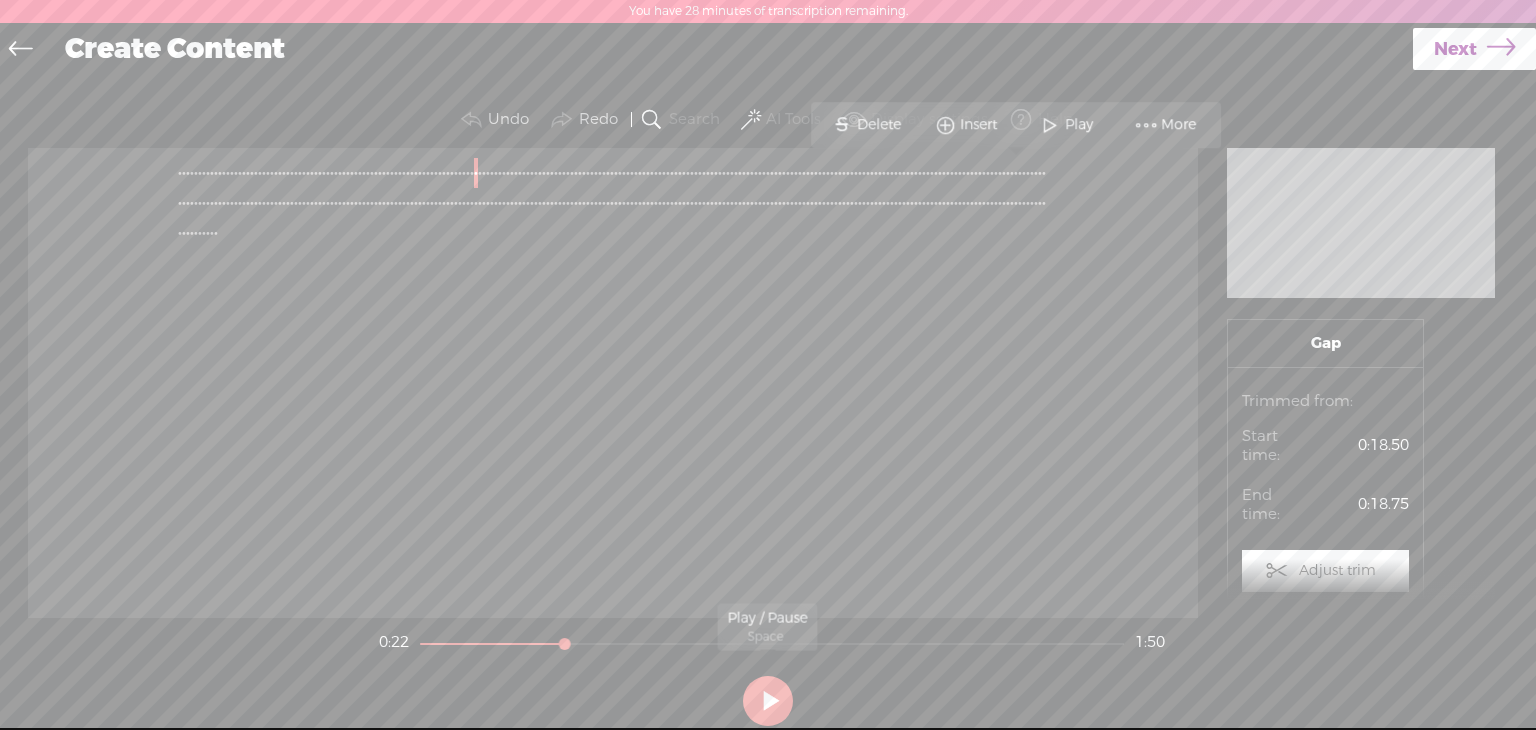 click at bounding box center [768, 701] 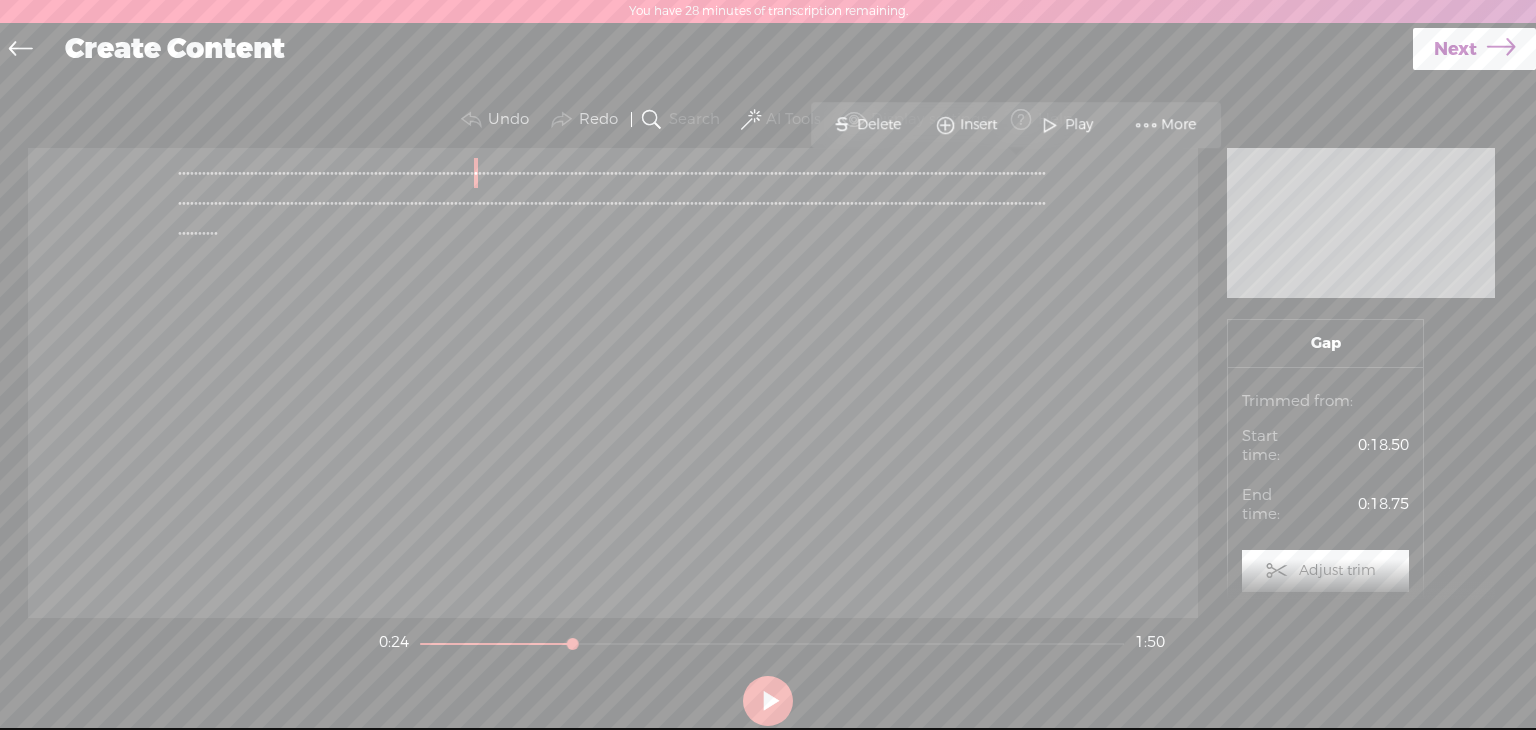 click on "·" at bounding box center [492, 173] 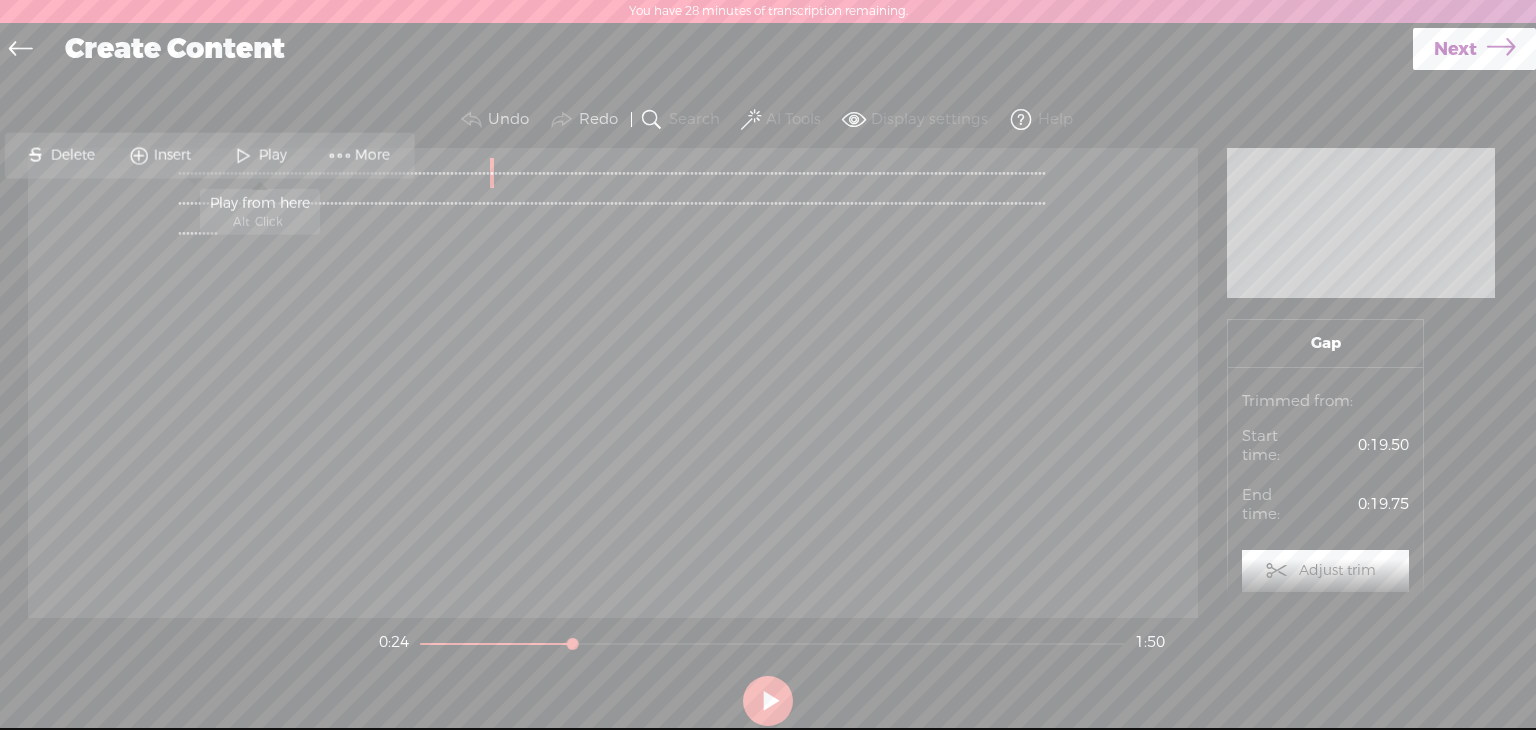 click on "Play" at bounding box center (274, 155) 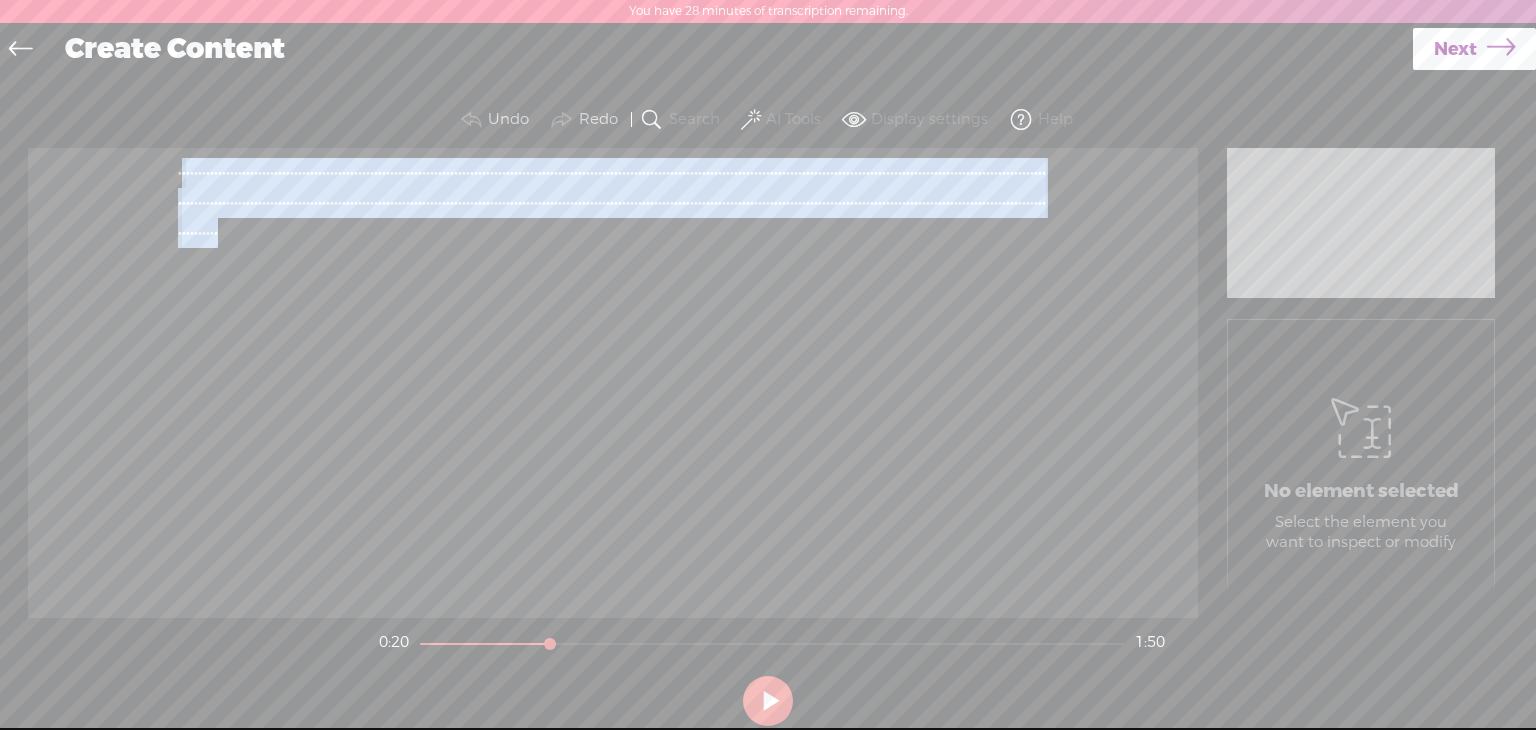 drag, startPoint x: 180, startPoint y: 170, endPoint x: 899, endPoint y: 330, distance: 736.5874 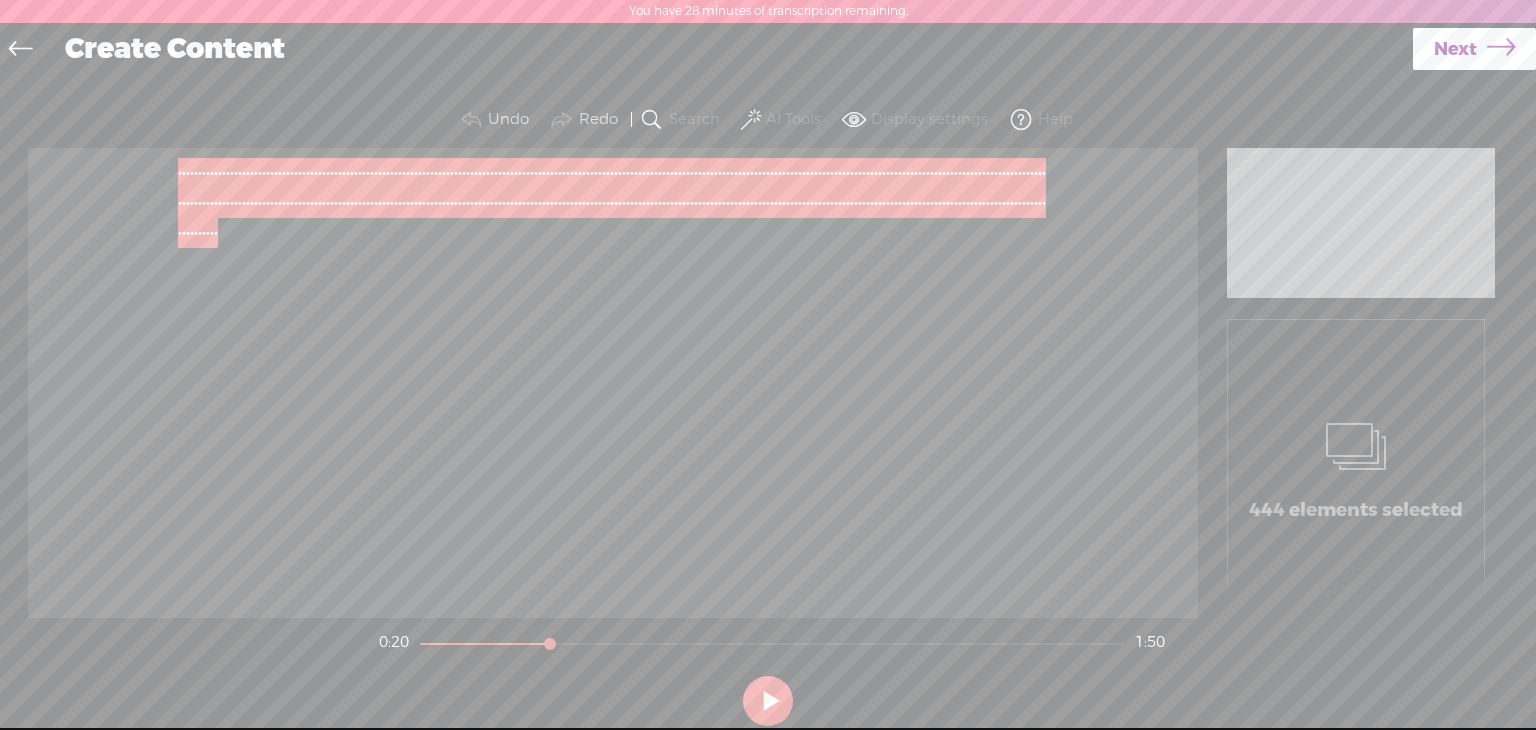 click on "·" at bounding box center [488, 173] 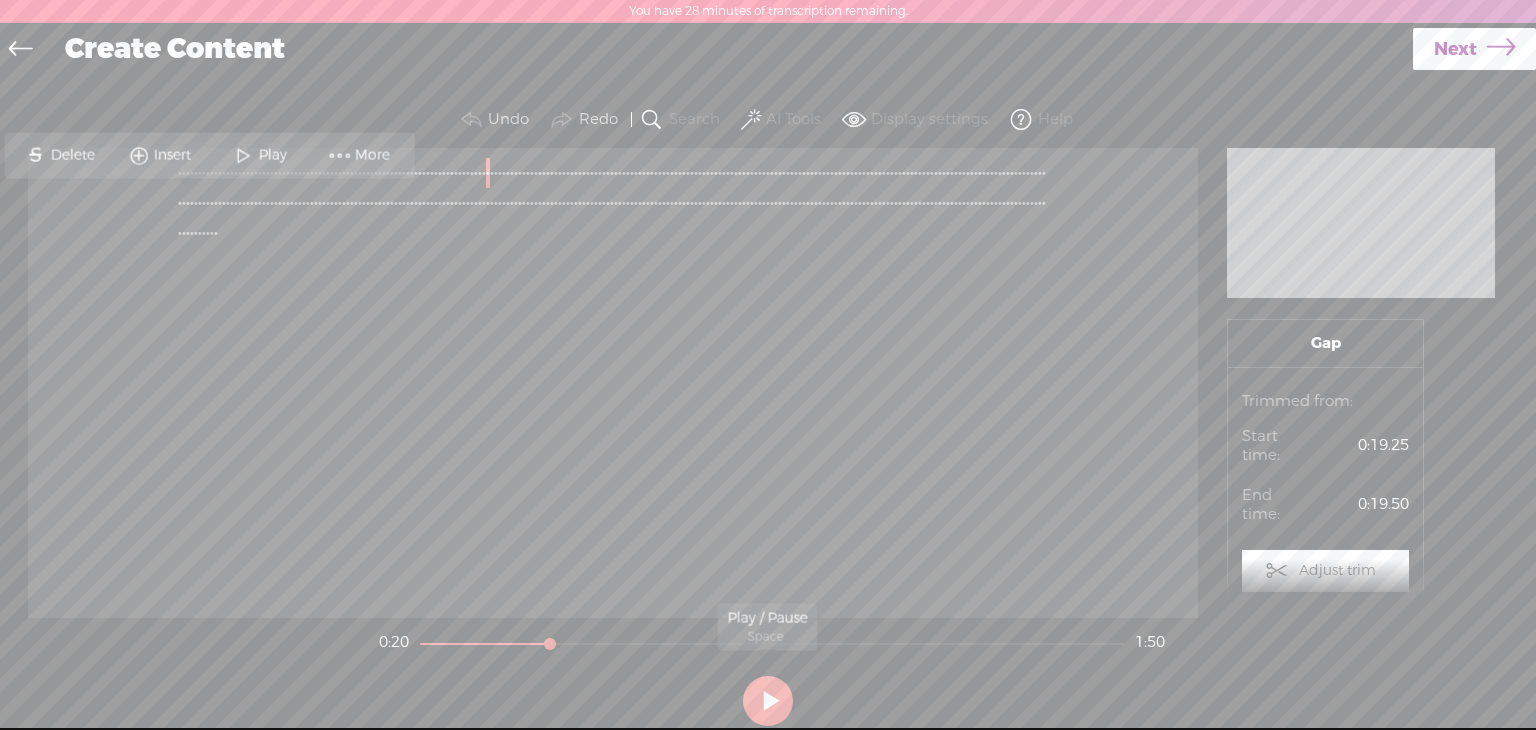 click at bounding box center [768, 701] 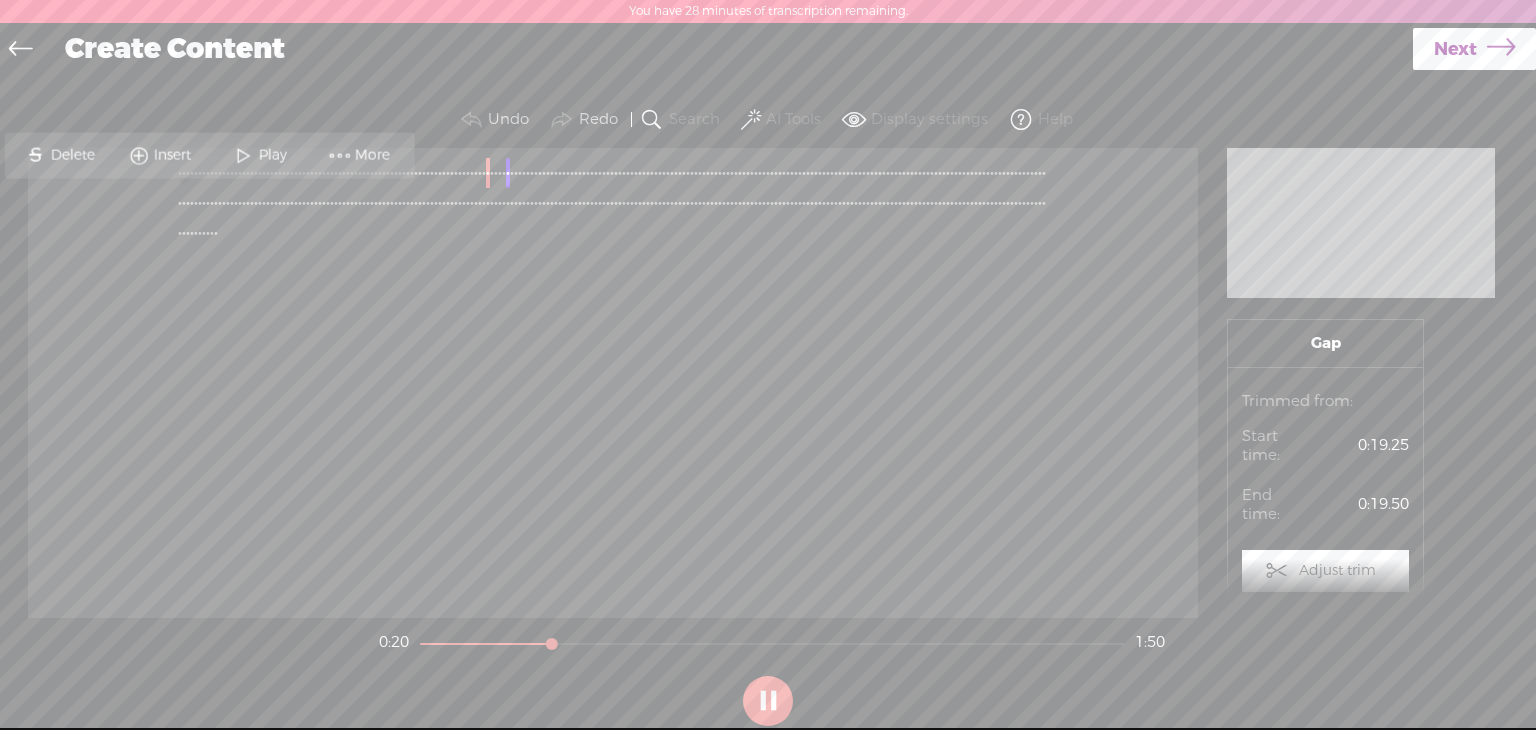 click at bounding box center [768, 701] 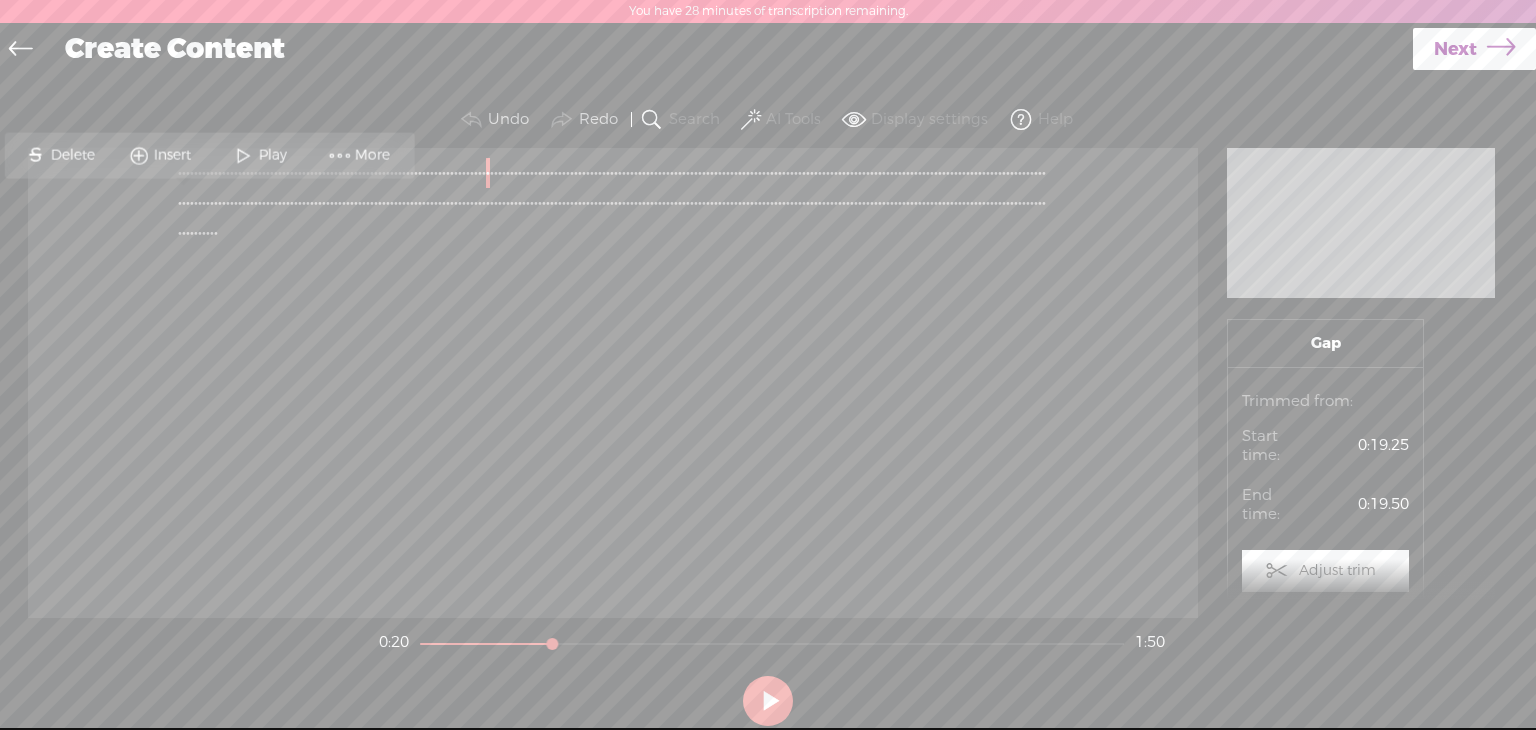 click on "·" at bounding box center (444, 173) 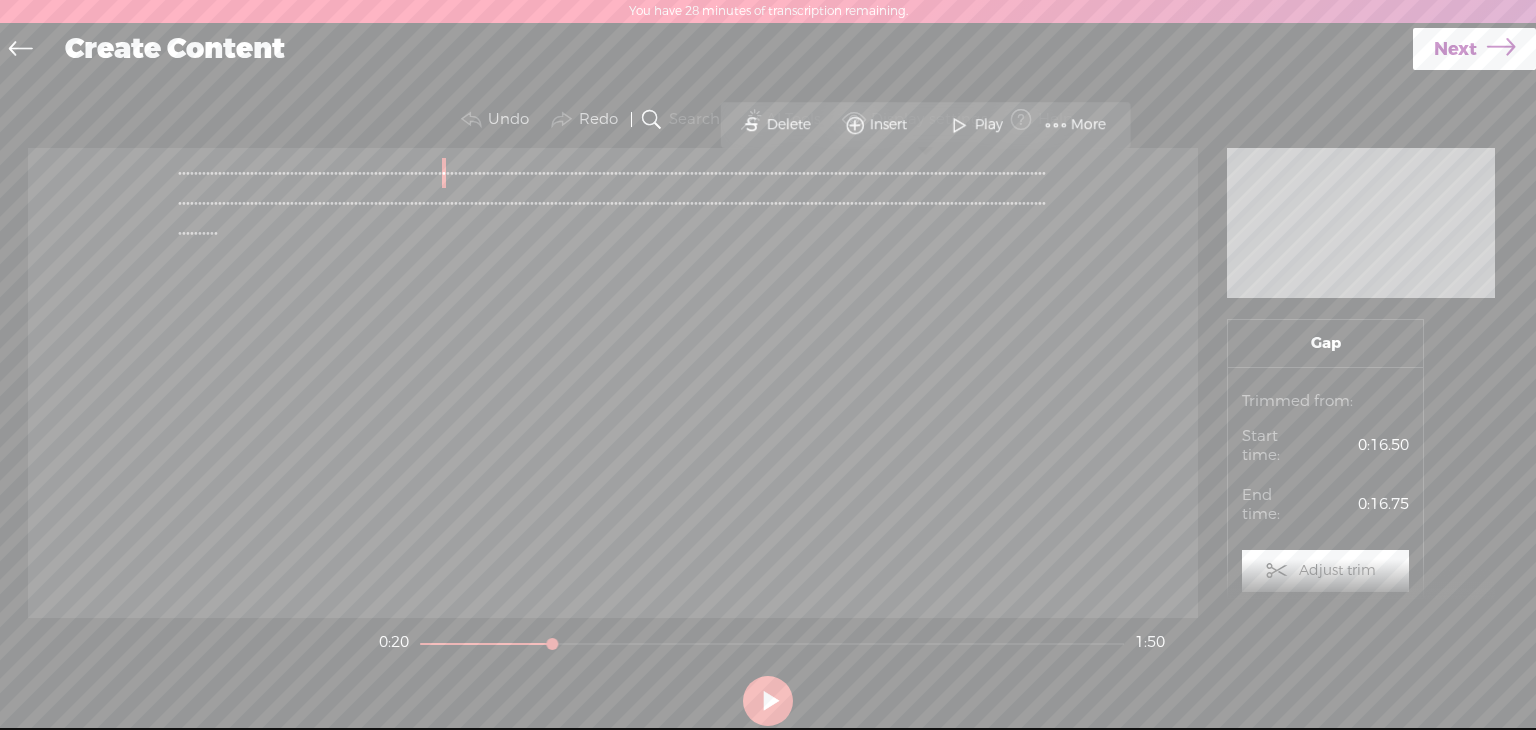 click on "Play" at bounding box center [976, 125] 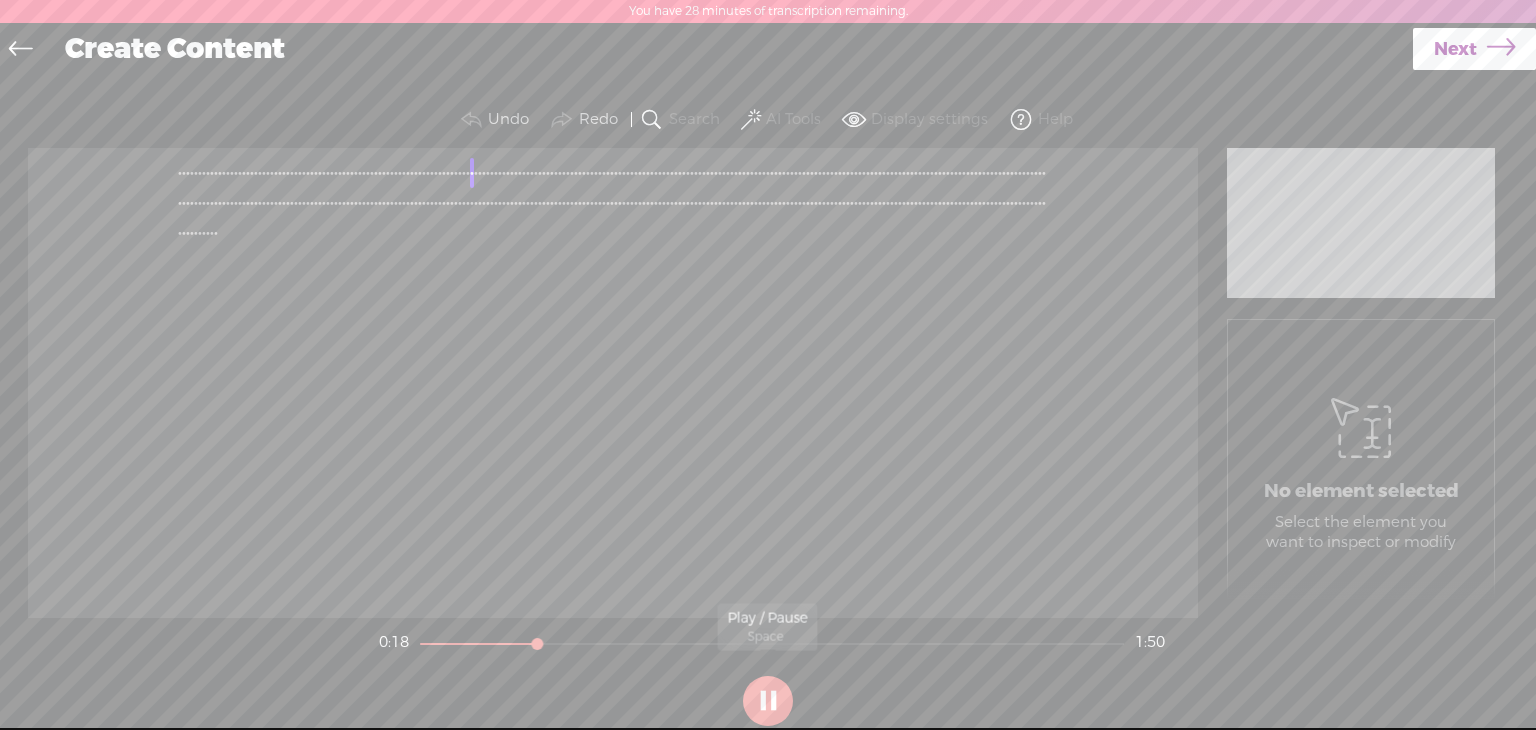 click at bounding box center [768, 701] 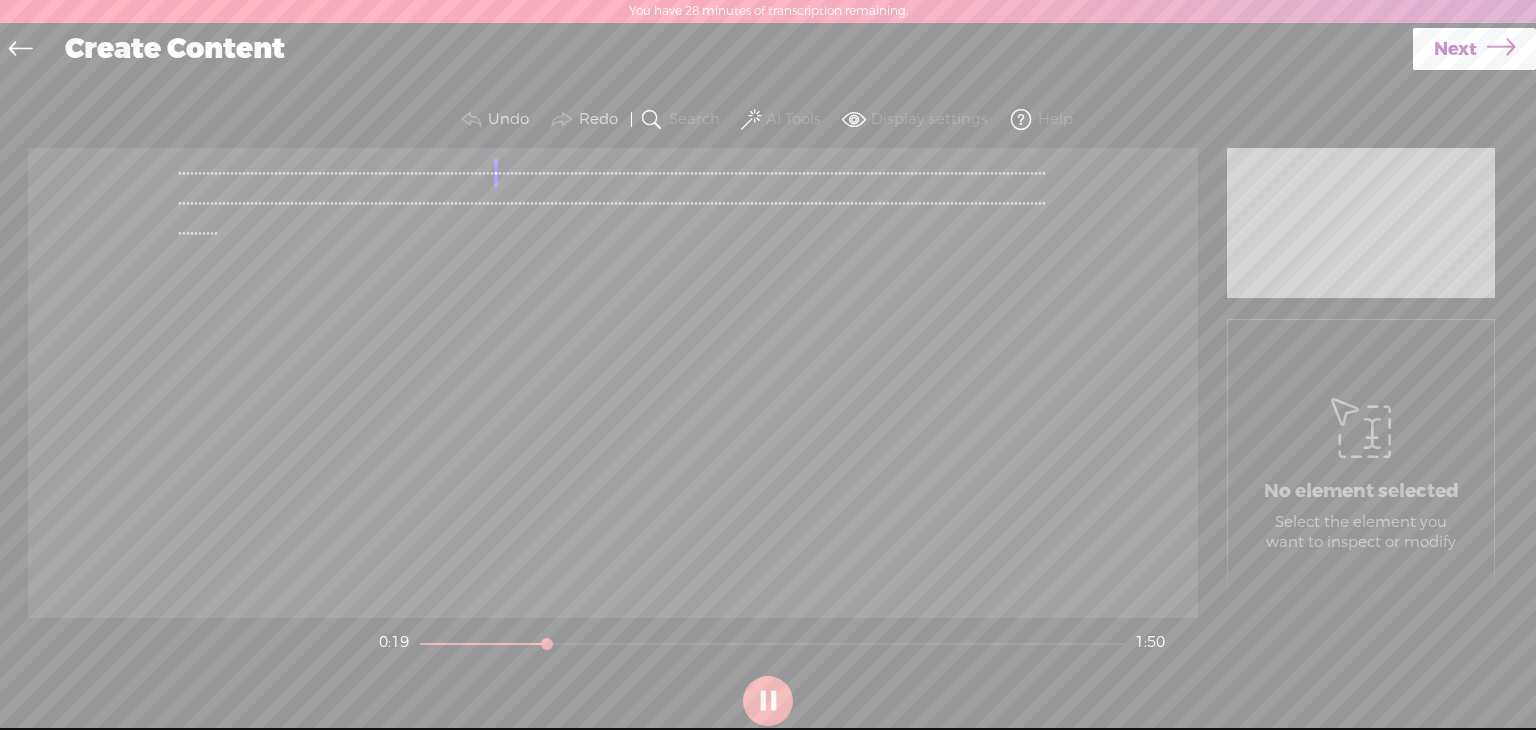 click at bounding box center [768, 701] 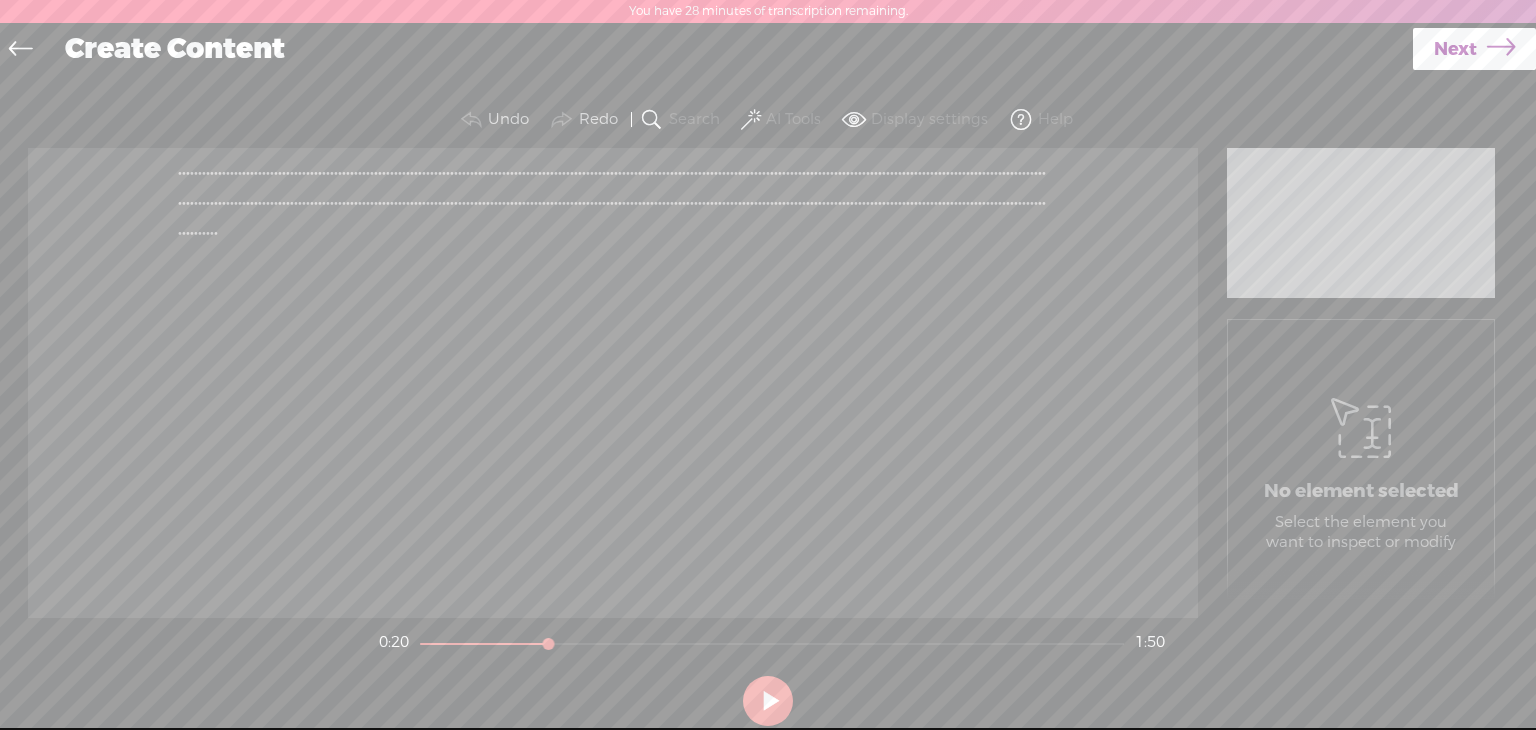 click on "·" at bounding box center (460, 173) 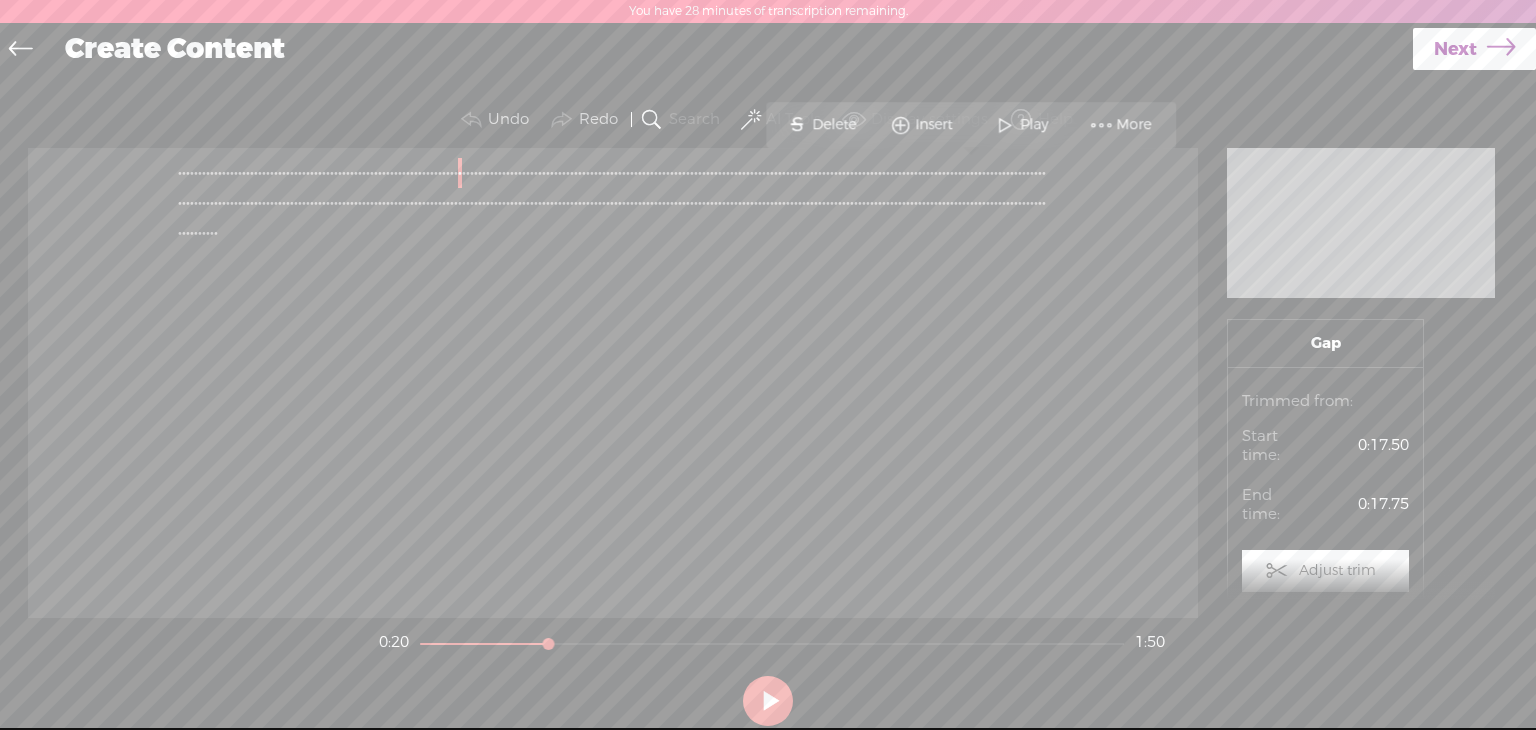 click at bounding box center [768, 701] 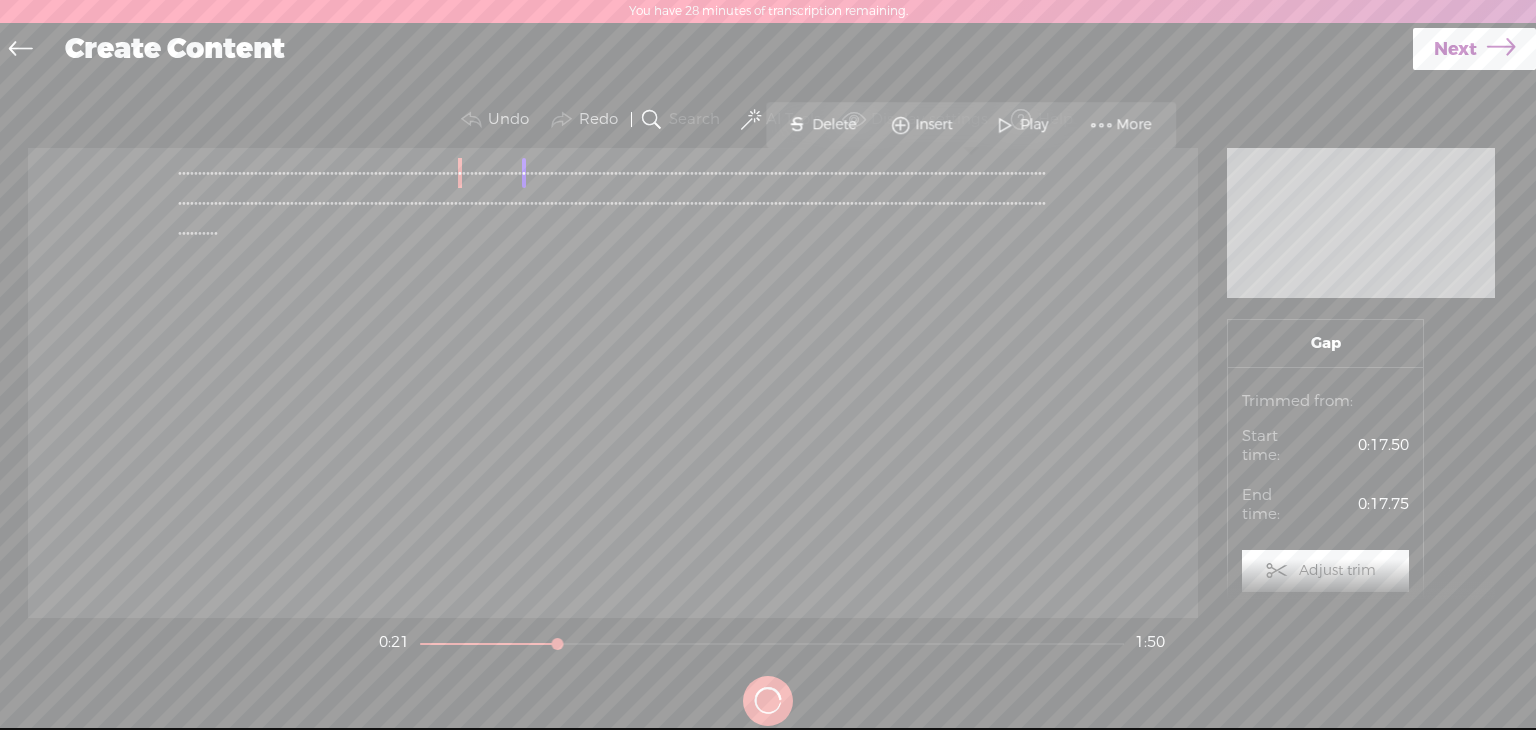 click at bounding box center (0, 0) 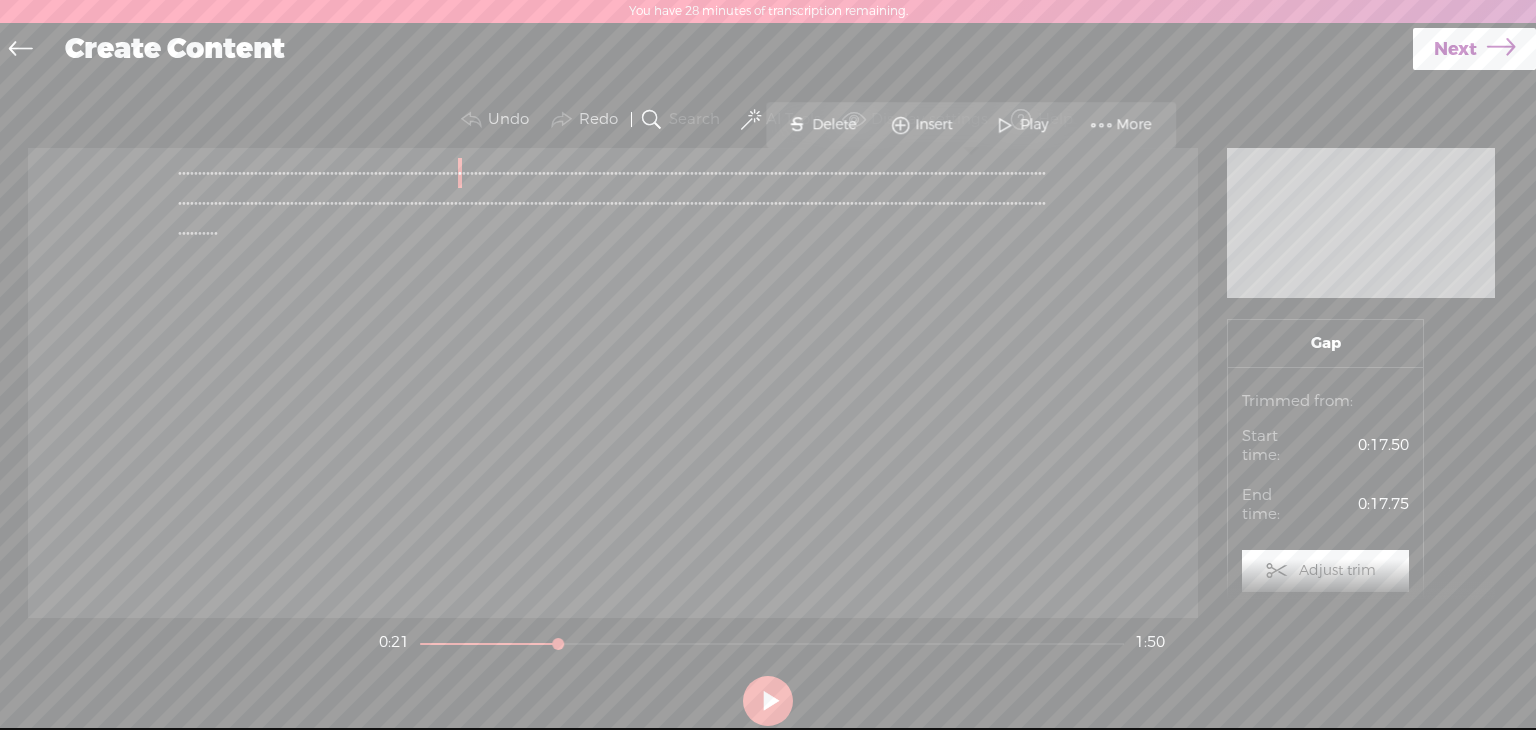 click on "Play" at bounding box center [1036, 125] 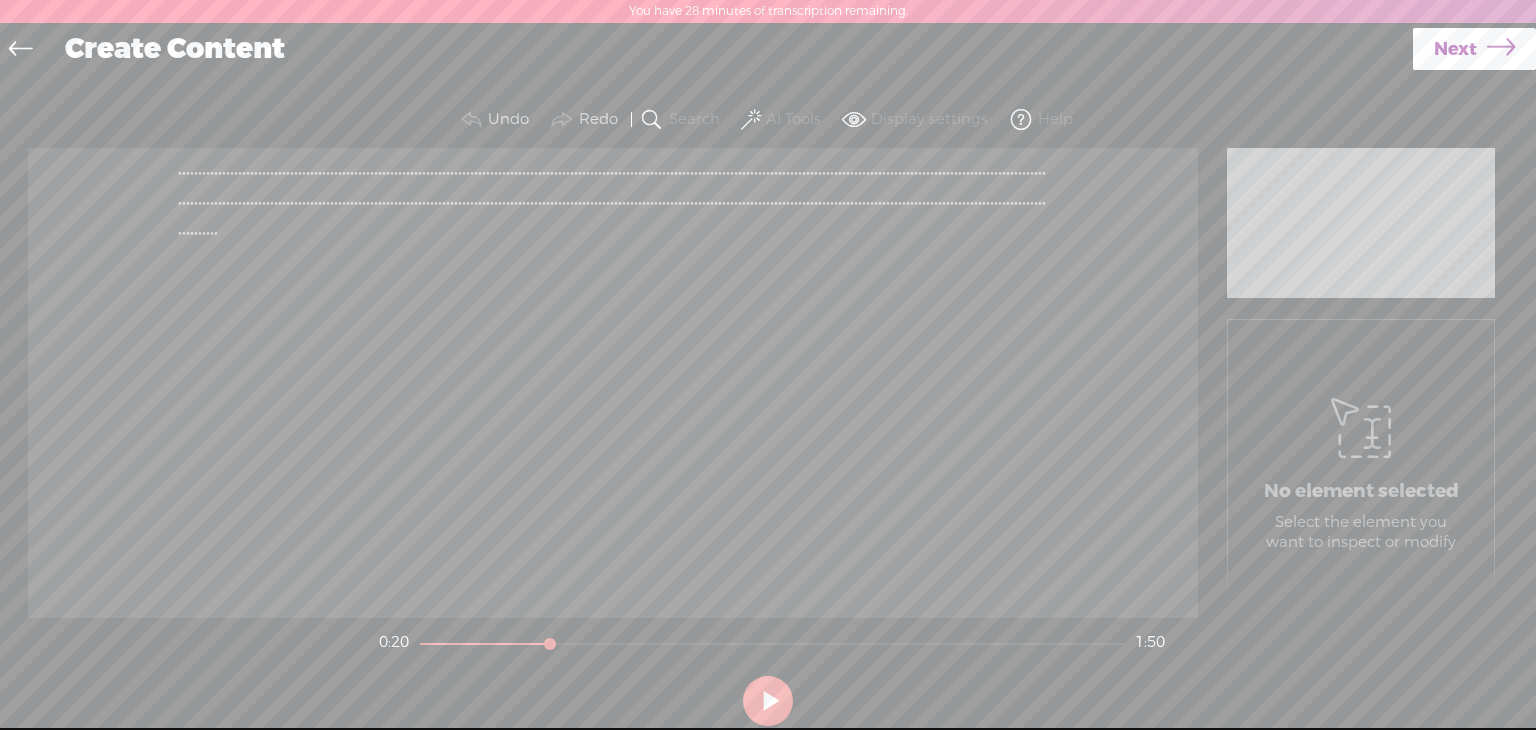 click on "·" at bounding box center (476, 173) 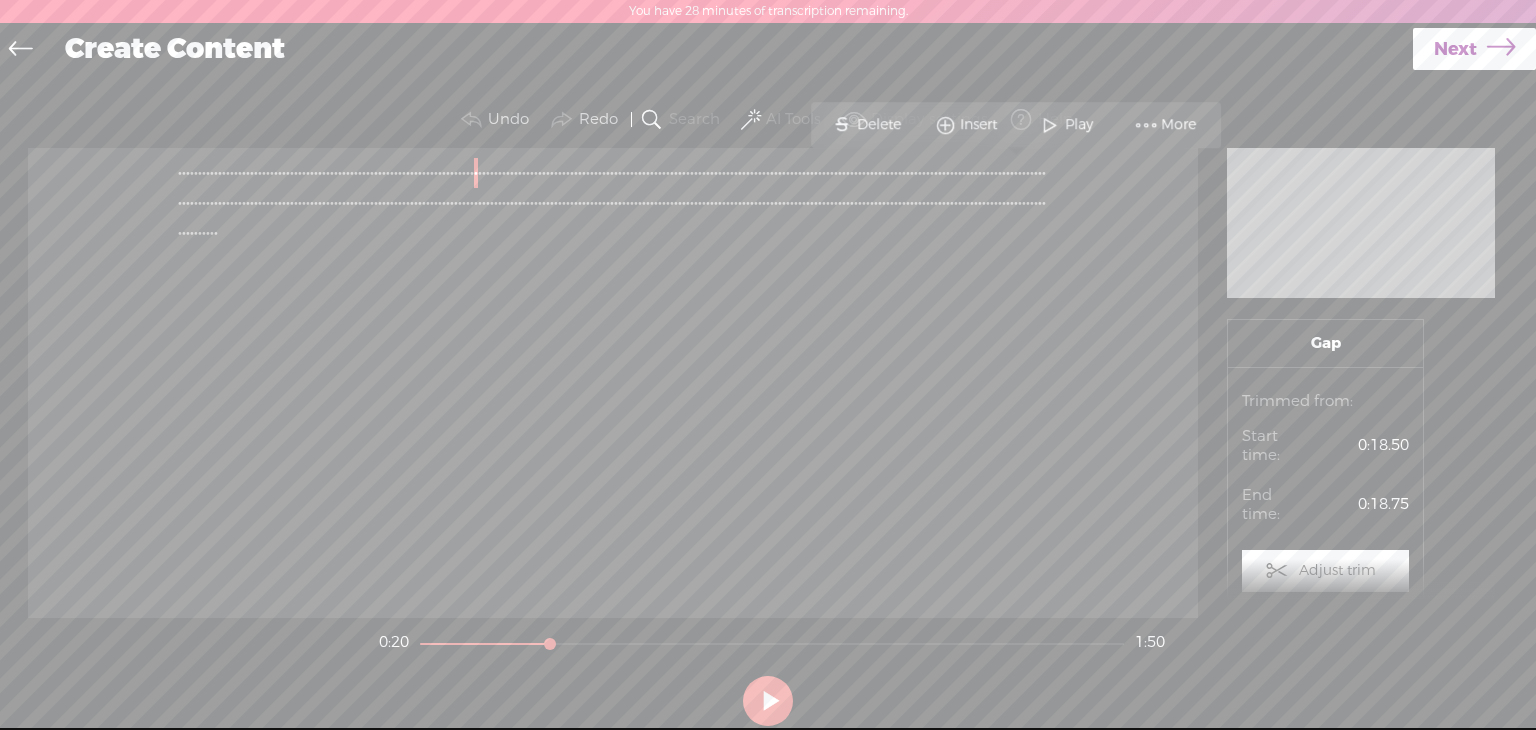 click on "Play" at bounding box center (1081, 125) 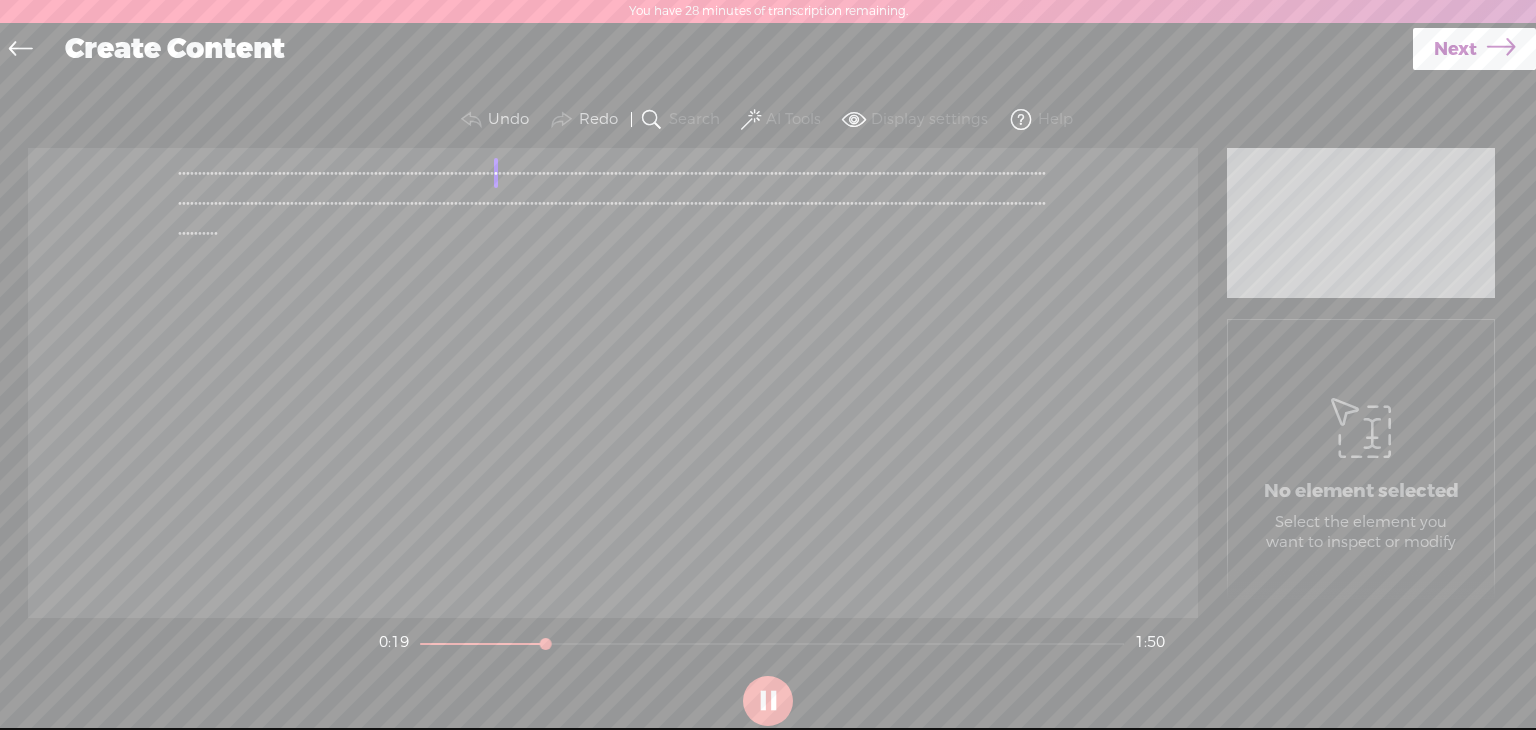 click at bounding box center (768, 701) 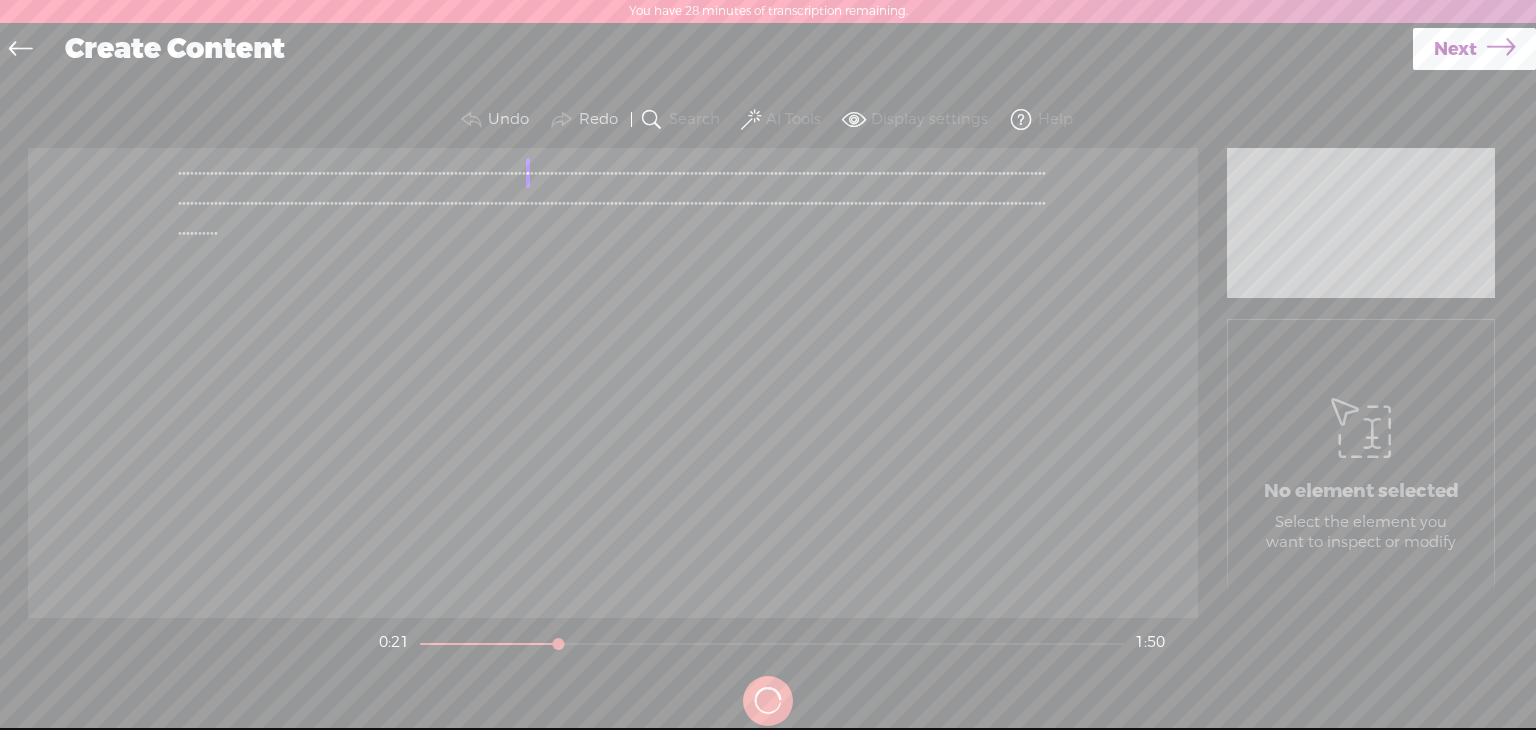 click at bounding box center [0, 0] 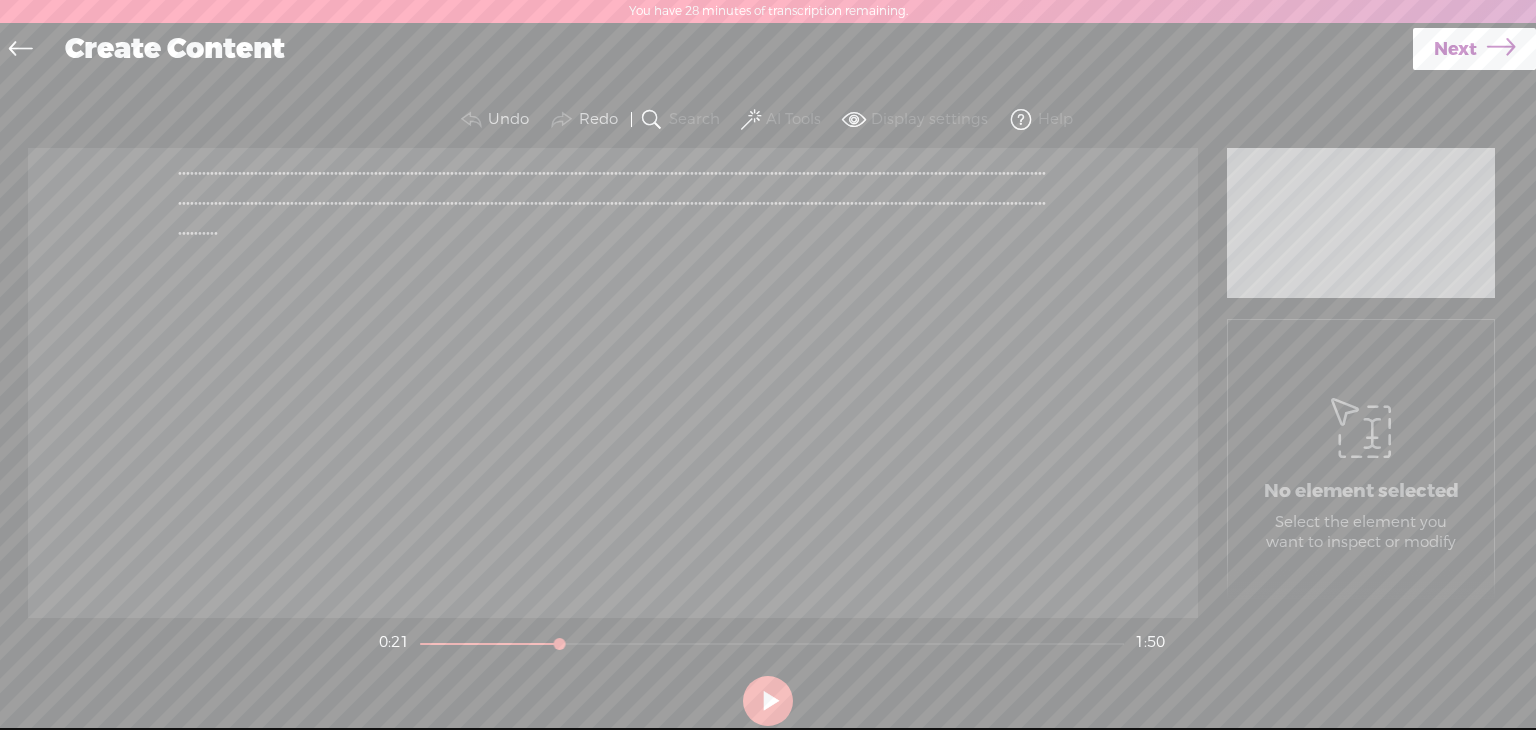 click on "·" at bounding box center [500, 173] 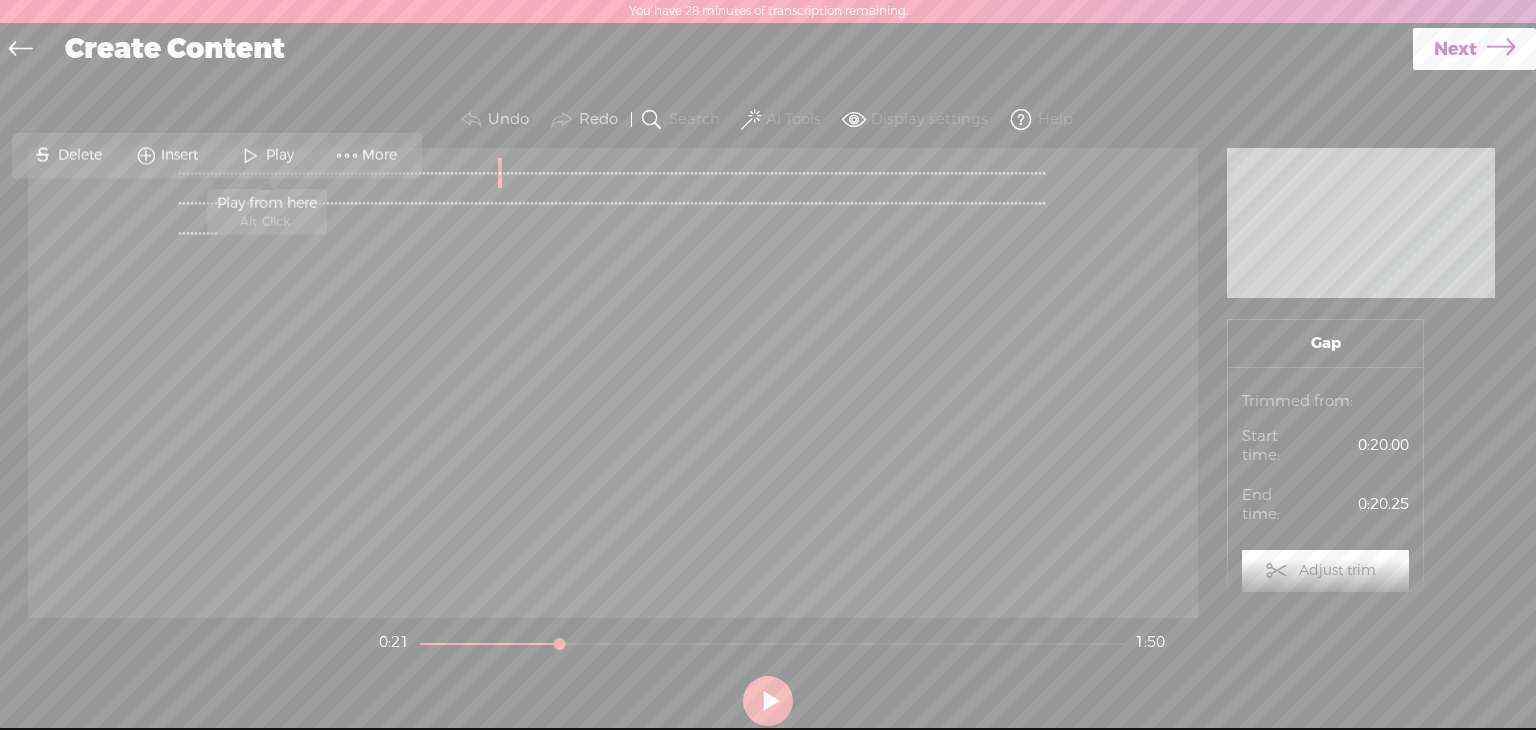 click at bounding box center (251, 155) 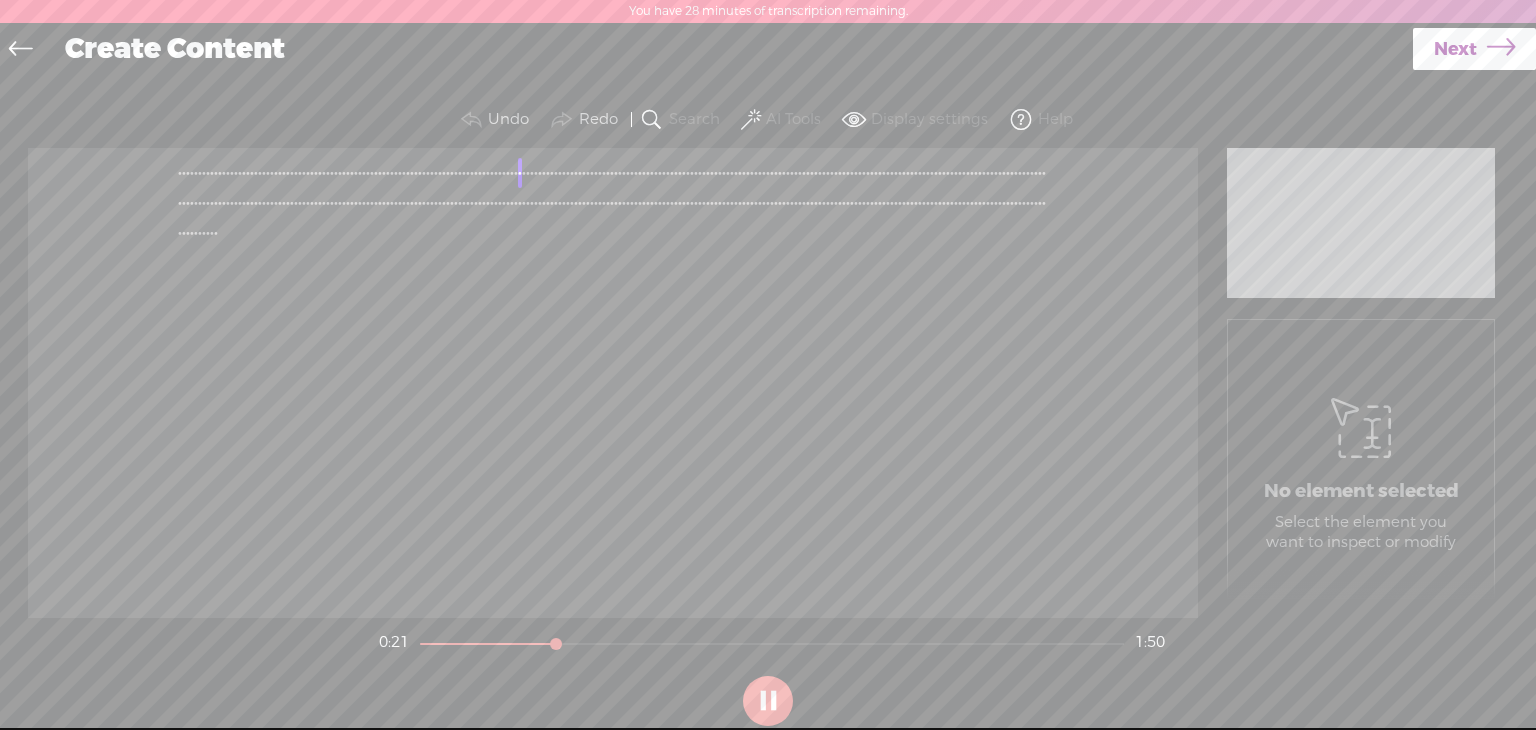click on "·" at bounding box center [508, 173] 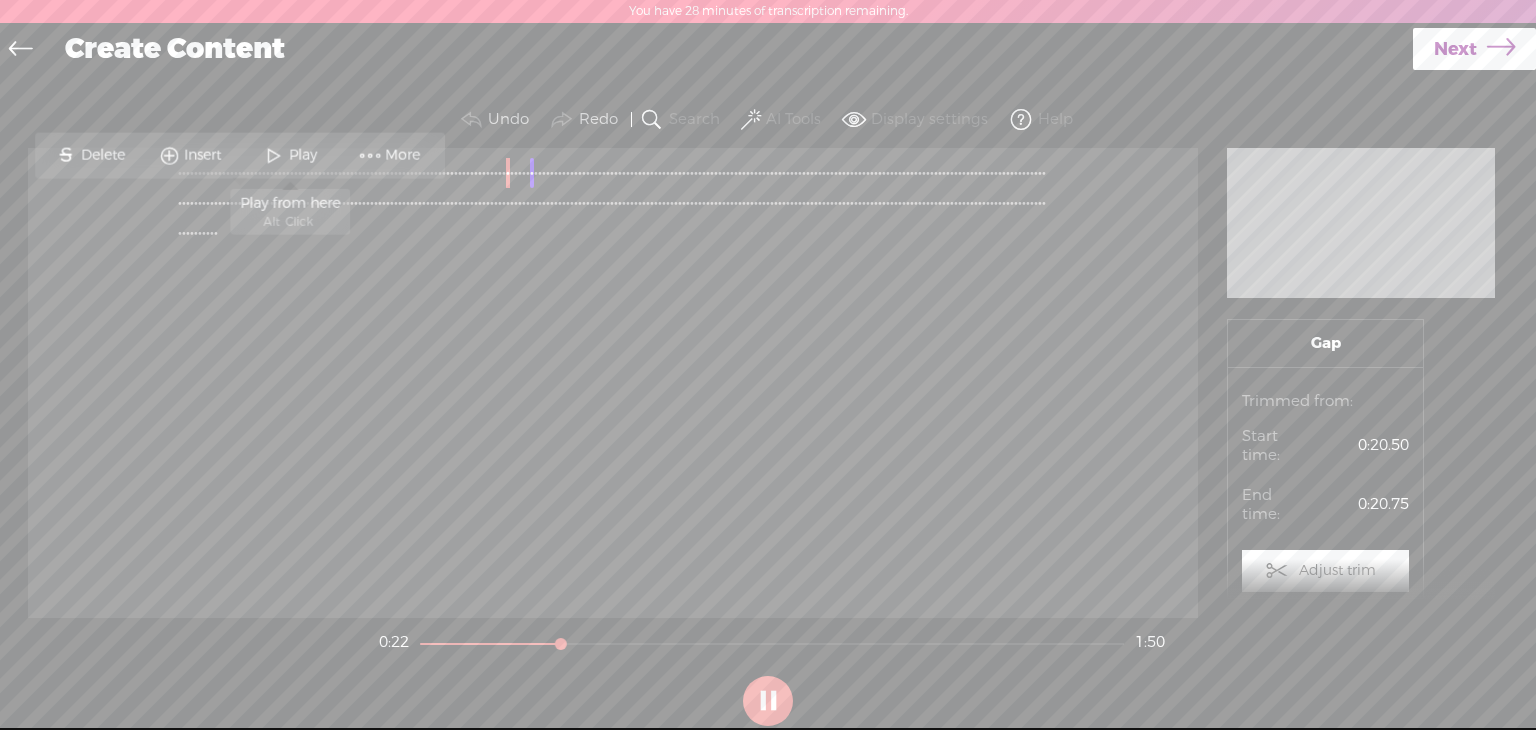 click at bounding box center (274, 155) 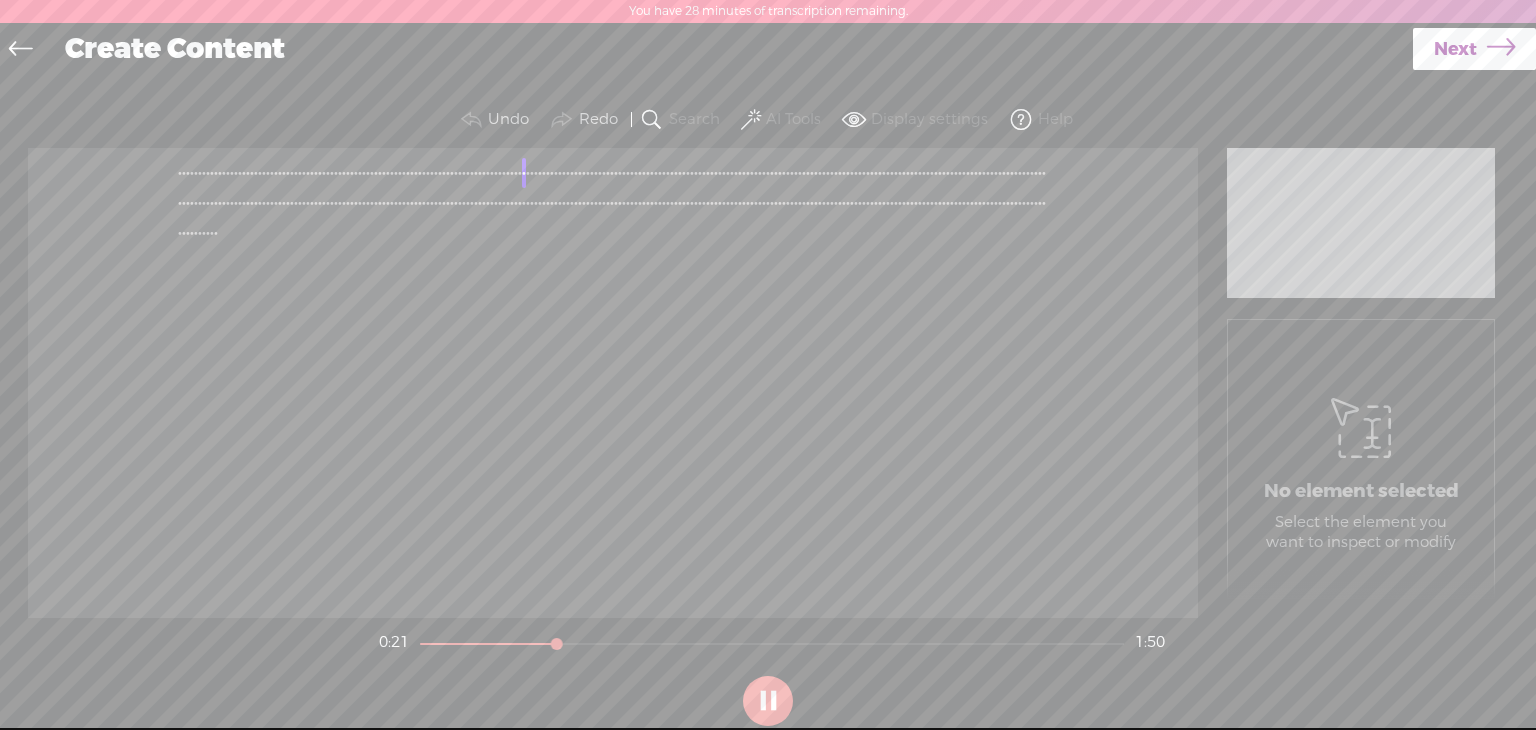 click on "·" at bounding box center (508, 173) 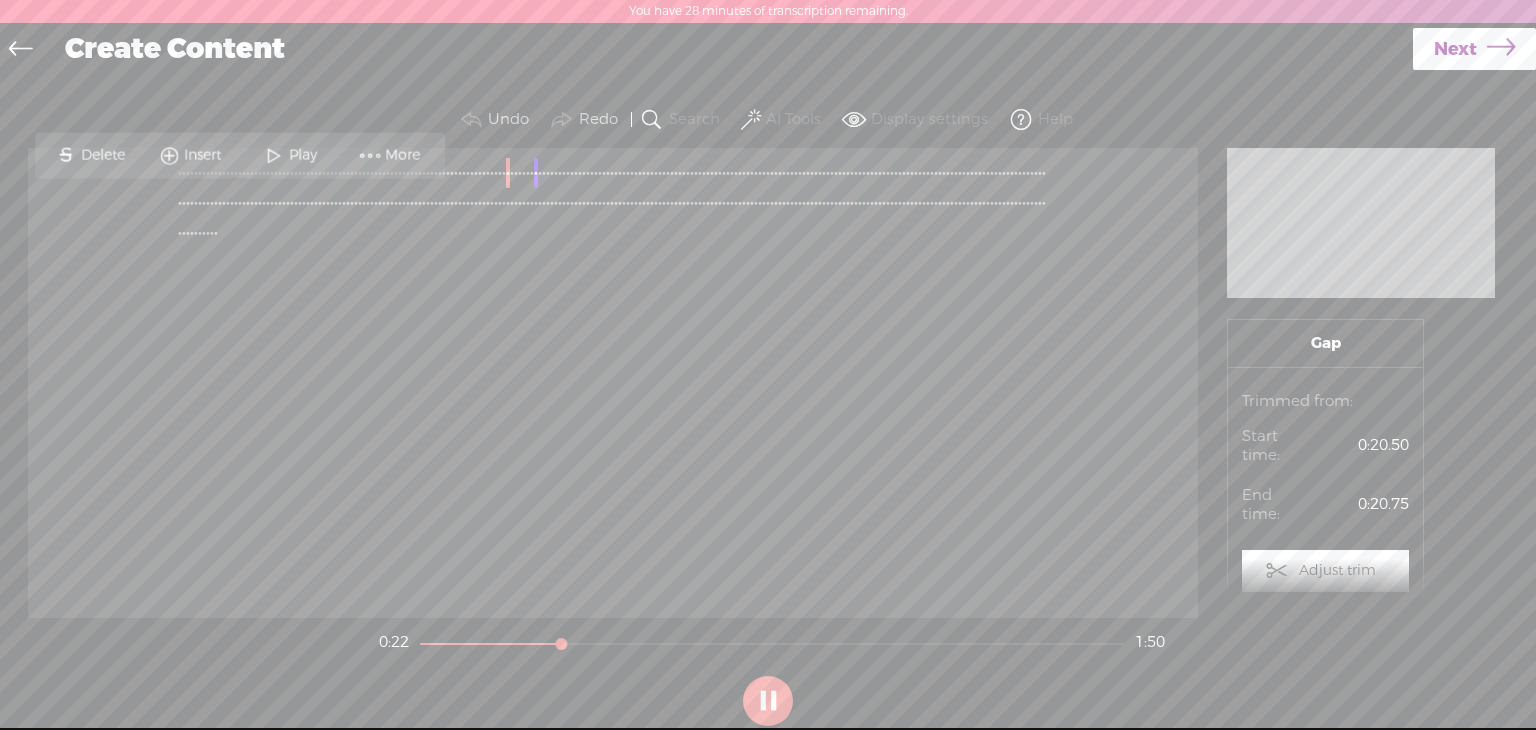 click on "·" at bounding box center (504, 173) 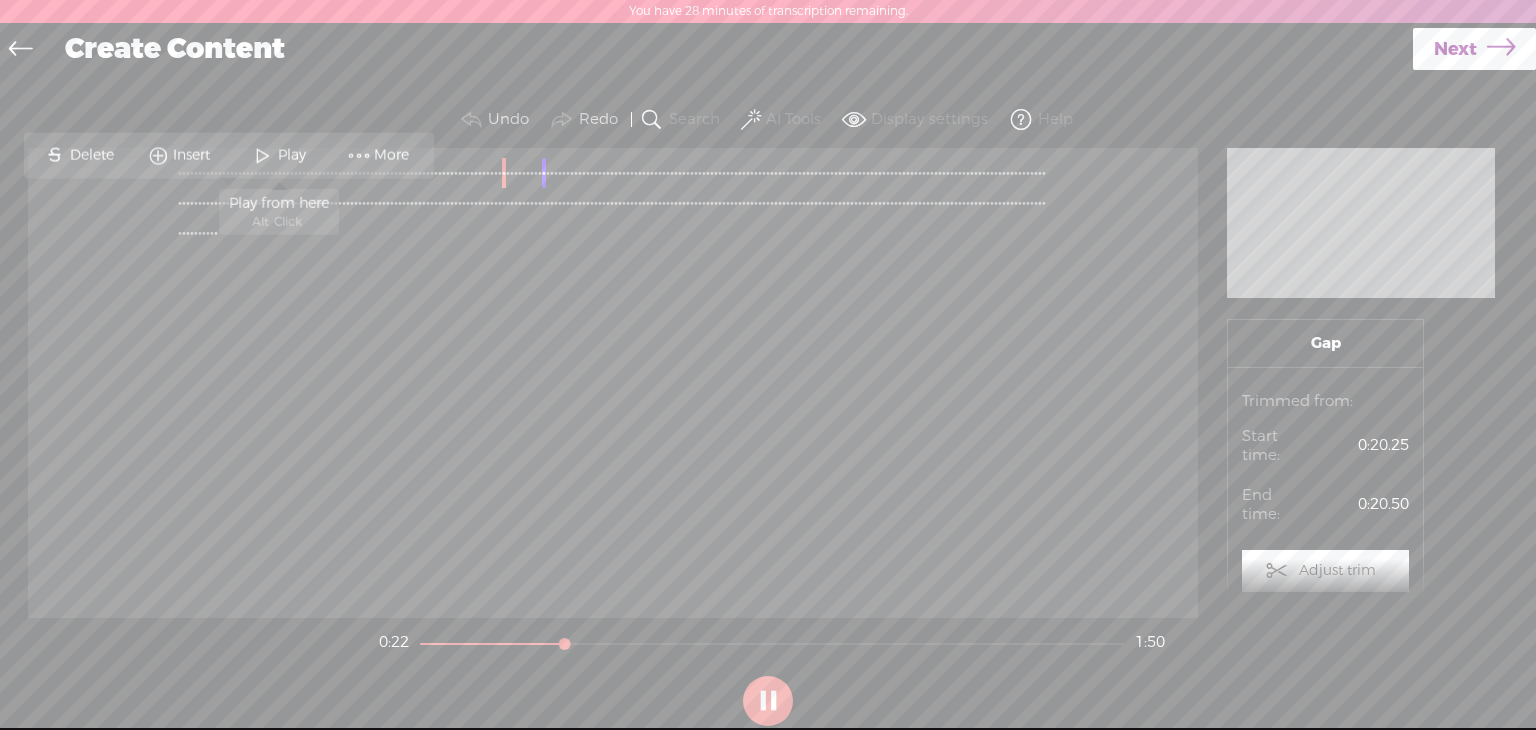 click at bounding box center [263, 155] 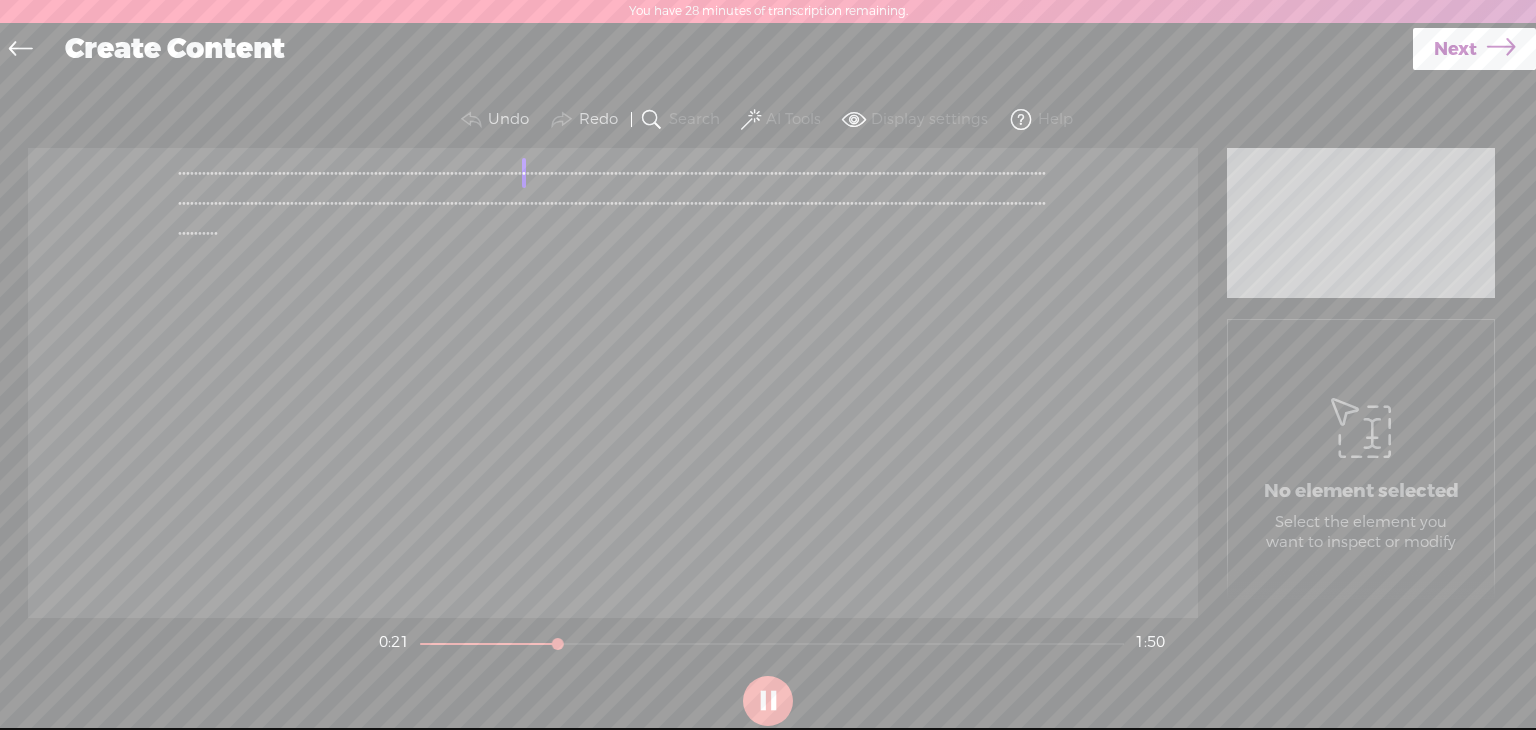 click on "·" at bounding box center (500, 173) 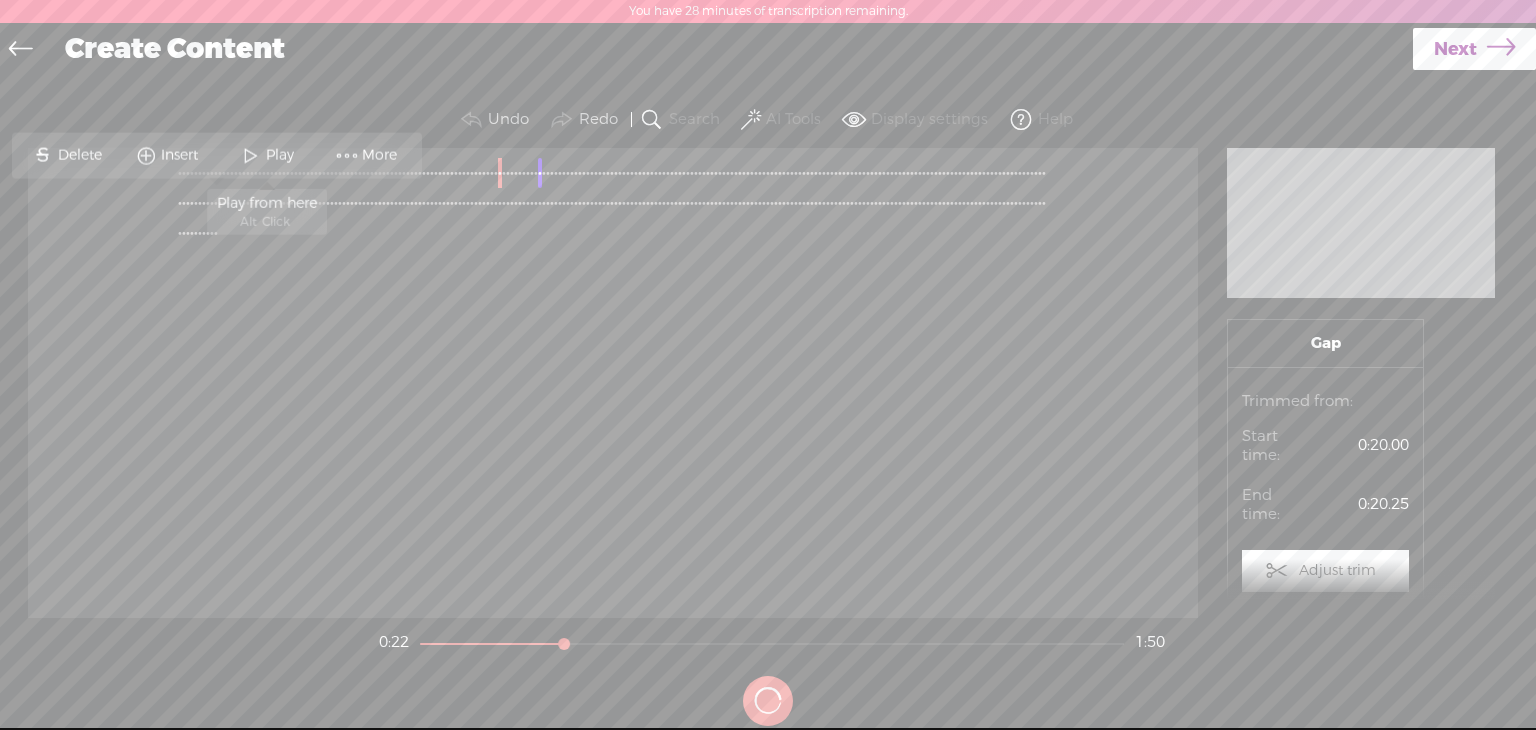 click at bounding box center (251, 155) 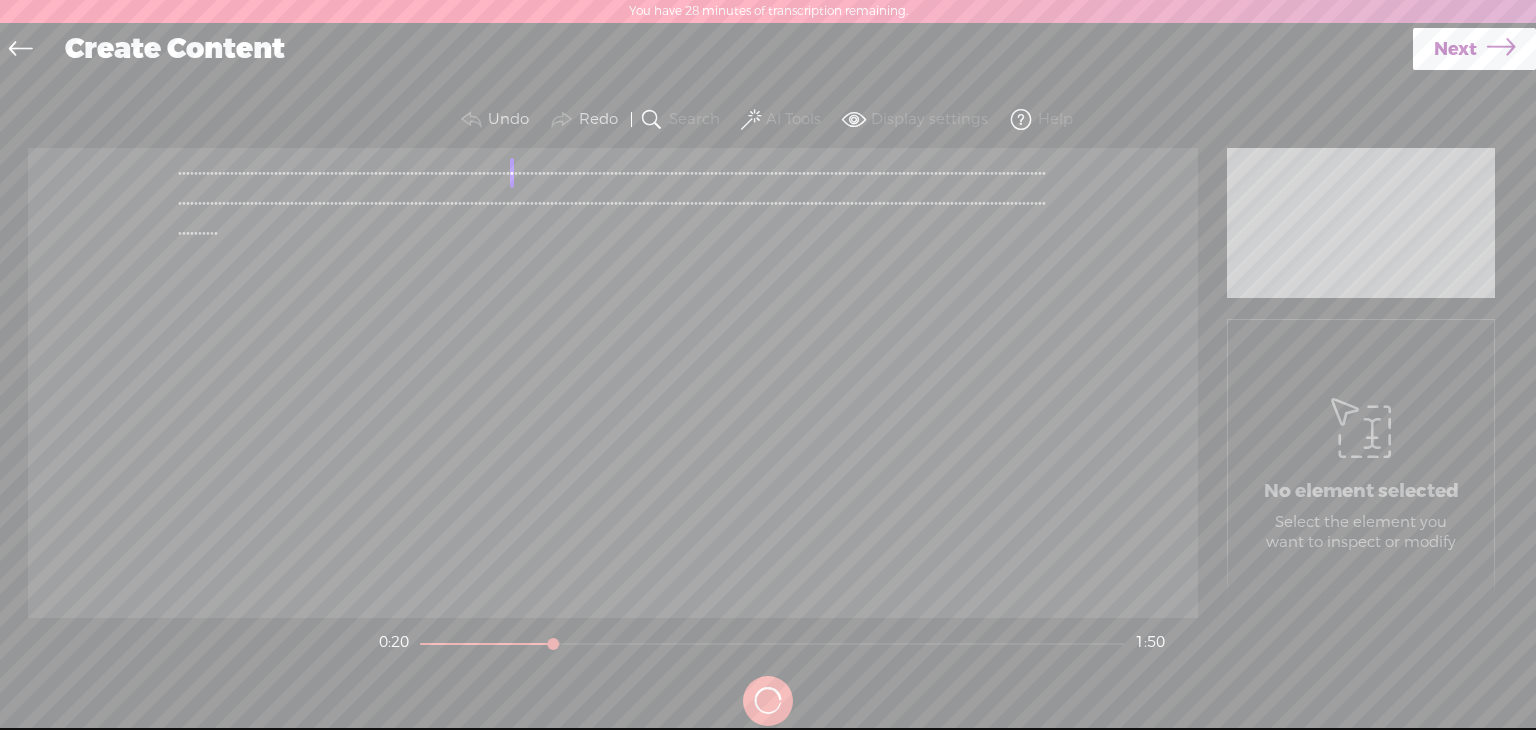 click on "·" at bounding box center [504, 173] 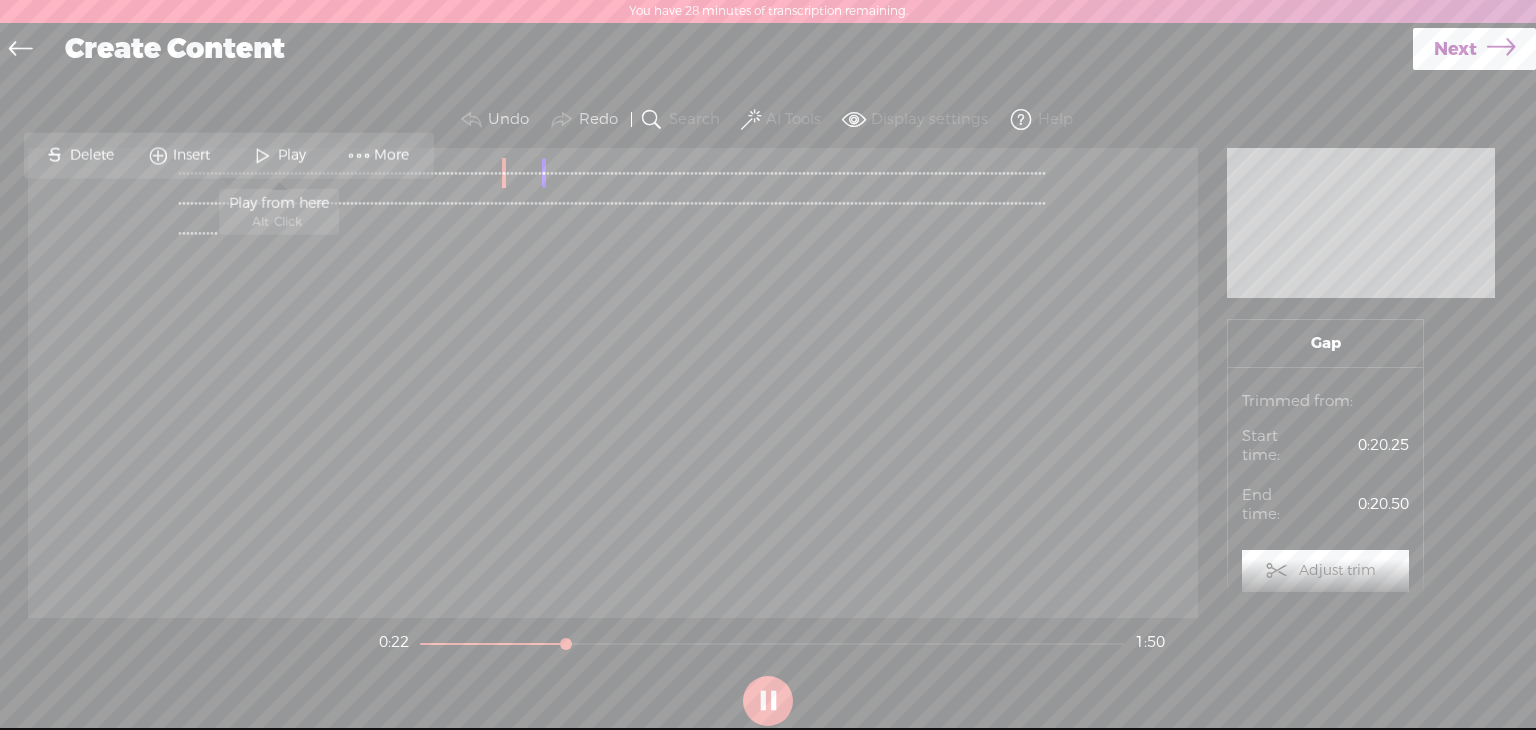click at bounding box center (263, 155) 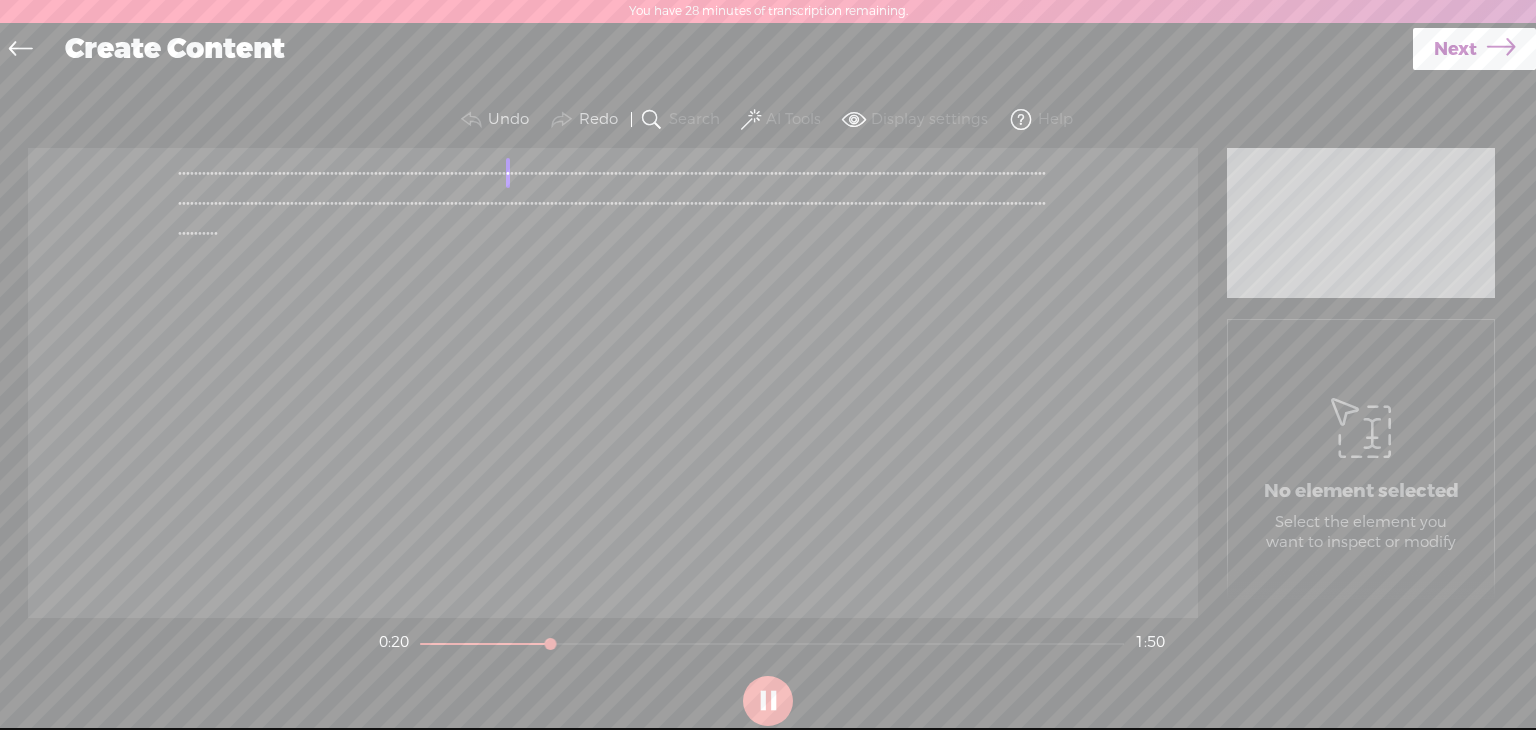 click on "·" at bounding box center (504, 173) 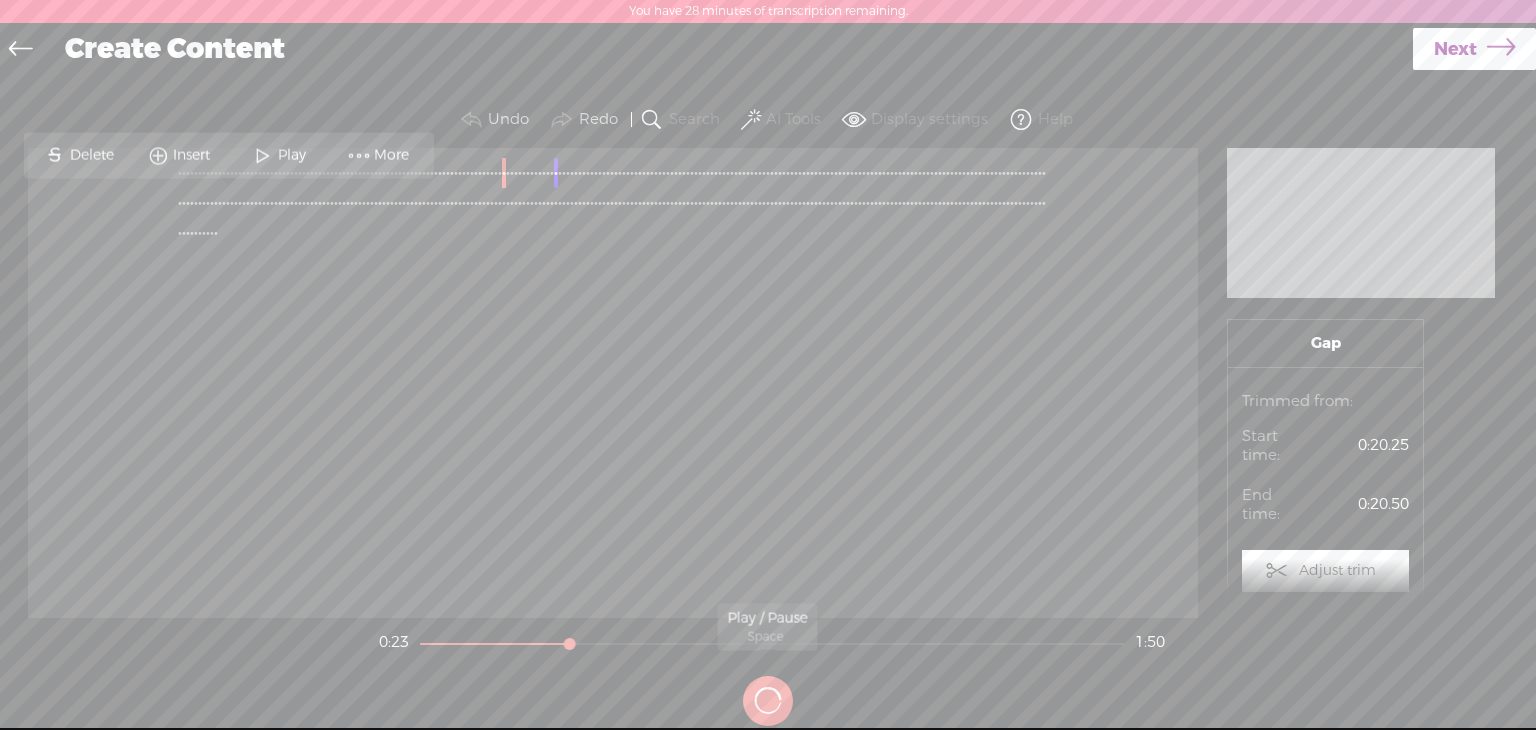 click at bounding box center [0, 0] 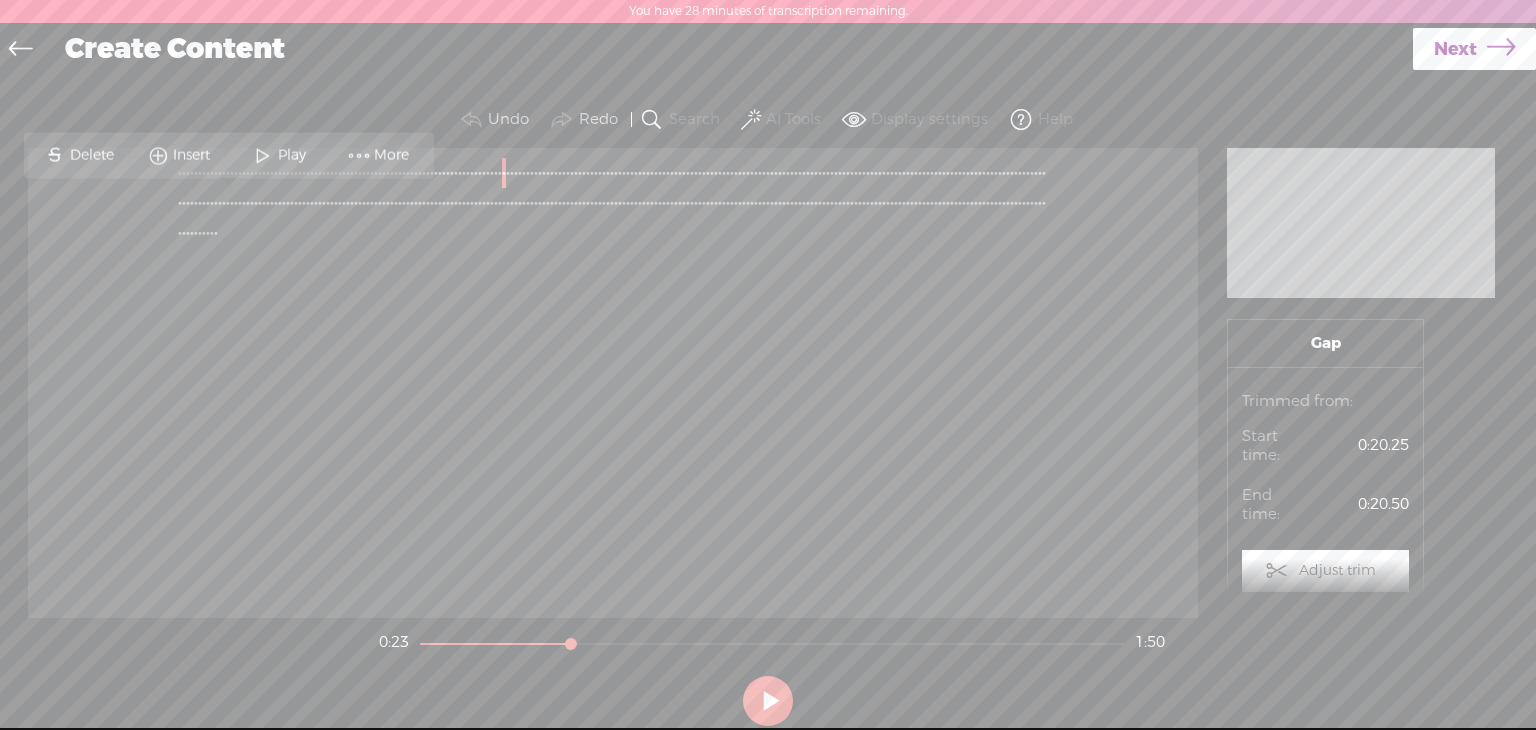 click on "·" at bounding box center (504, 173) 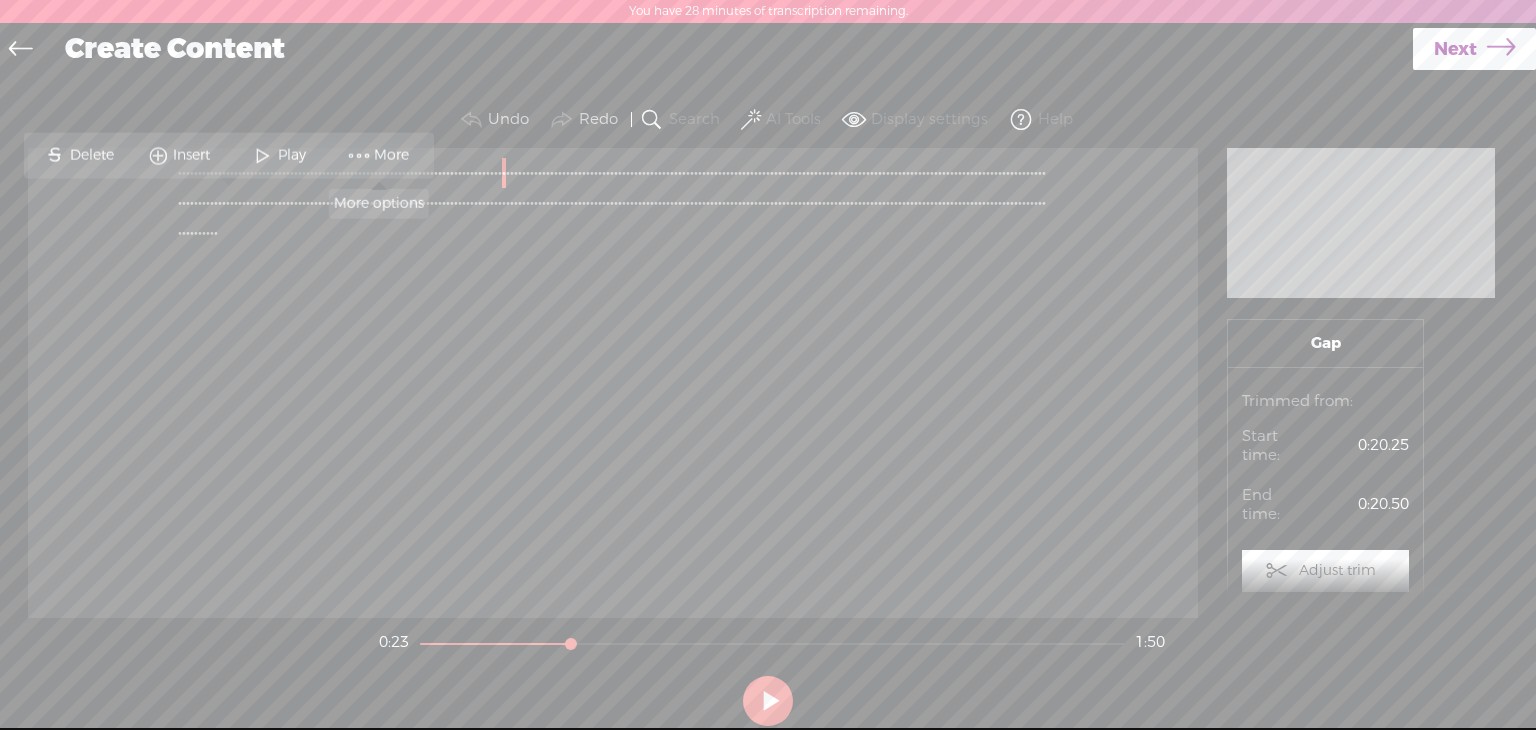 click on "More" at bounding box center (394, 155) 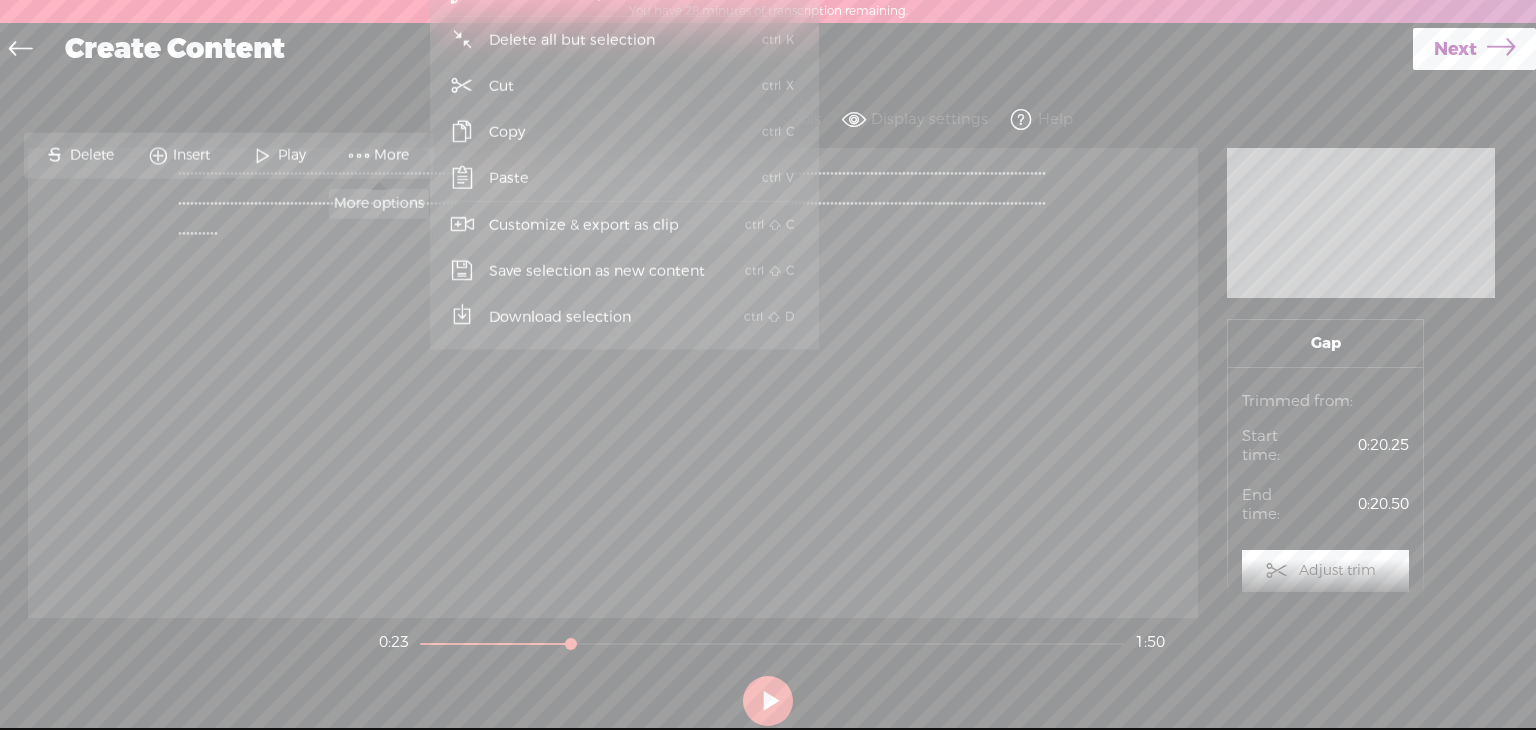 click on "More" at bounding box center (394, 155) 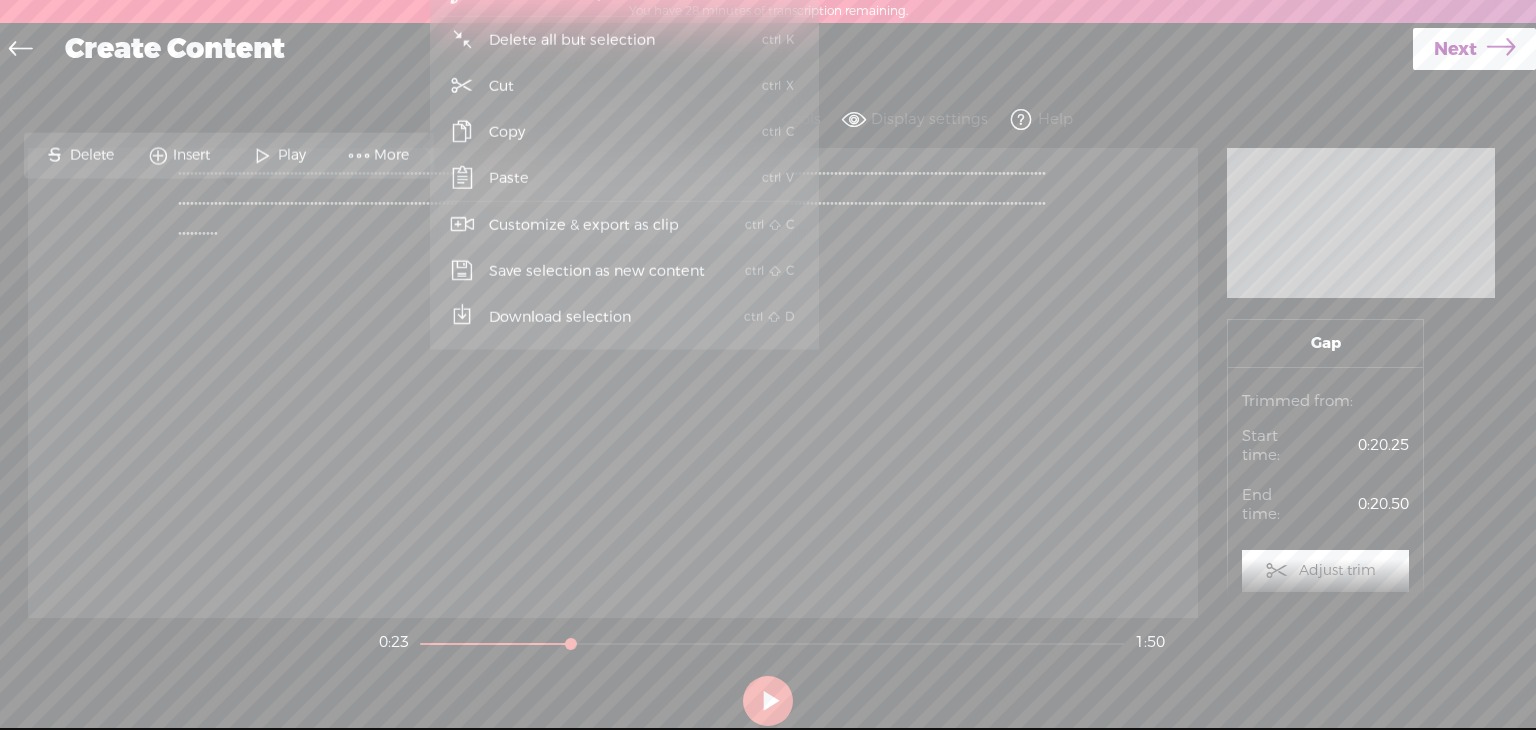 click at bounding box center (359, 155) 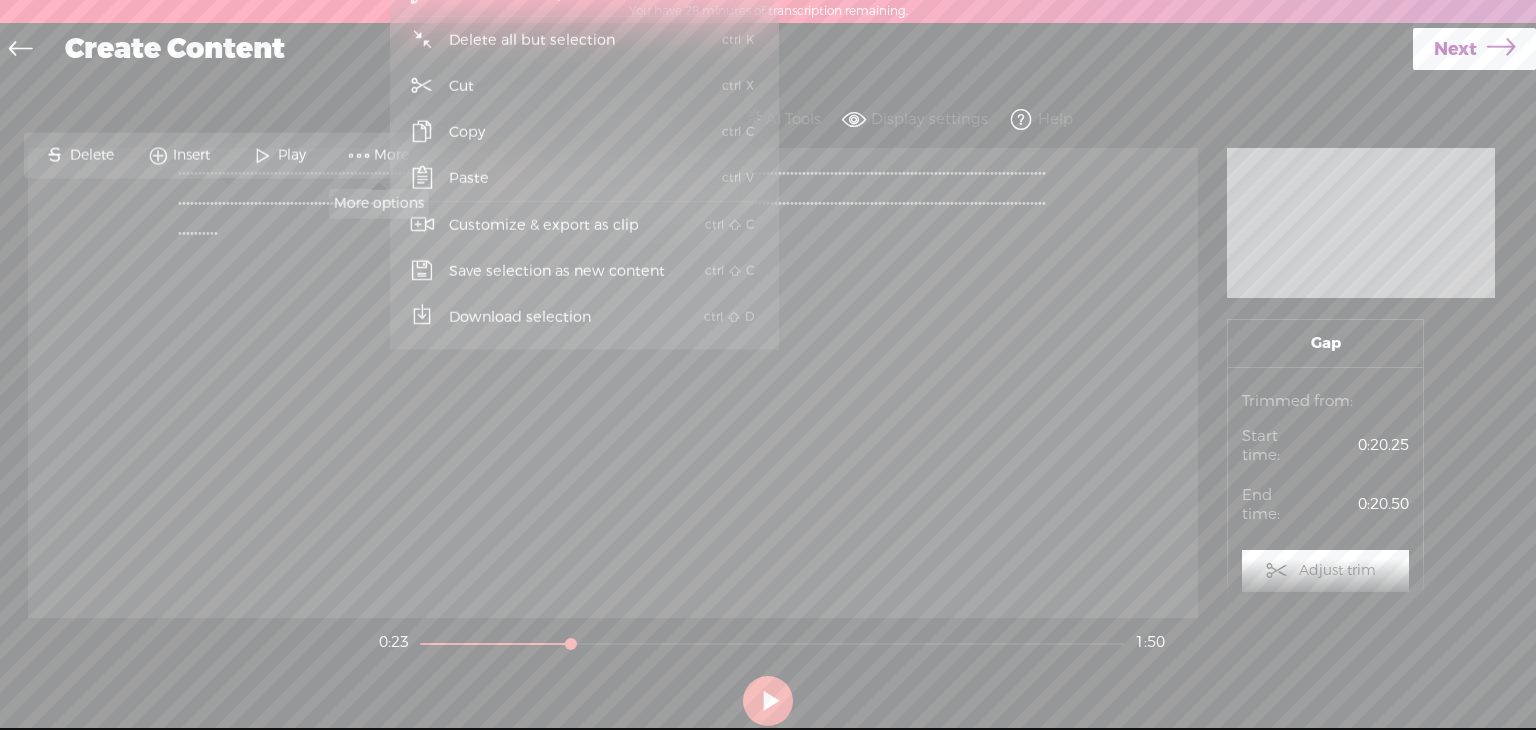 click at bounding box center [359, 155] 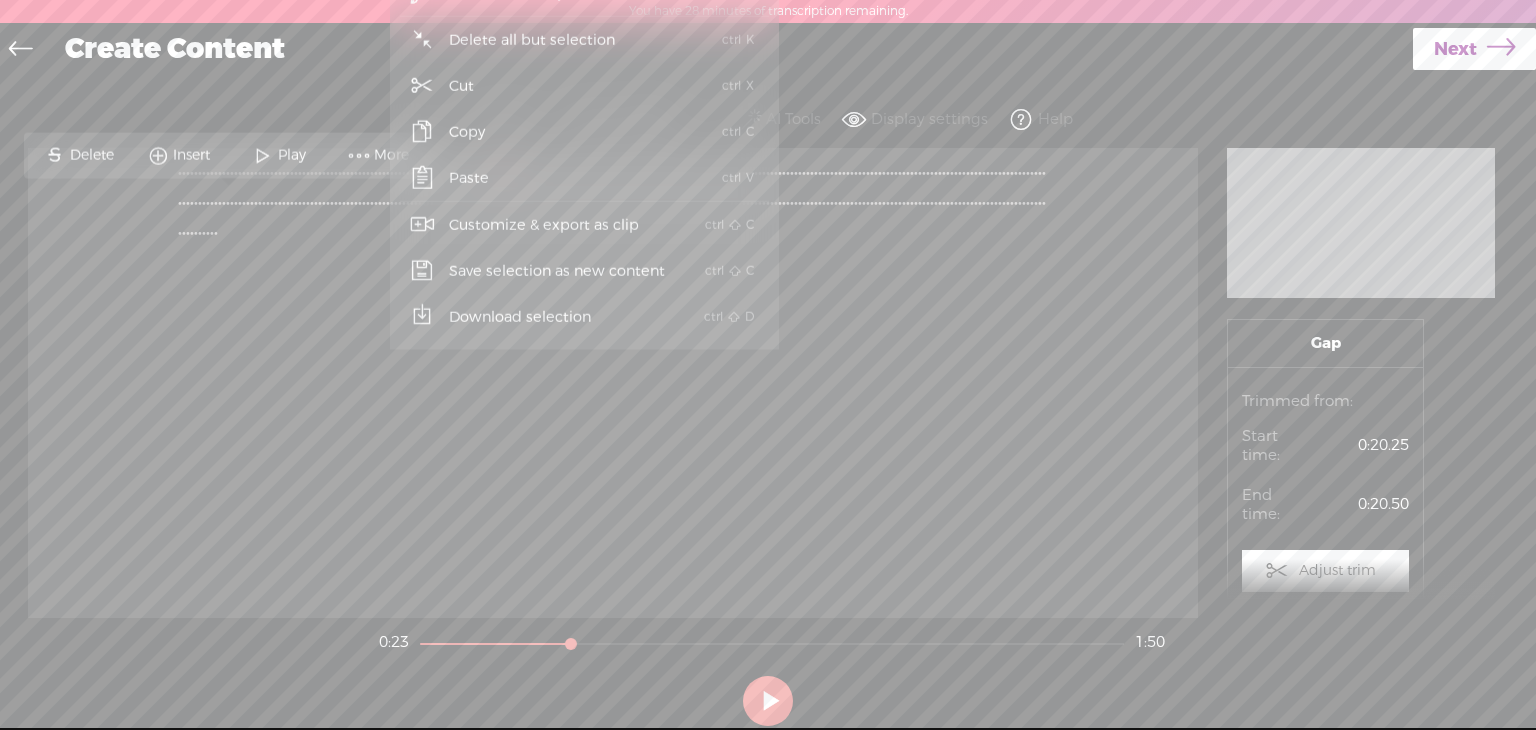 click on "Unknown
·
·
·
·
·
·
·
·
·
·
·
·
·
·
·
·
·
·
·
·
·
·
·
·
·
·
·
·
·
·
·
·
·
·
·
·
·
·
·
·
·
·
·
·
·
·
·
·
·
·
·
·" at bounding box center [613, 383] 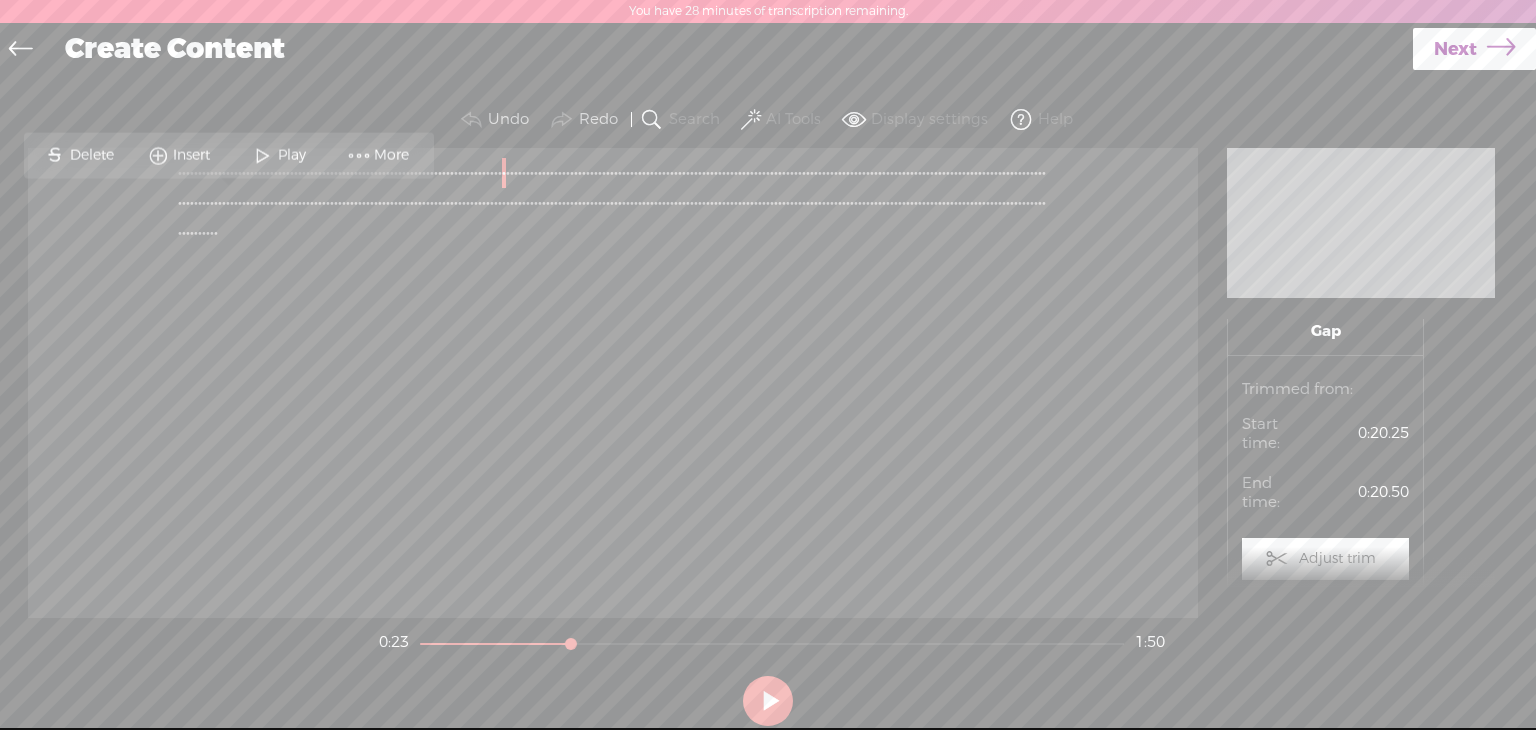 scroll, scrollTop: 21, scrollLeft: 0, axis: vertical 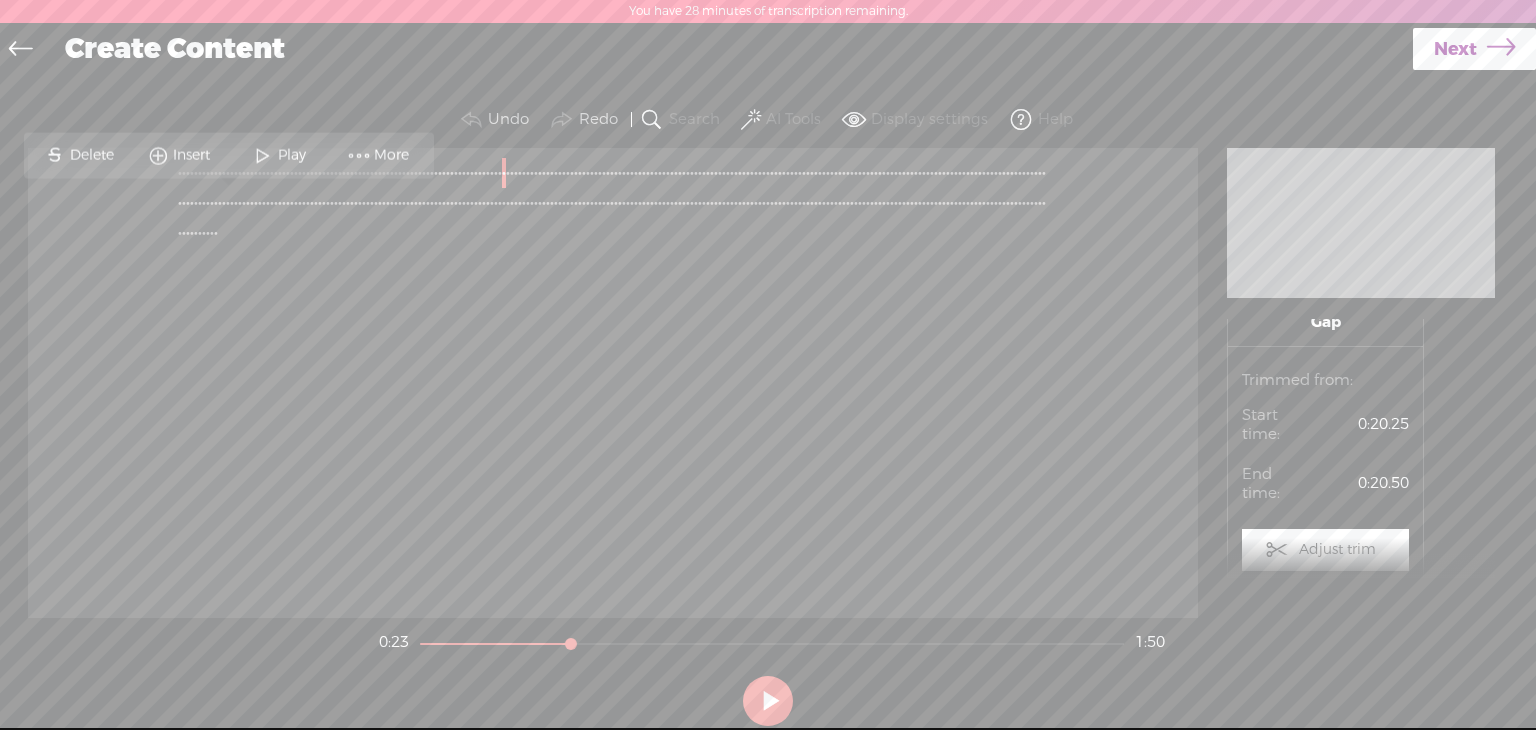 click on "Adjust trim" at bounding box center (1337, 550) 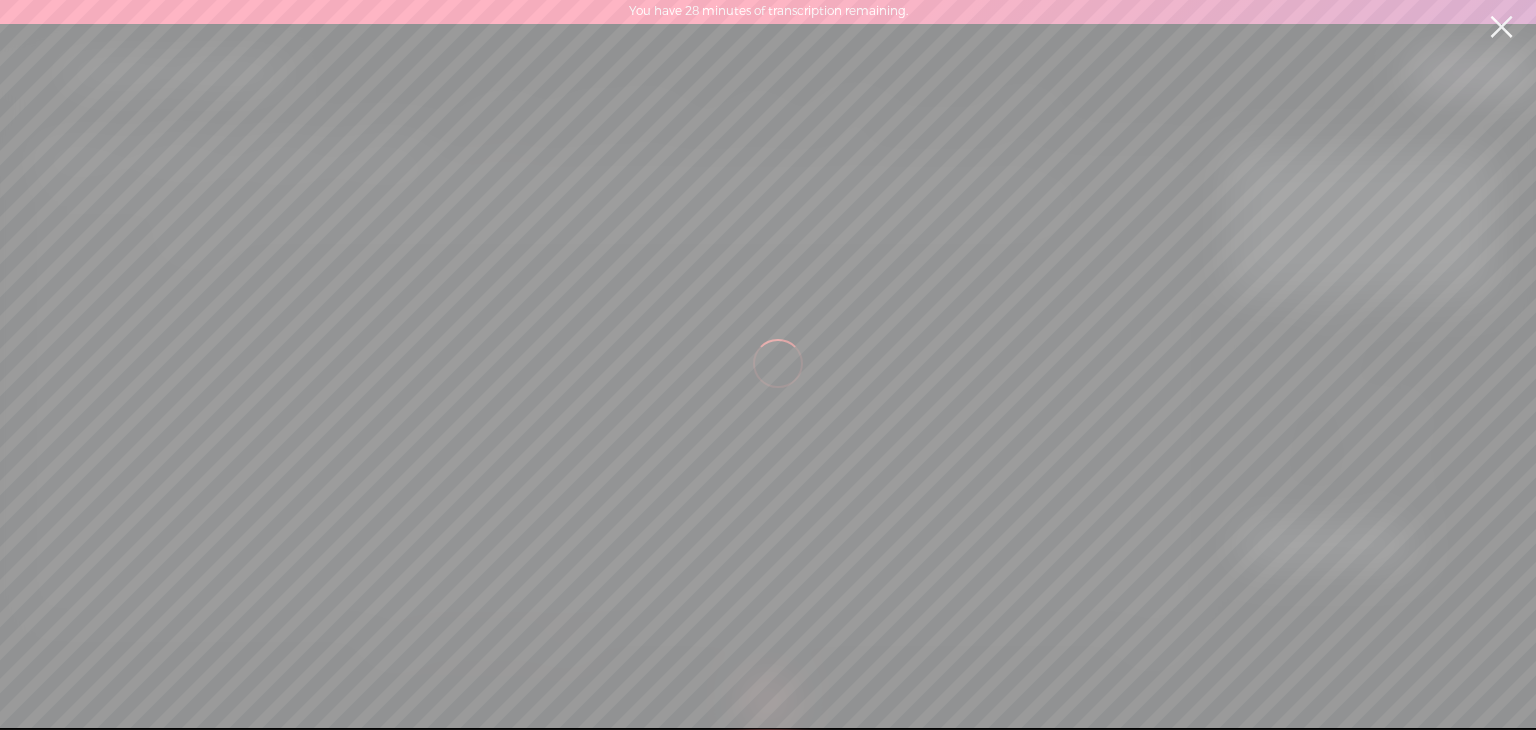 scroll, scrollTop: 0, scrollLeft: 0, axis: both 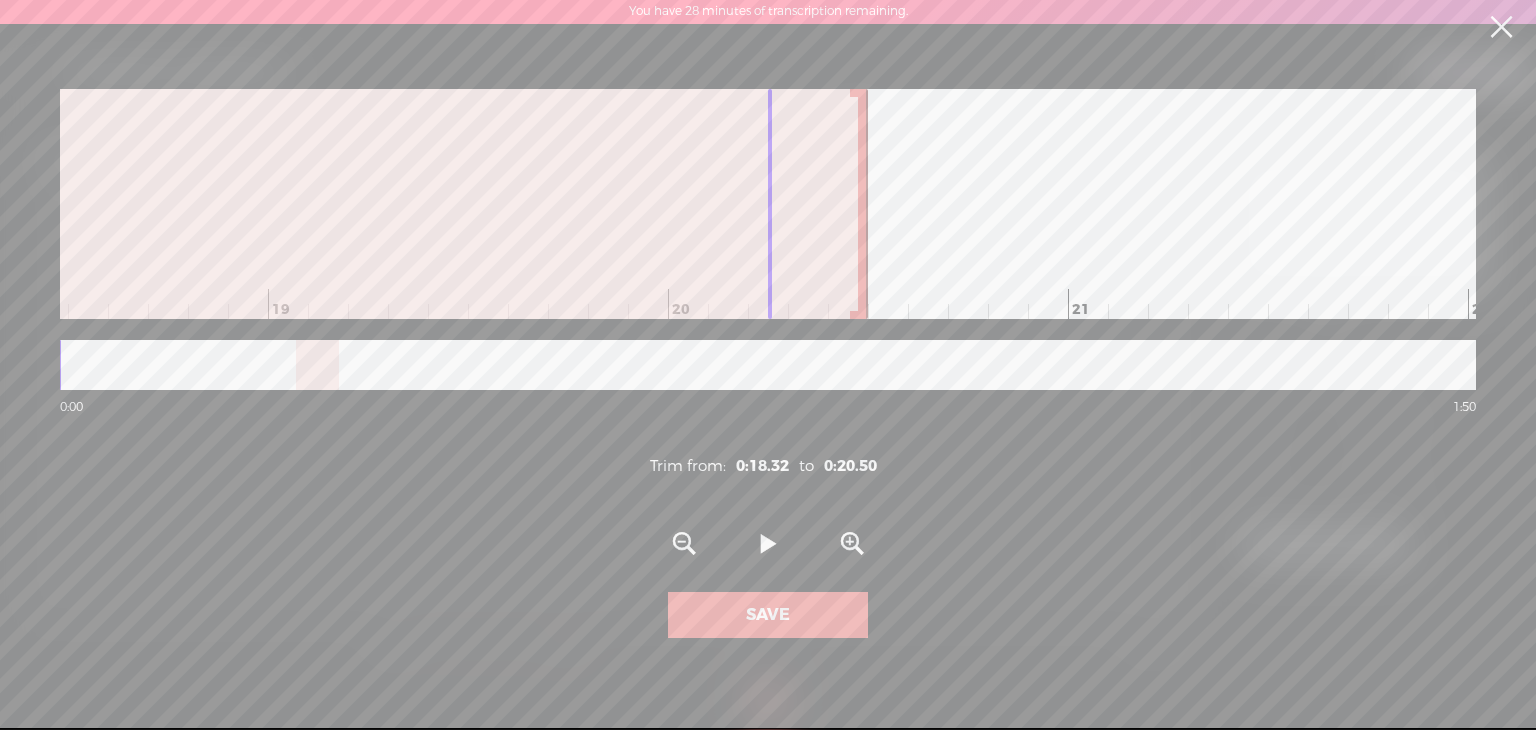 click on "0:00
1:50
Trim from:
0:18.32
to
0:20.50
Zoom Out
Play
Gap
Zoom In
Save" at bounding box center [768, 363] 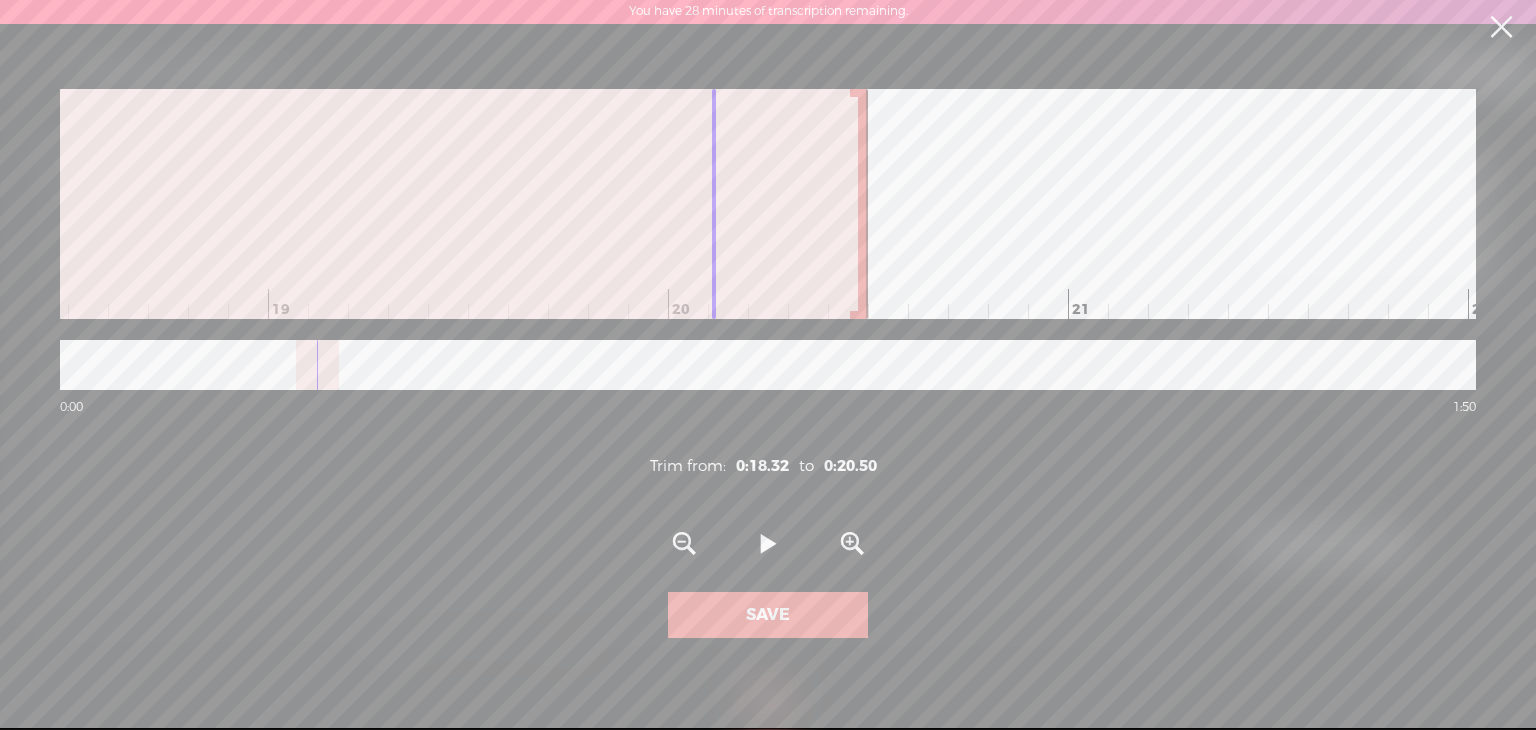 click at bounding box center (768, 545) 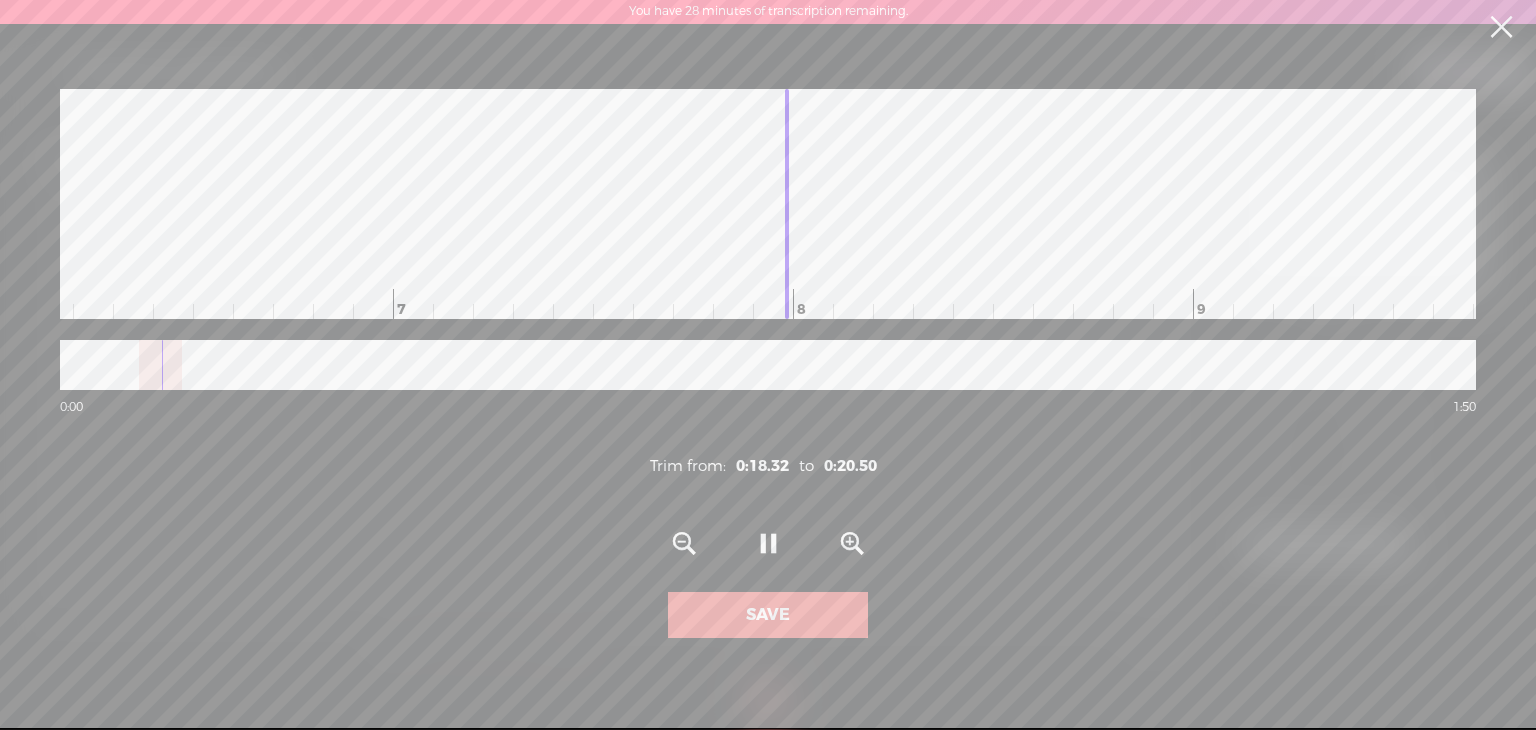 click at bounding box center (768, 545) 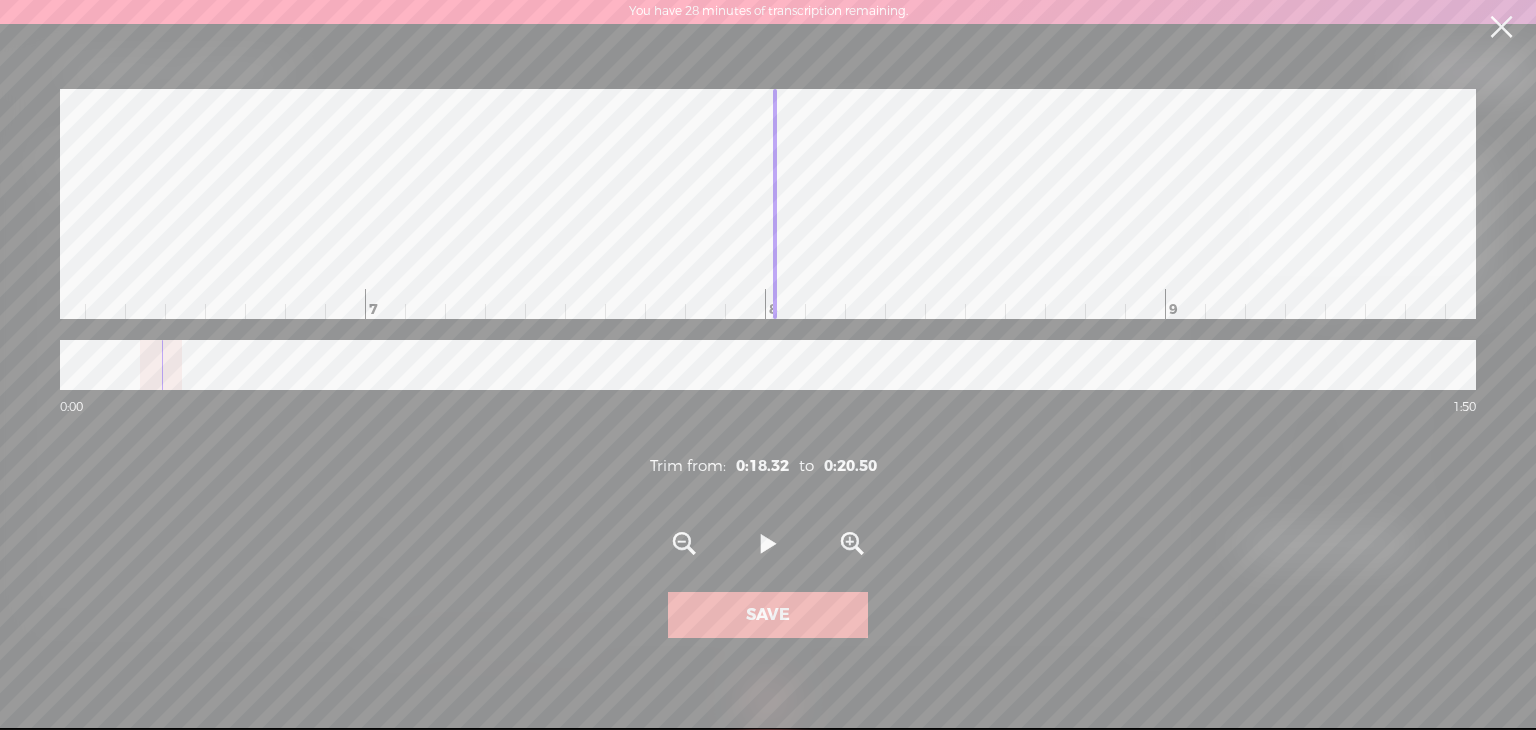 click at bounding box center [768, 545] 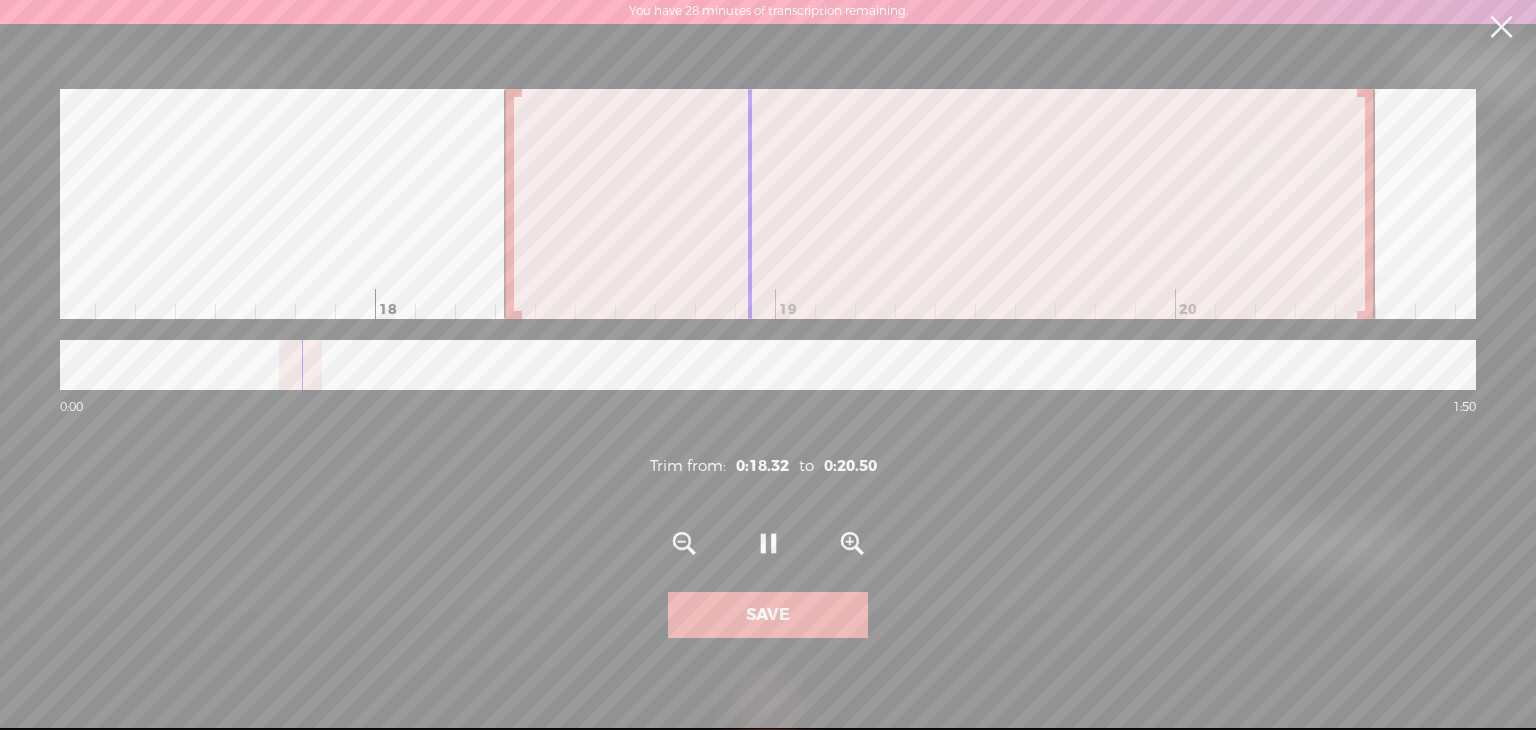 click at bounding box center (768, 545) 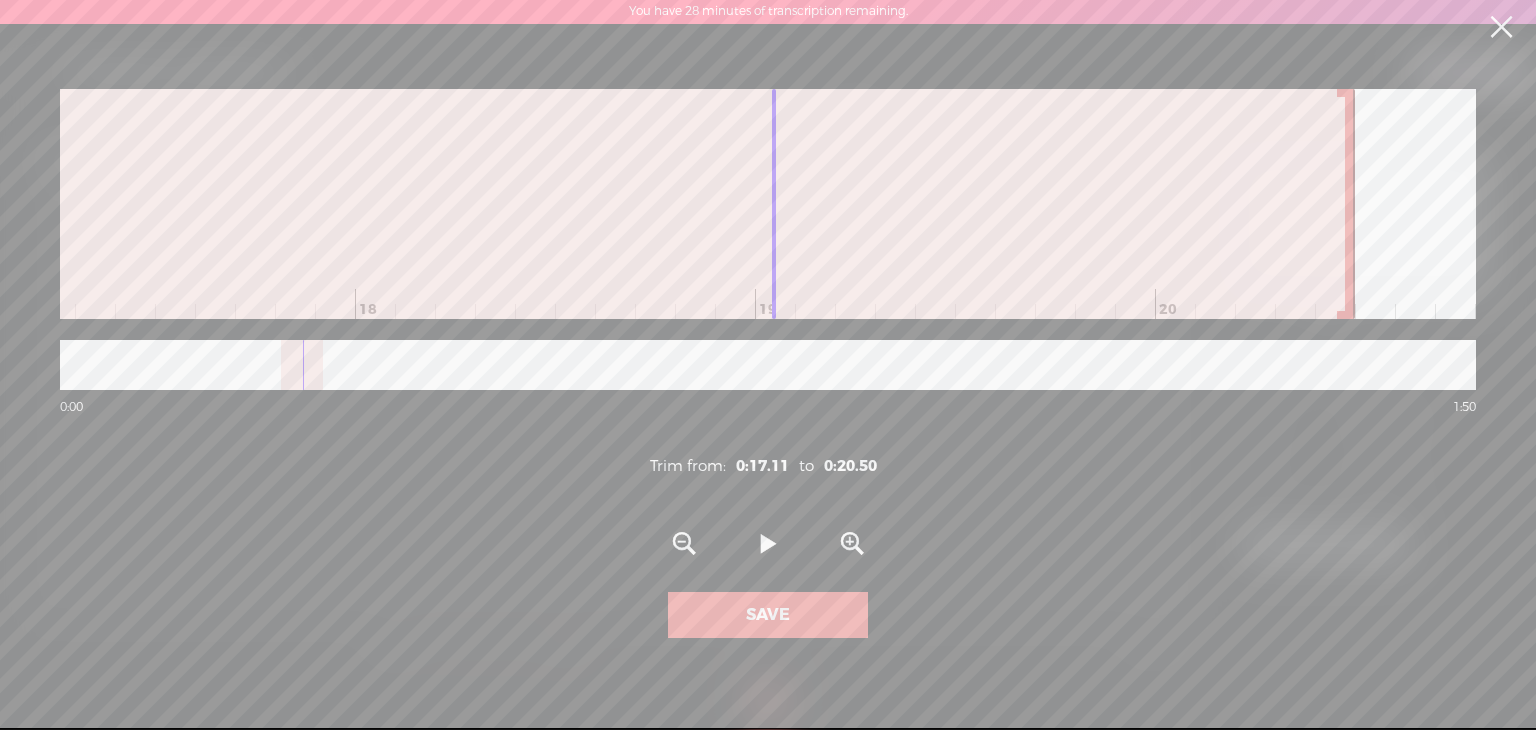 click on "0:00
1:50
Trim from:
0:17.11
to
0:20.50
Zoom Out
Play
Gap
Zoom In
Save" at bounding box center (768, 363) 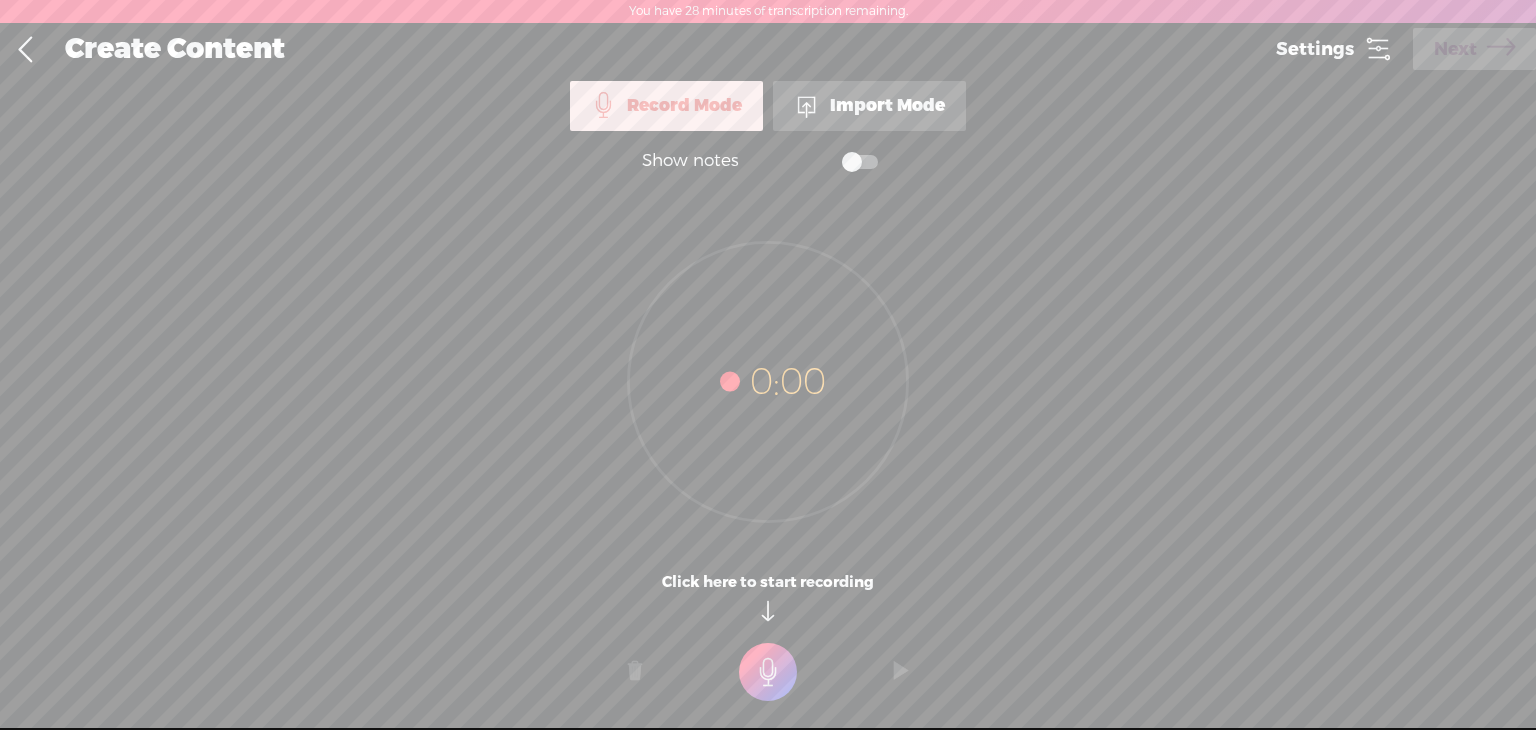 drag, startPoint x: 1475, startPoint y: 77, endPoint x: 1362, endPoint y: 149, distance: 133.9888 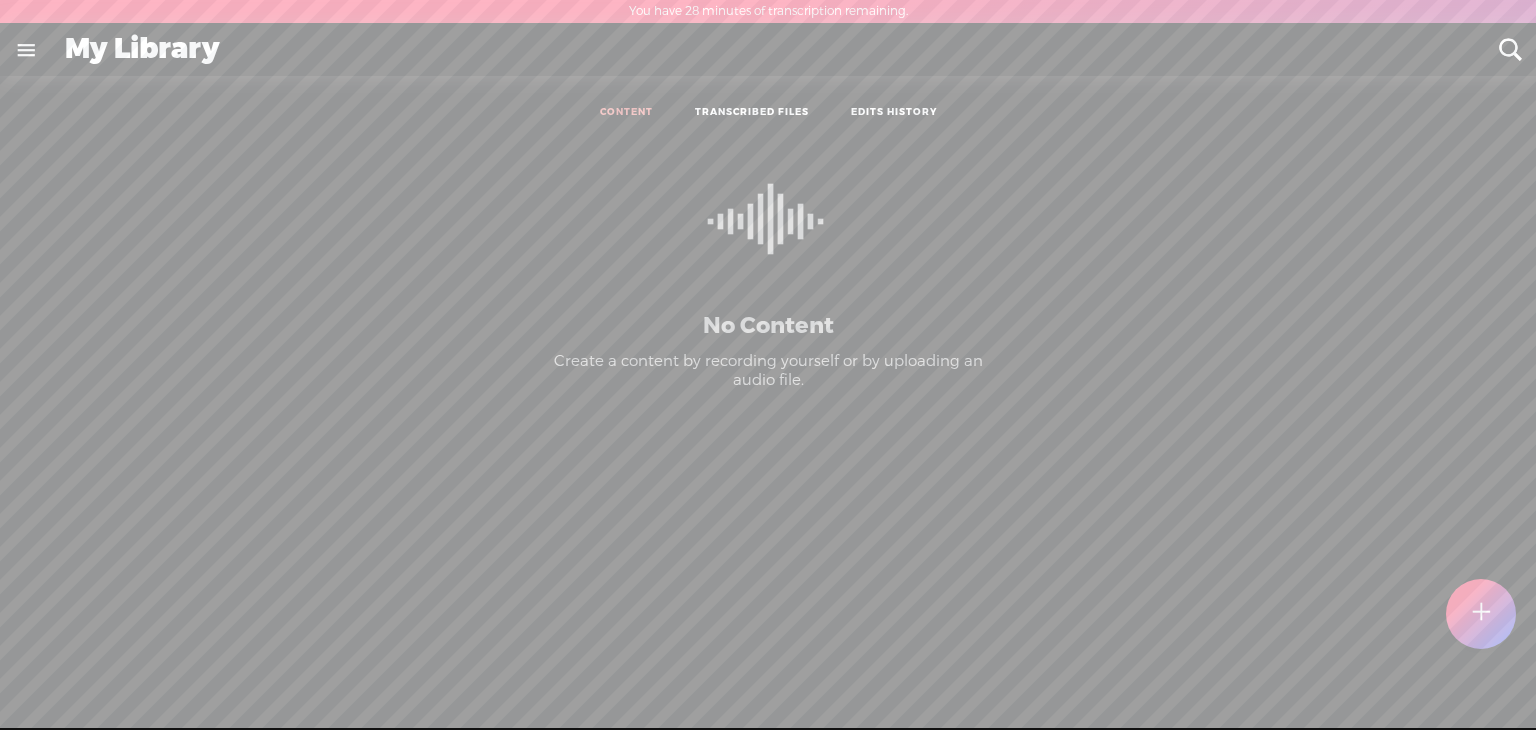 click at bounding box center (768, 234) 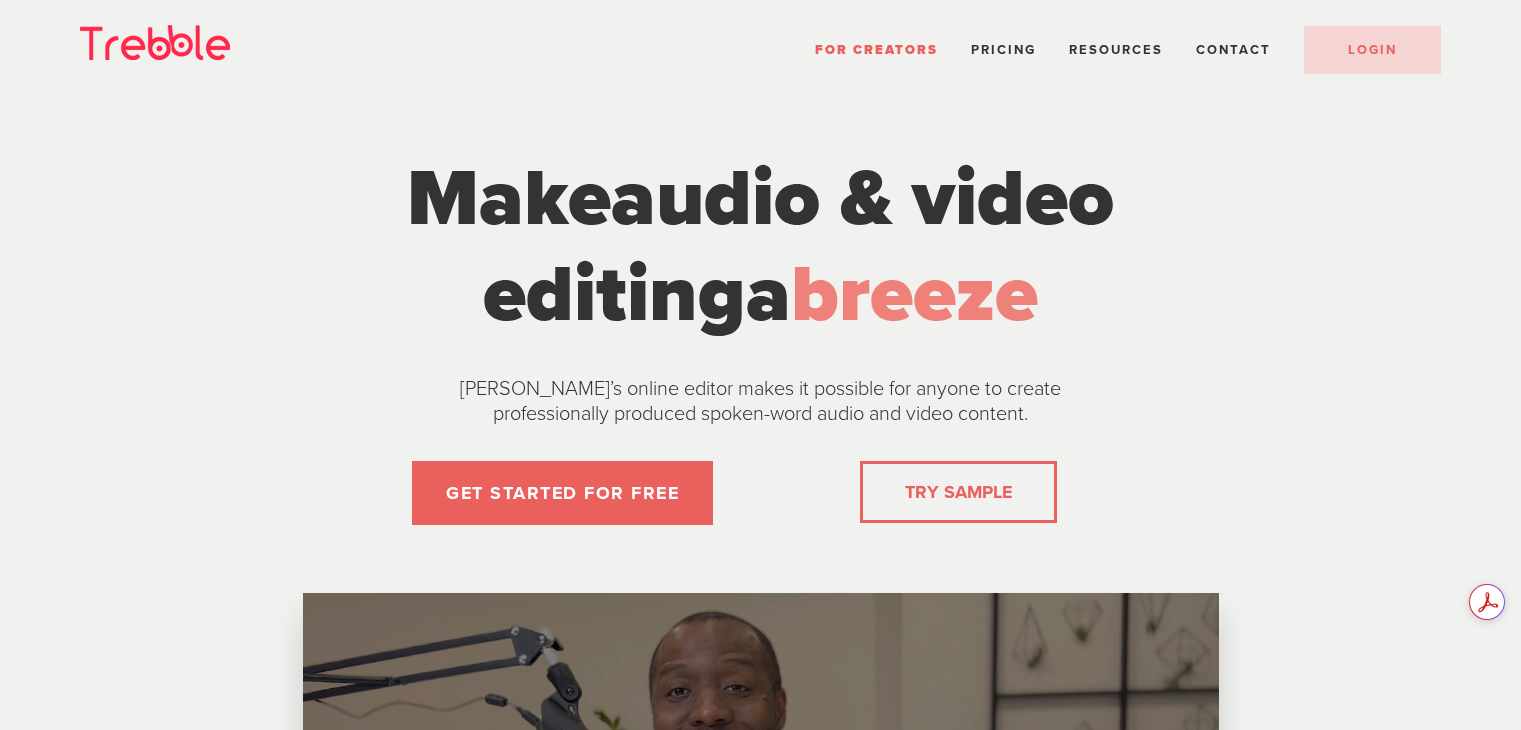 scroll, scrollTop: 0, scrollLeft: 0, axis: both 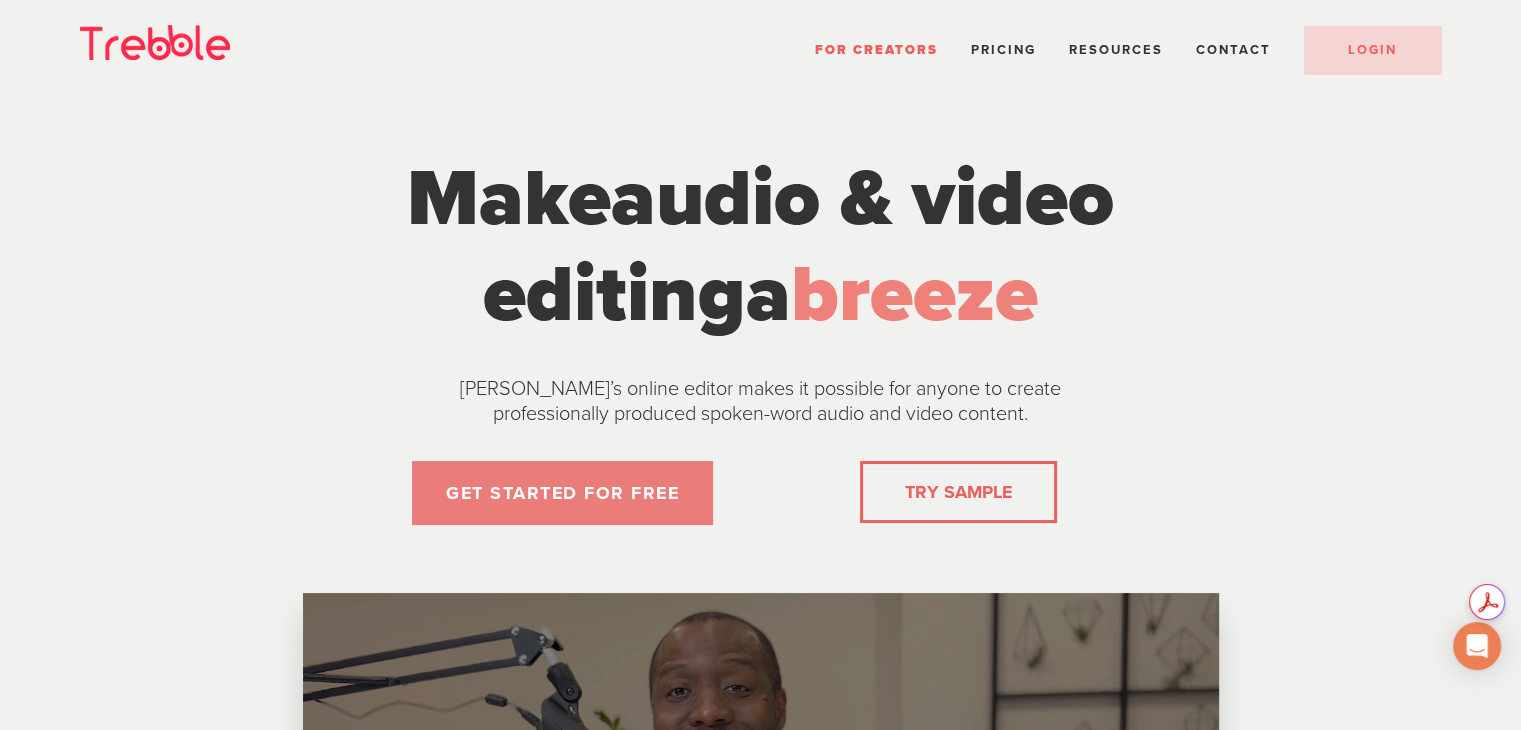 click on "GET STARTED FOR FREE" at bounding box center (562, 493) 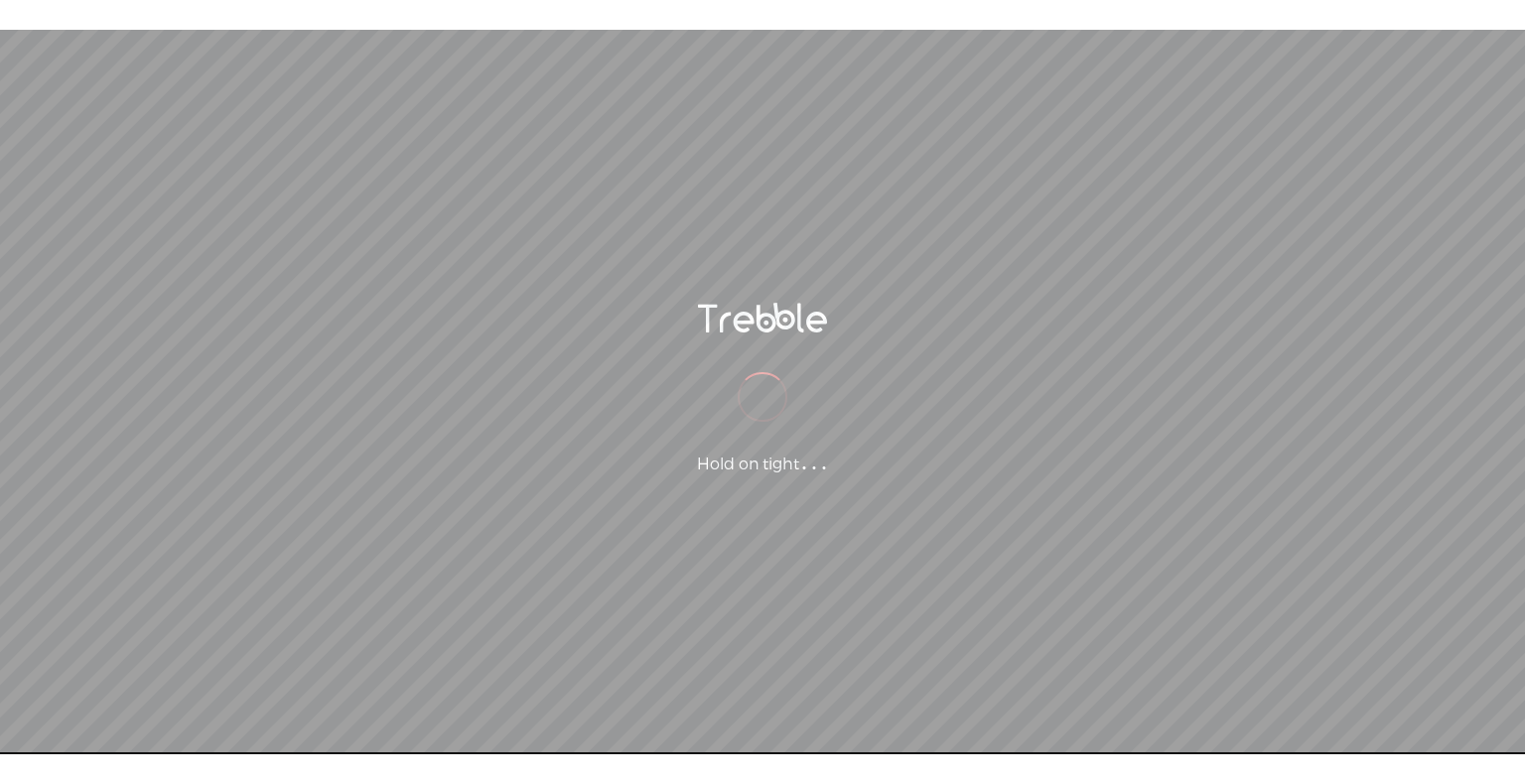 scroll, scrollTop: 0, scrollLeft: 0, axis: both 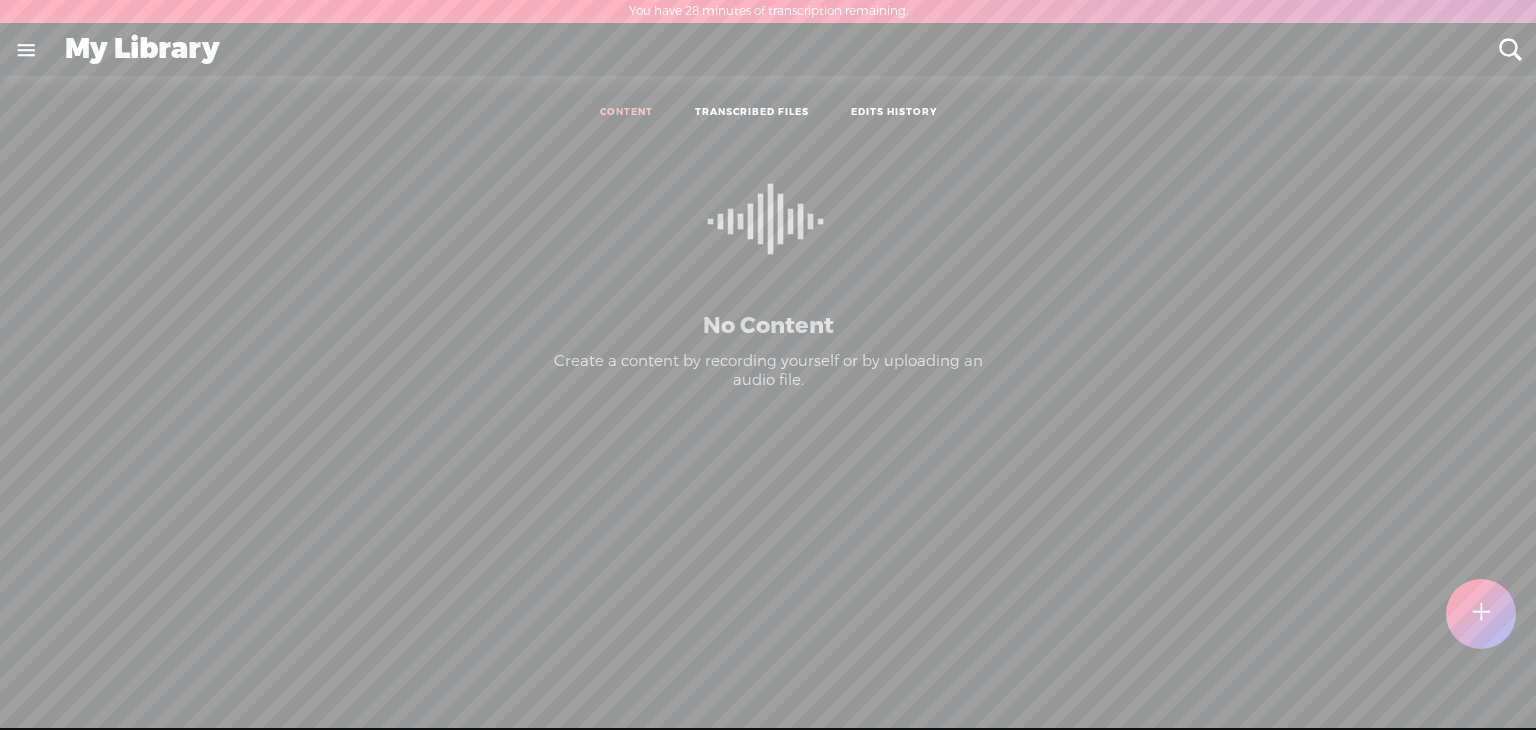 click on "No Content
Create a content by recording yourself or by uploading an audio file." at bounding box center [768, 390] 